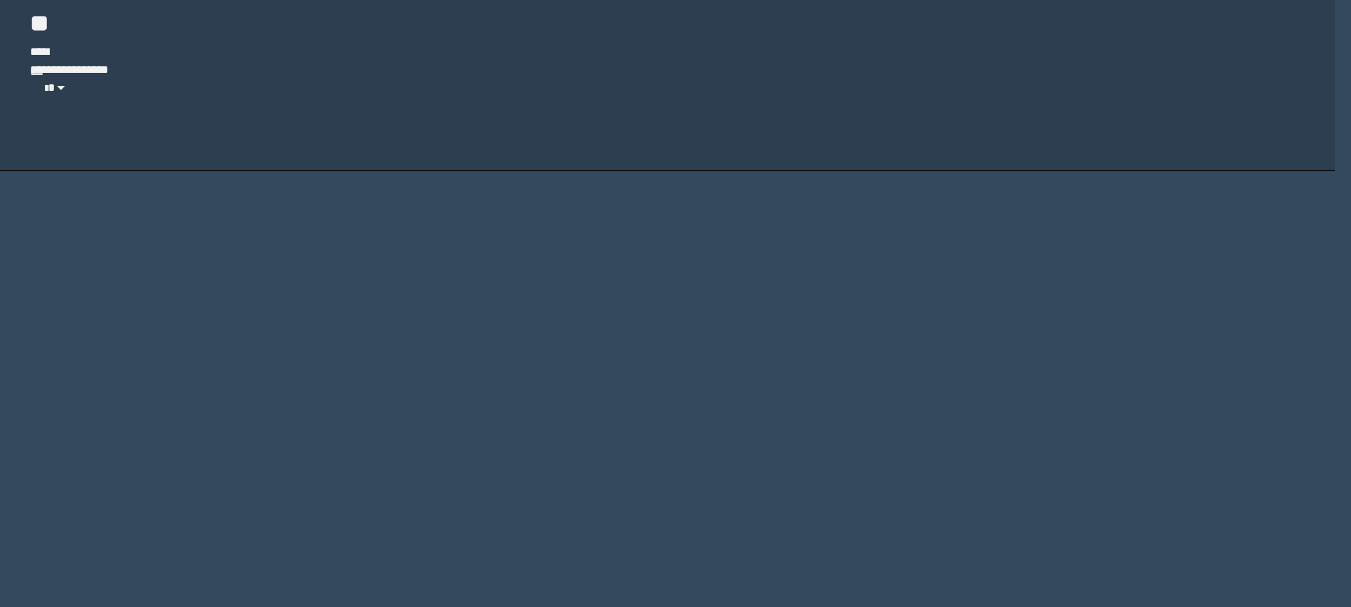 scroll, scrollTop: 900, scrollLeft: 0, axis: vertical 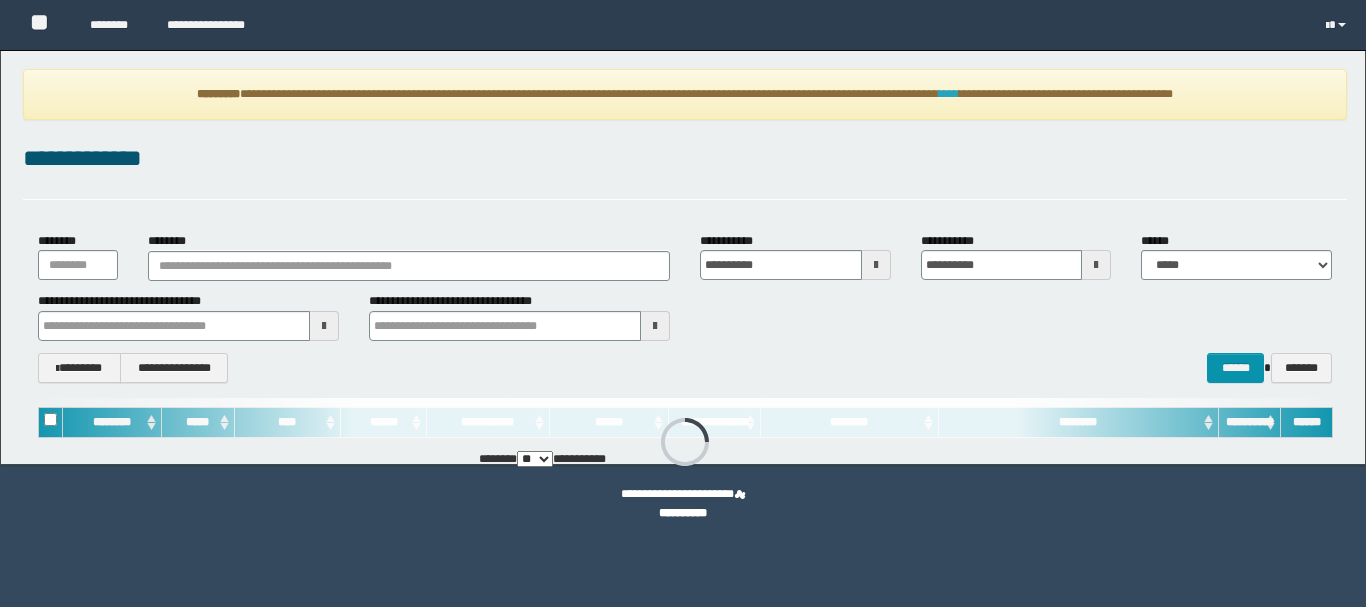 type on "**********" 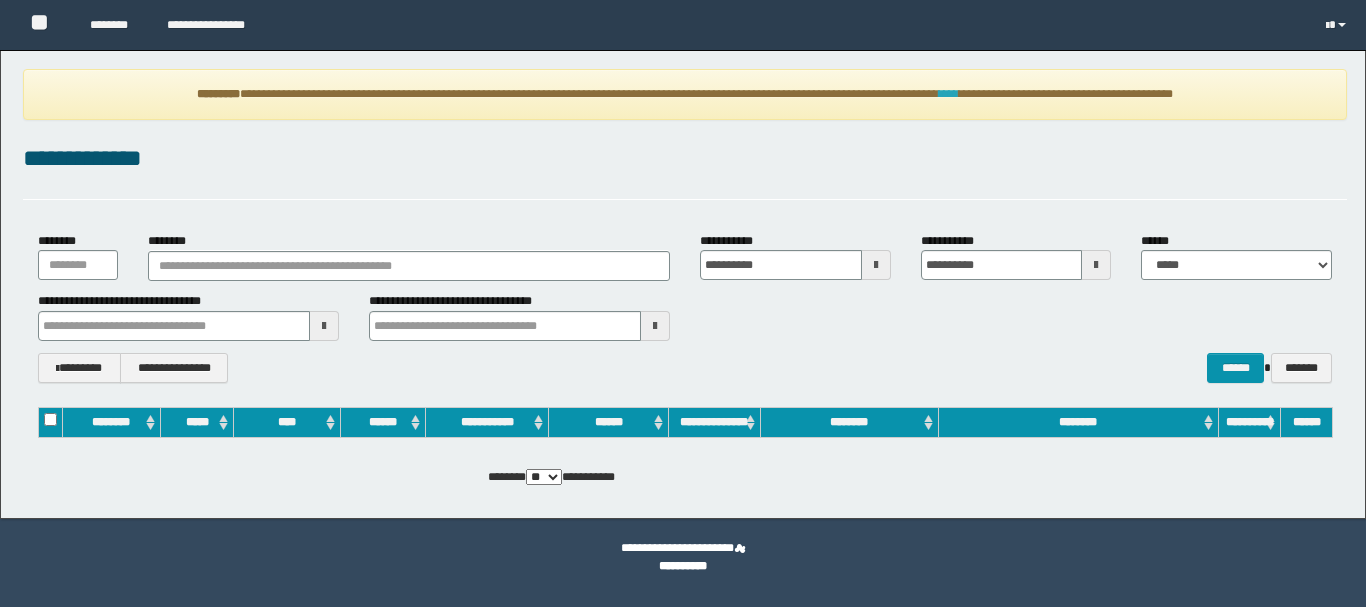 click on "****" at bounding box center (949, 94) 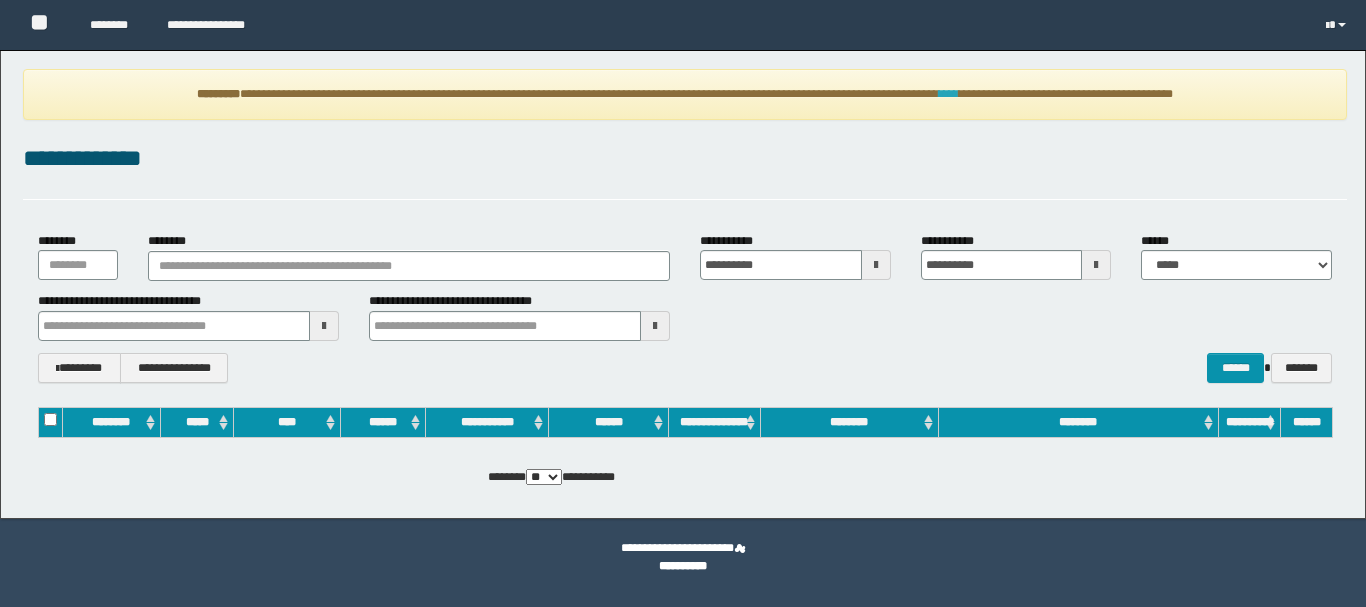 scroll, scrollTop: 0, scrollLeft: 0, axis: both 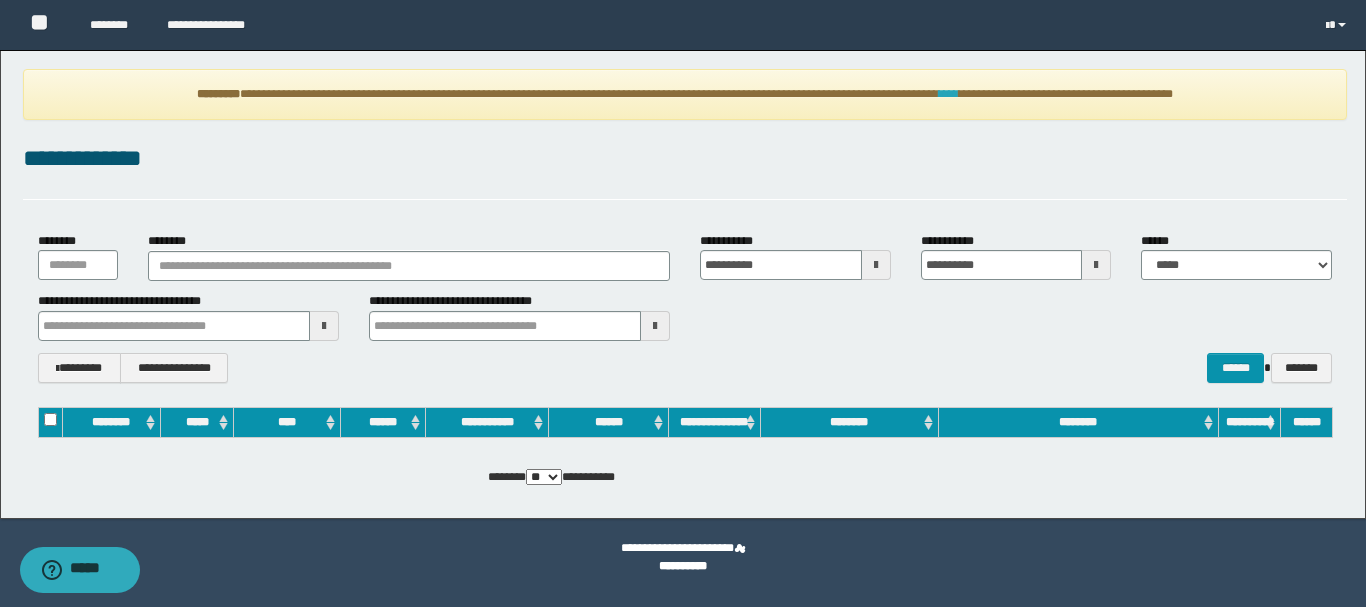 click on "****" at bounding box center (949, 94) 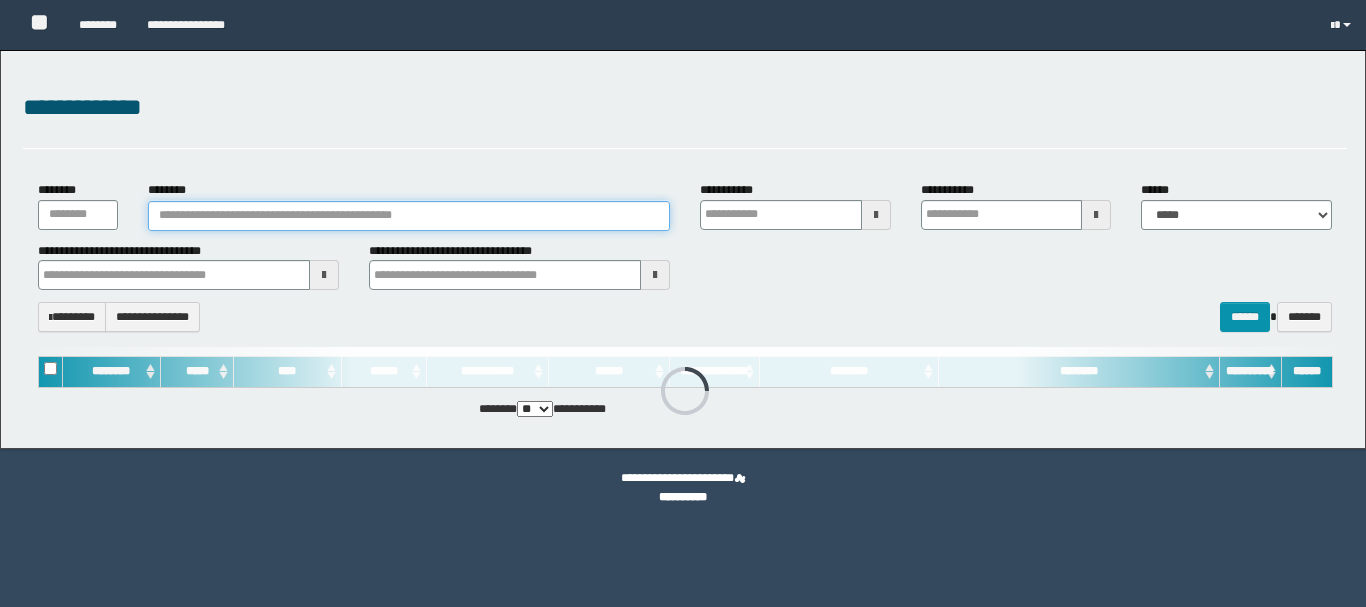 scroll, scrollTop: 0, scrollLeft: 0, axis: both 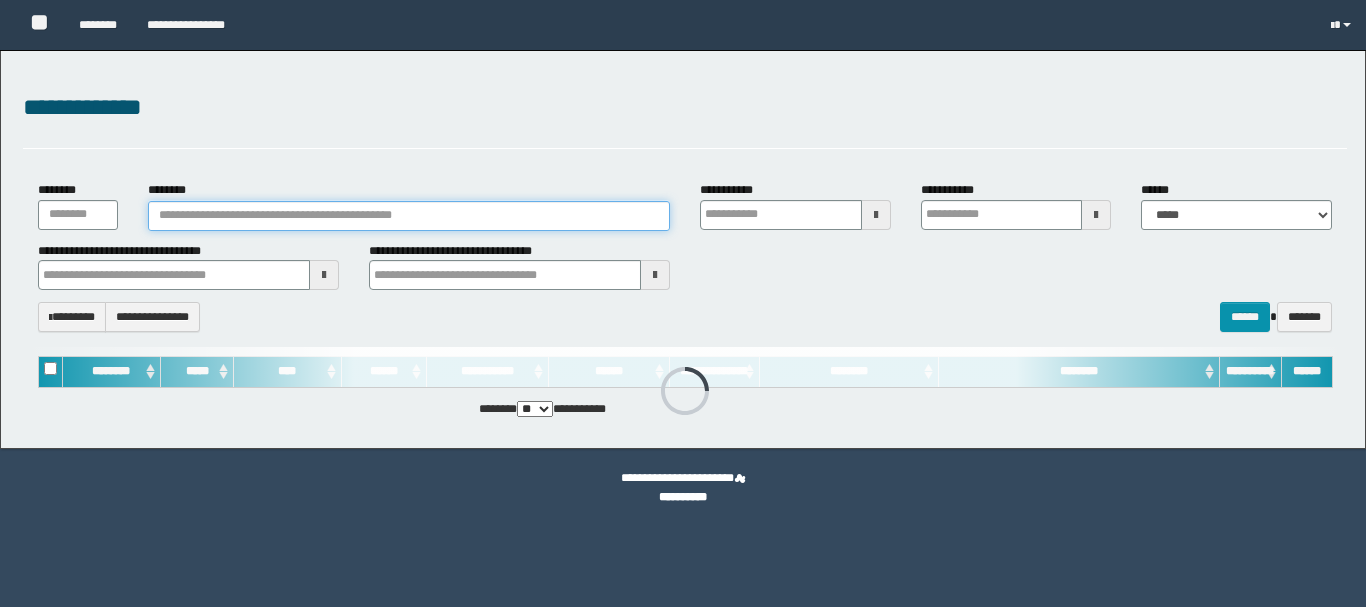 click on "********" at bounding box center [409, 216] 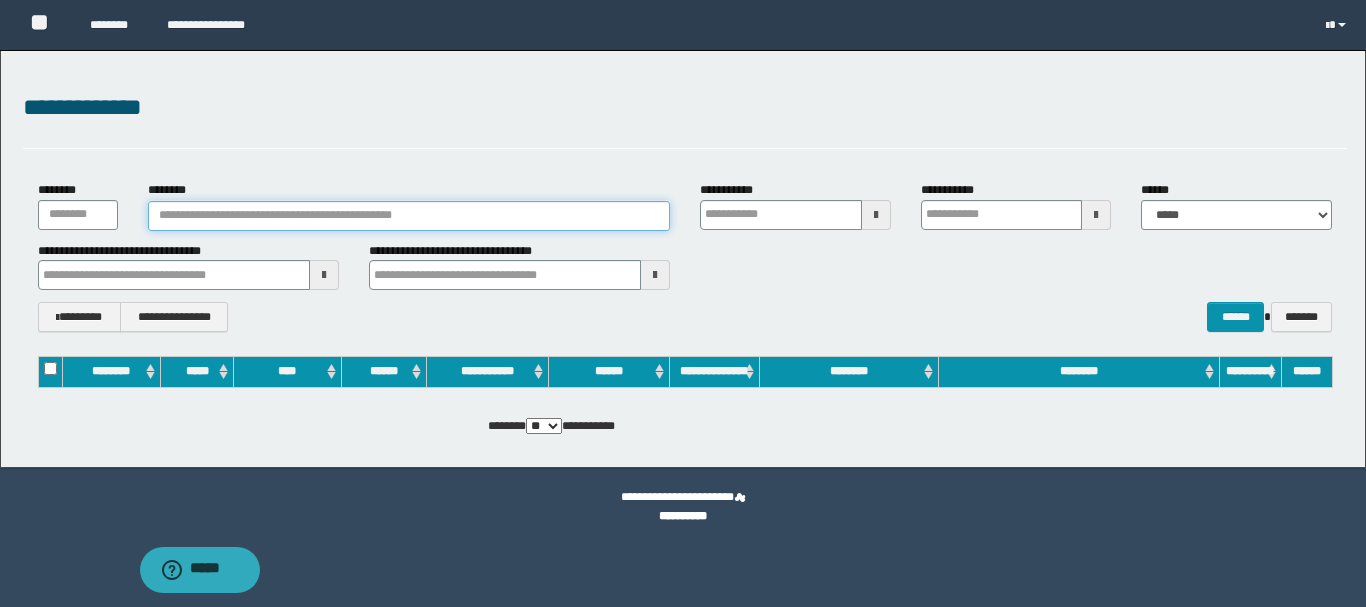 scroll, scrollTop: 0, scrollLeft: 0, axis: both 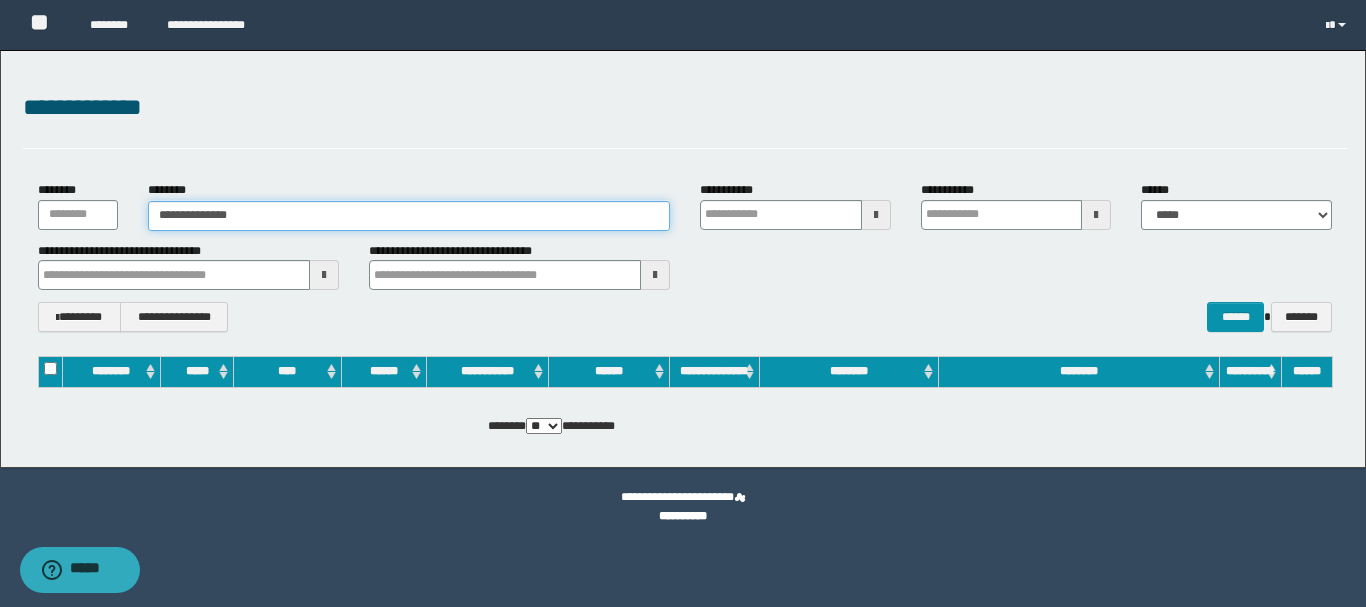 click on "******" at bounding box center (1235, 317) 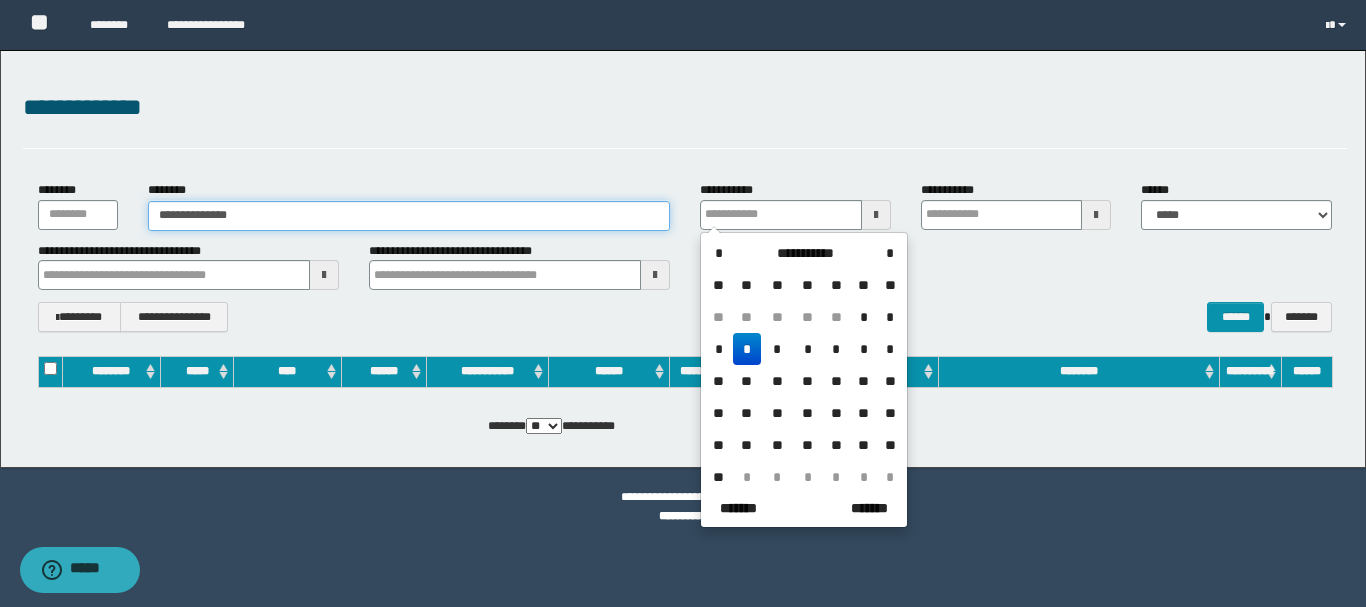 click on "**********" at bounding box center [409, 216] 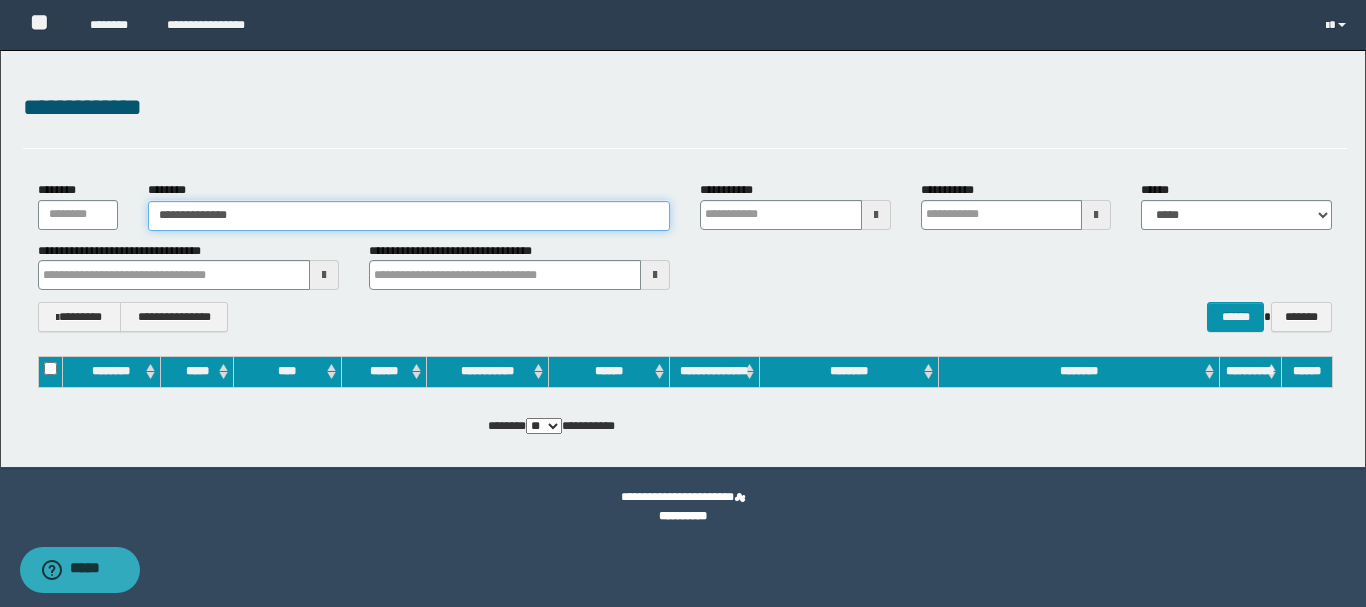 drag, startPoint x: 317, startPoint y: 214, endPoint x: 43, endPoint y: 190, distance: 275.04907 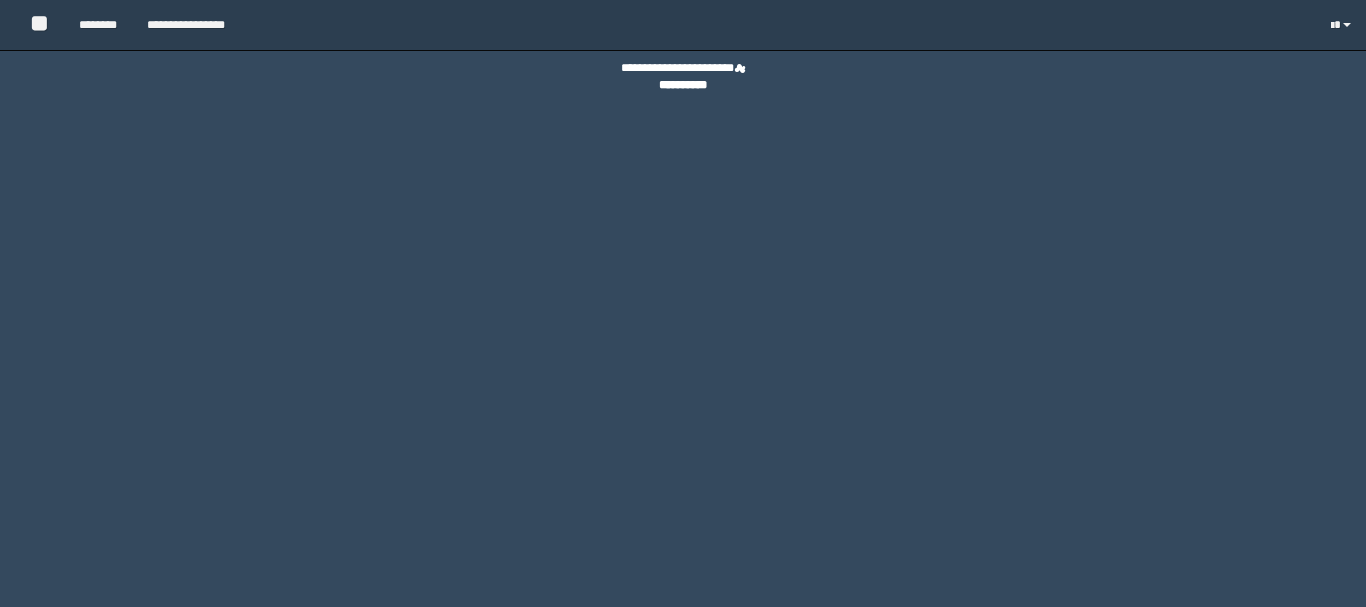 scroll, scrollTop: 0, scrollLeft: 0, axis: both 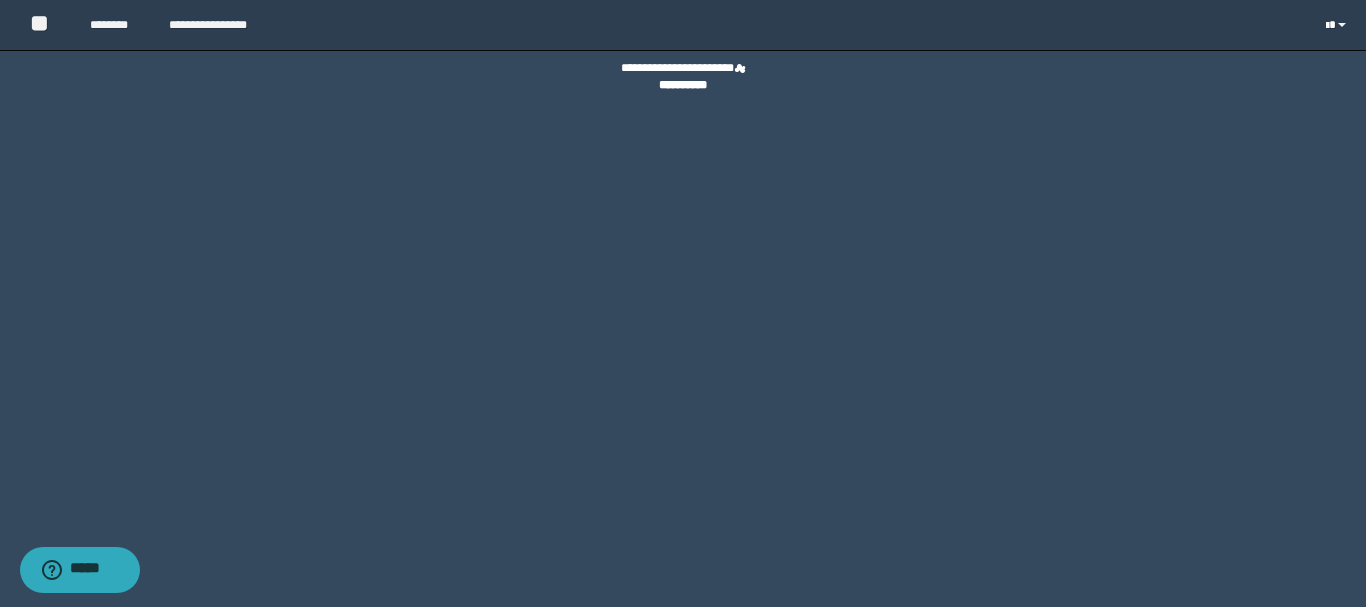 click at bounding box center [1338, 25] 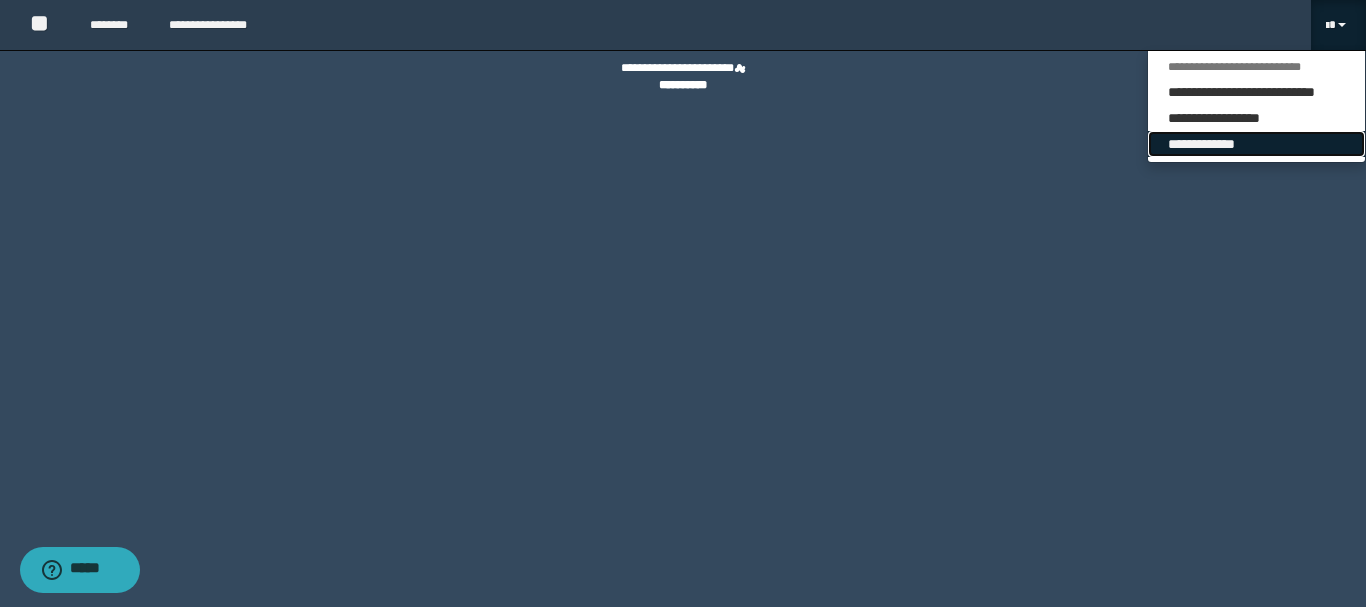 click on "**********" at bounding box center [1256, 144] 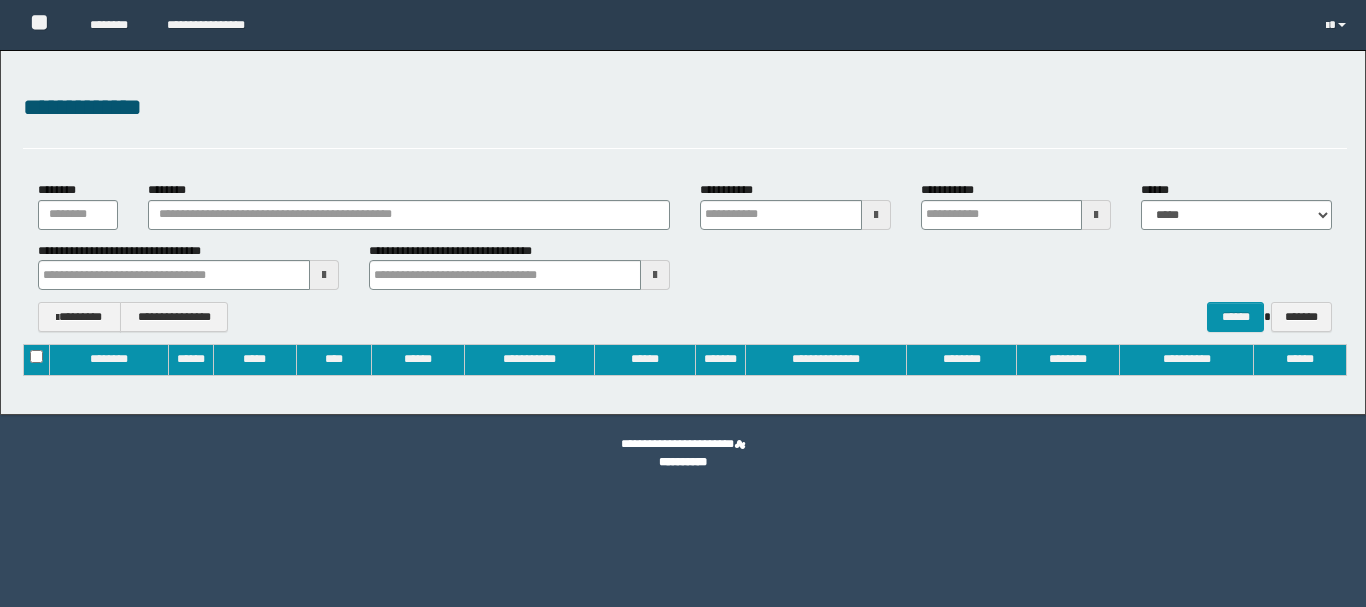 type on "**********" 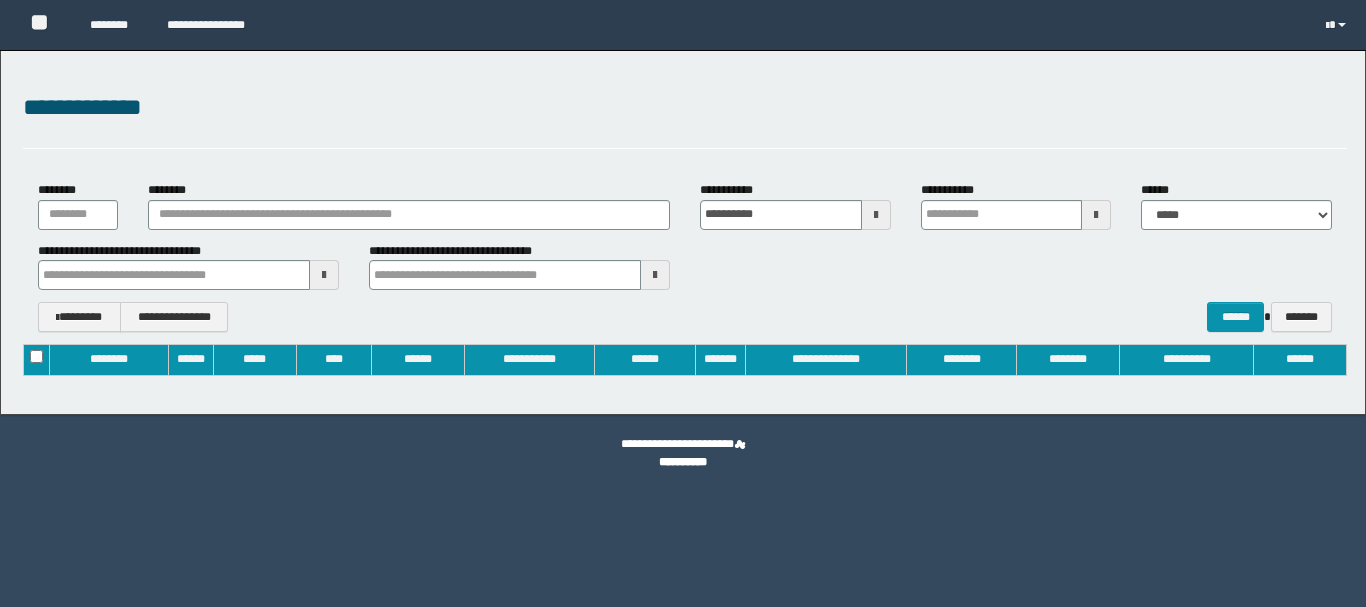 type on "**********" 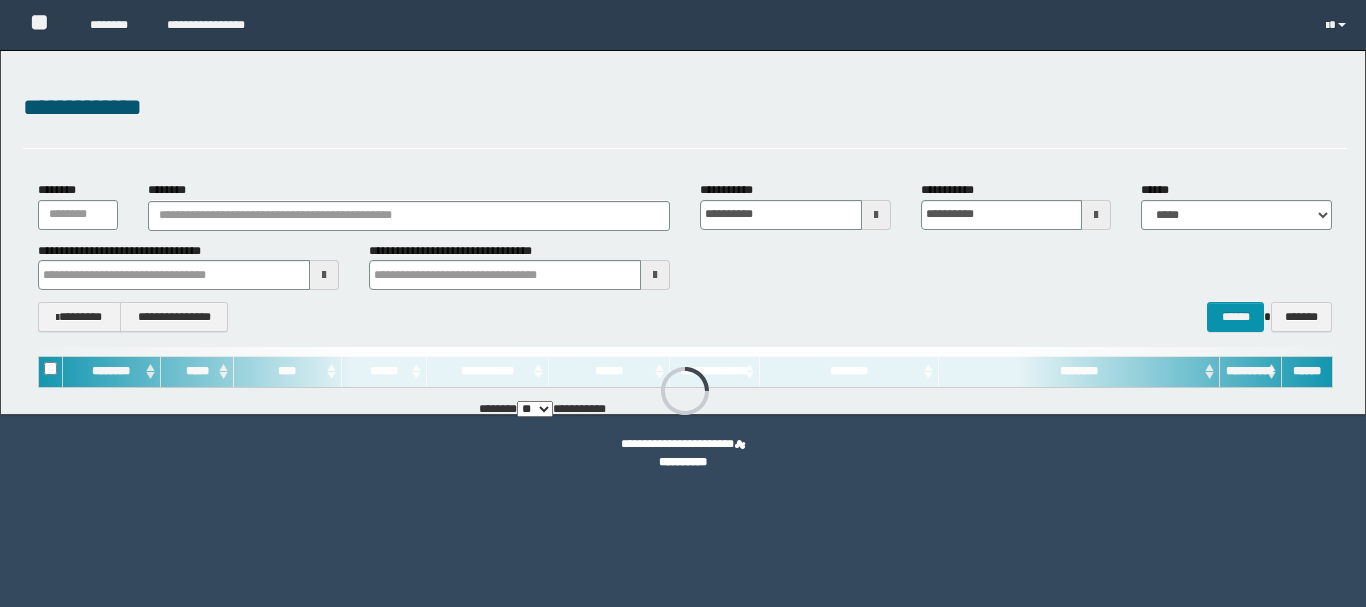 scroll, scrollTop: 0, scrollLeft: 0, axis: both 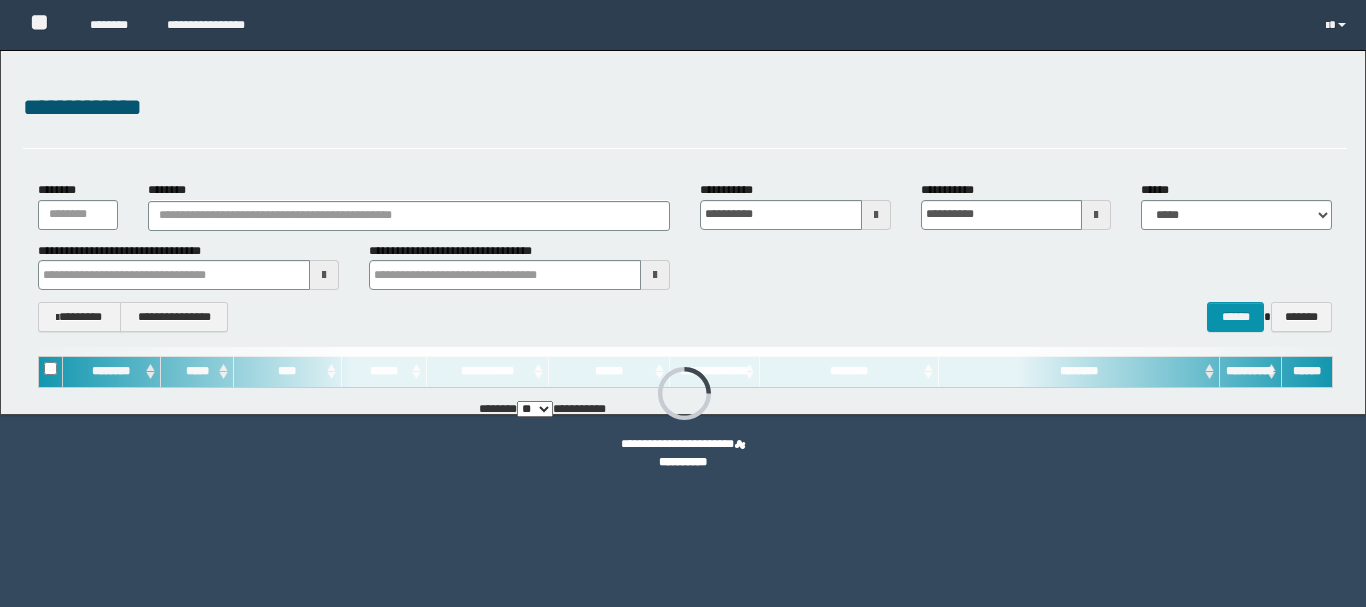 click on "********" at bounding box center [409, 216] 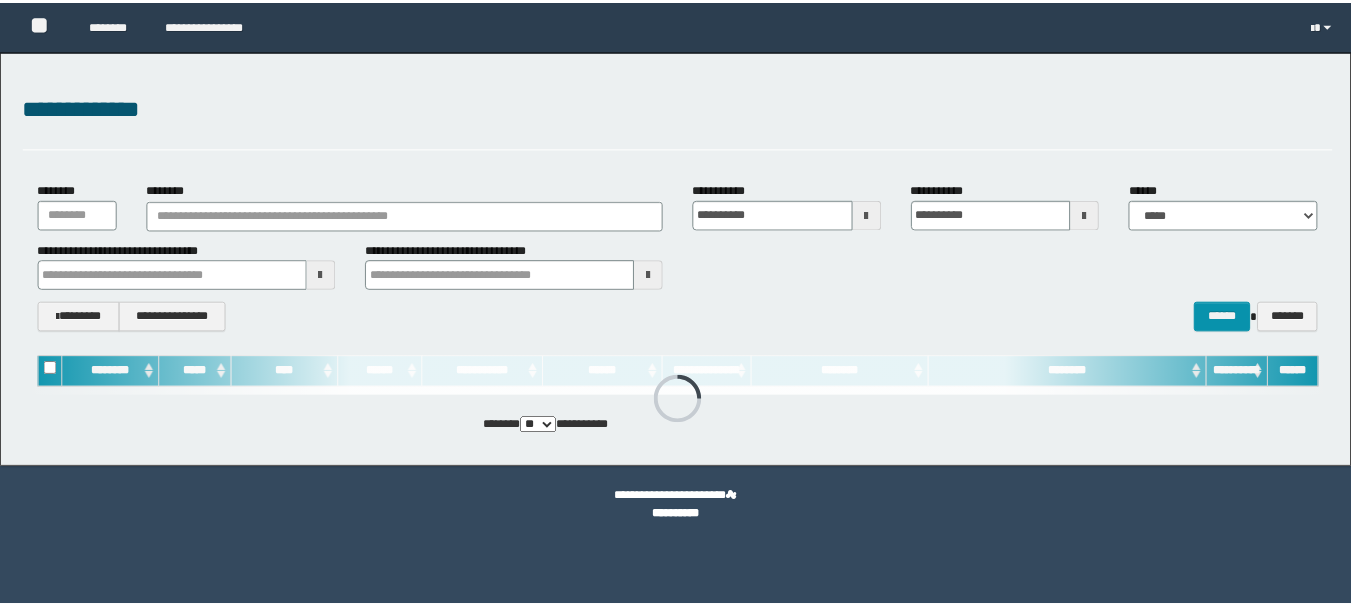scroll, scrollTop: 0, scrollLeft: 0, axis: both 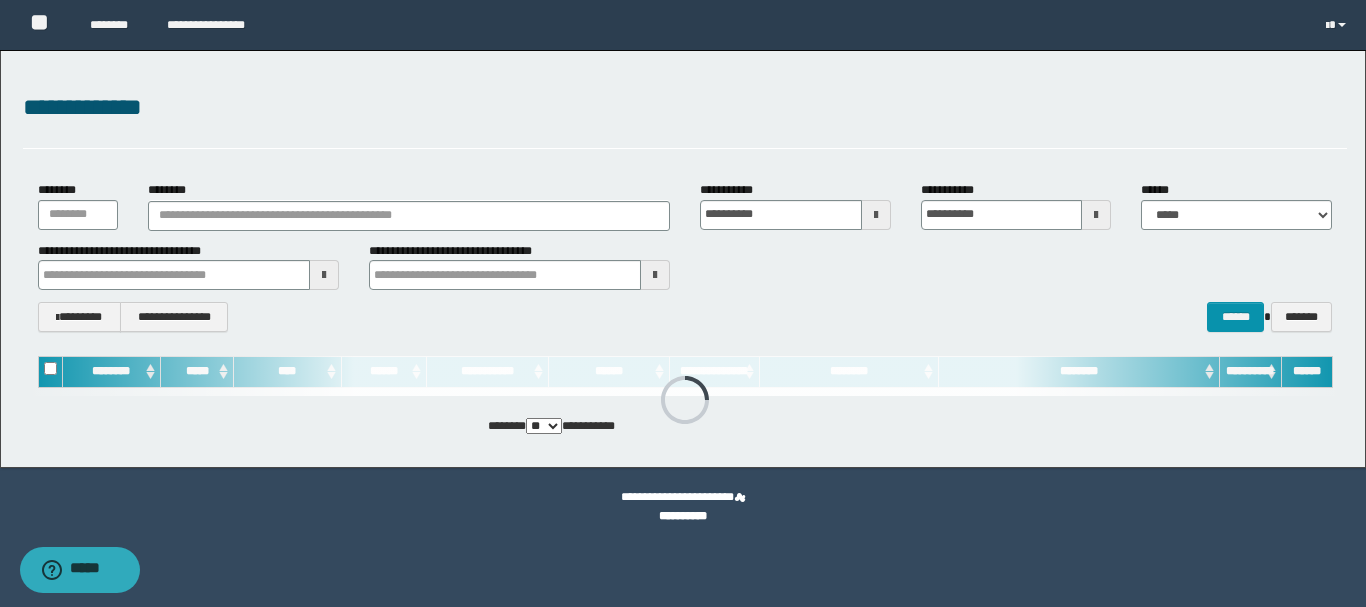 type on "**********" 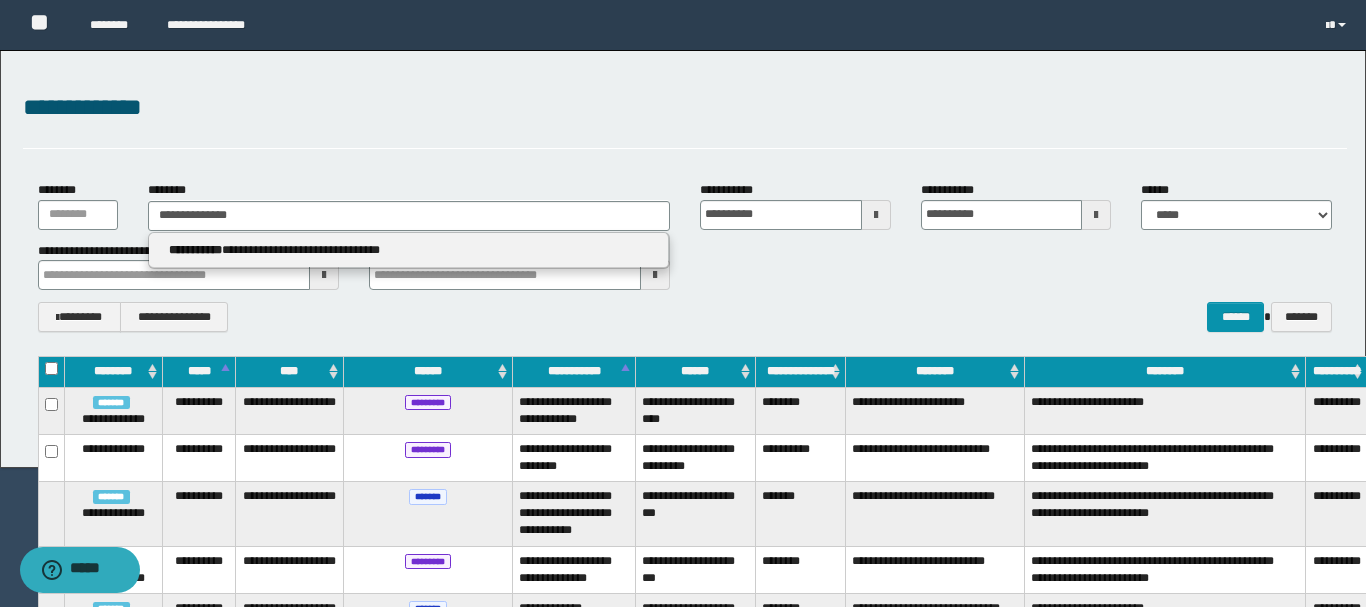 type on "**********" 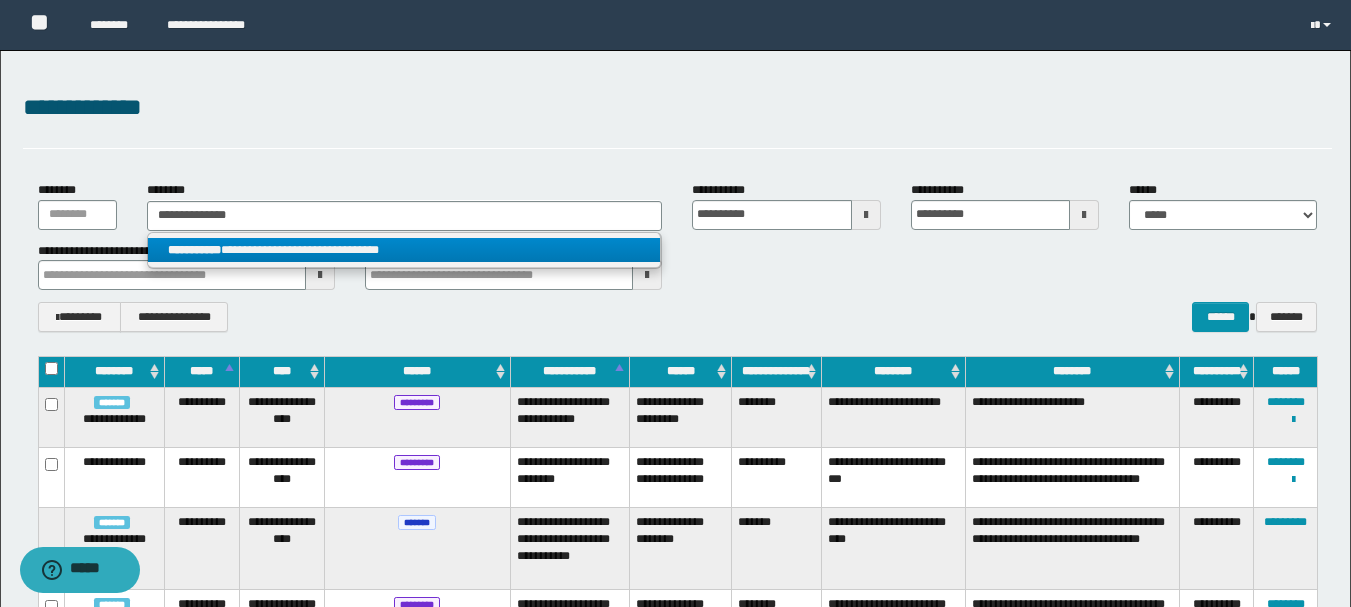 type on "**********" 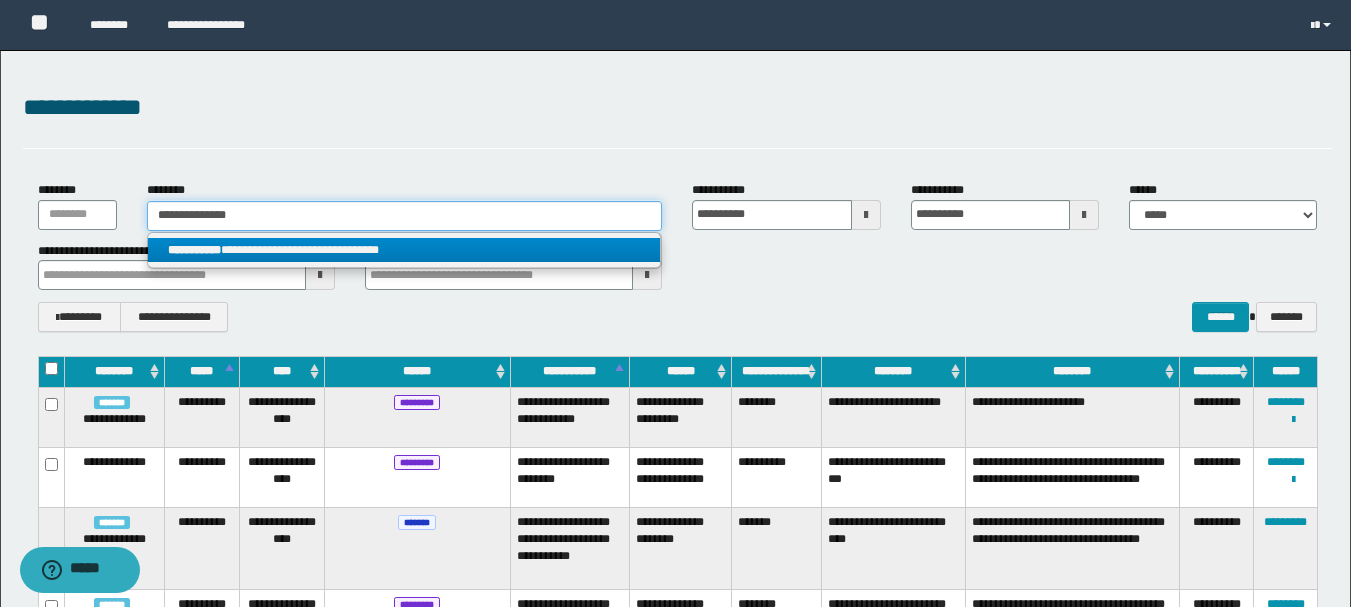 type 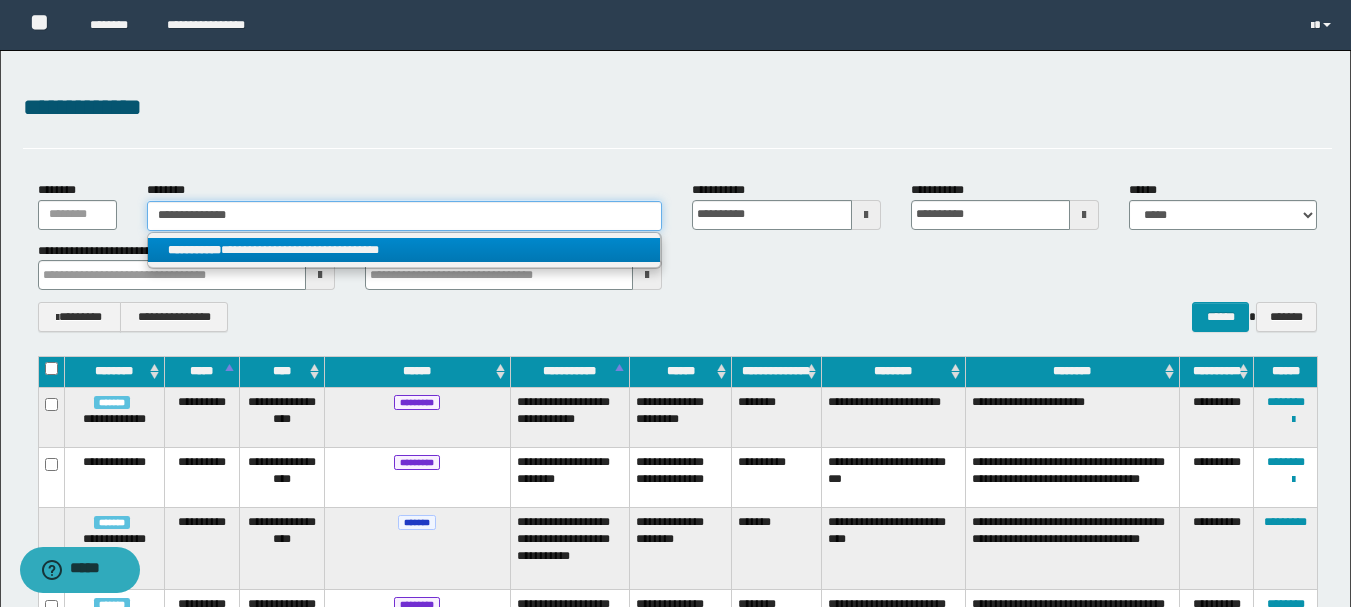 type 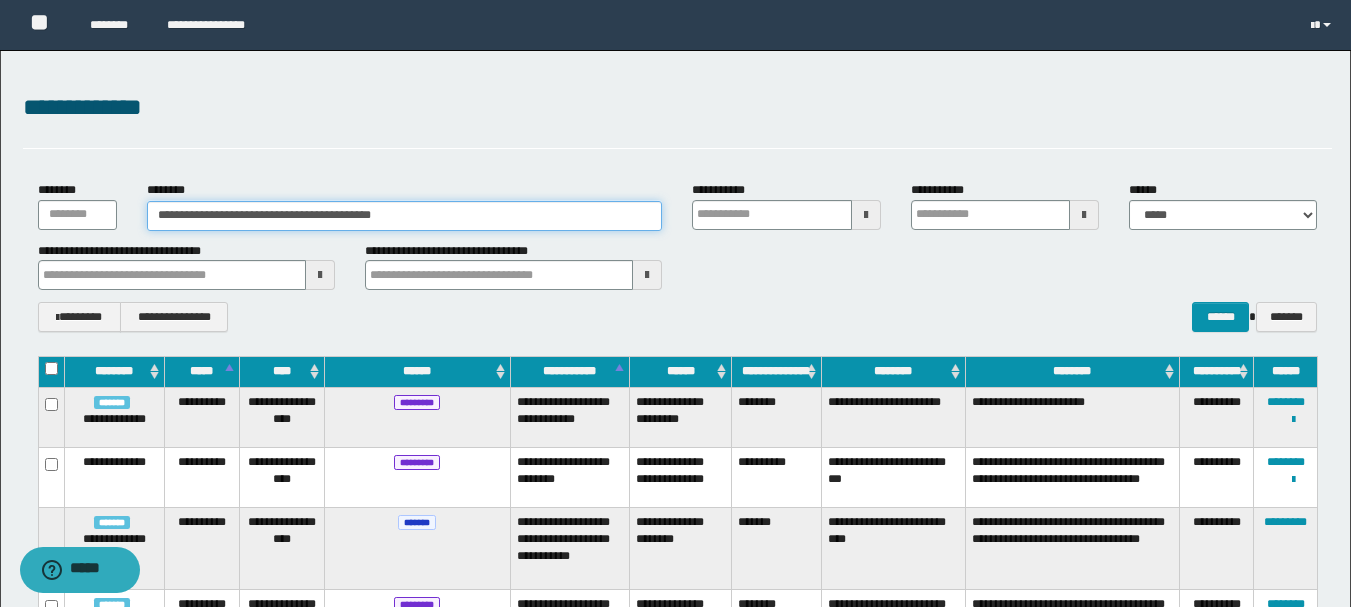 type 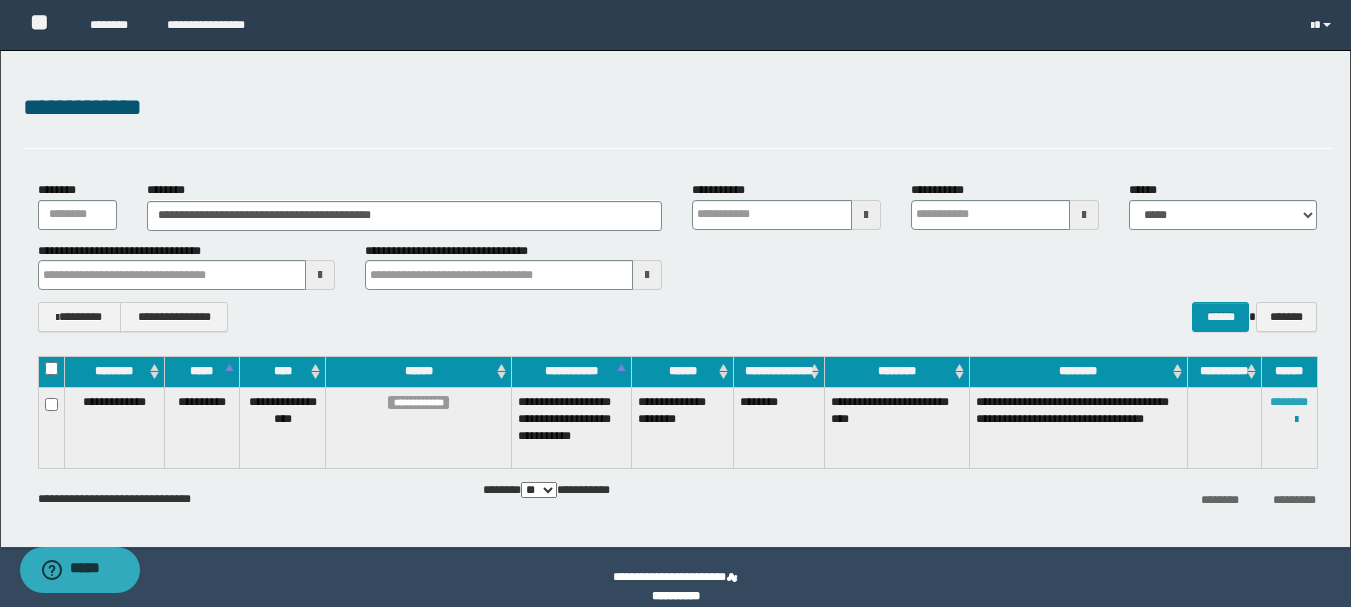click on "********" at bounding box center (1289, 402) 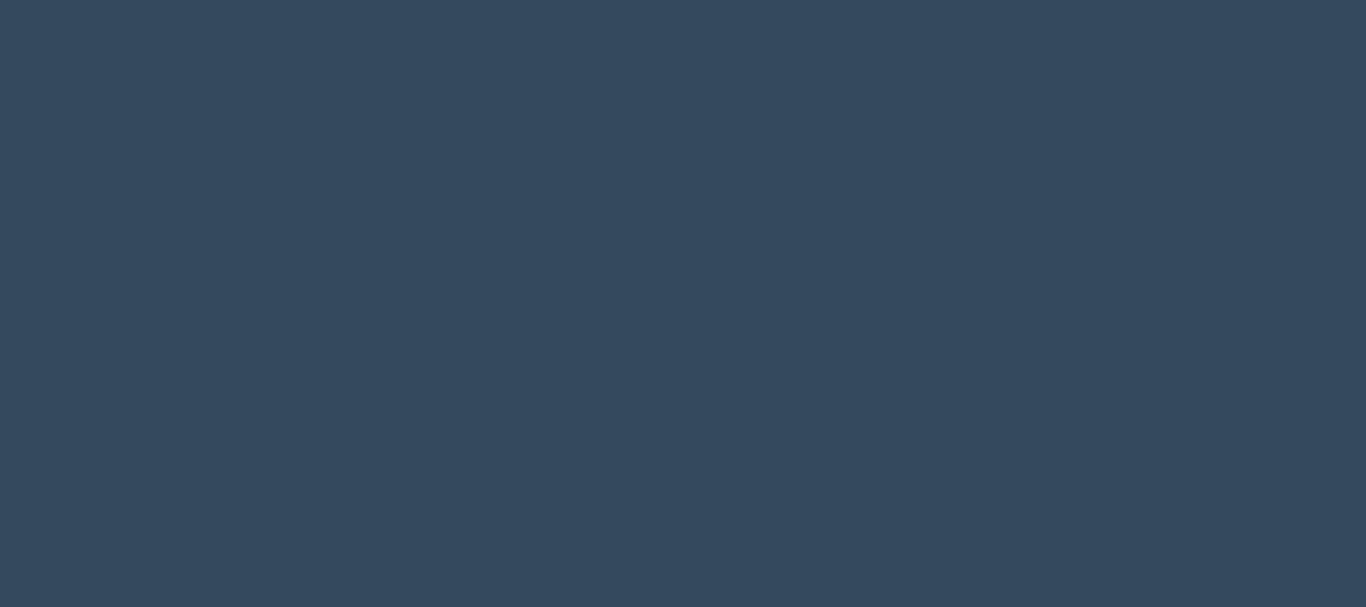 scroll, scrollTop: 0, scrollLeft: 0, axis: both 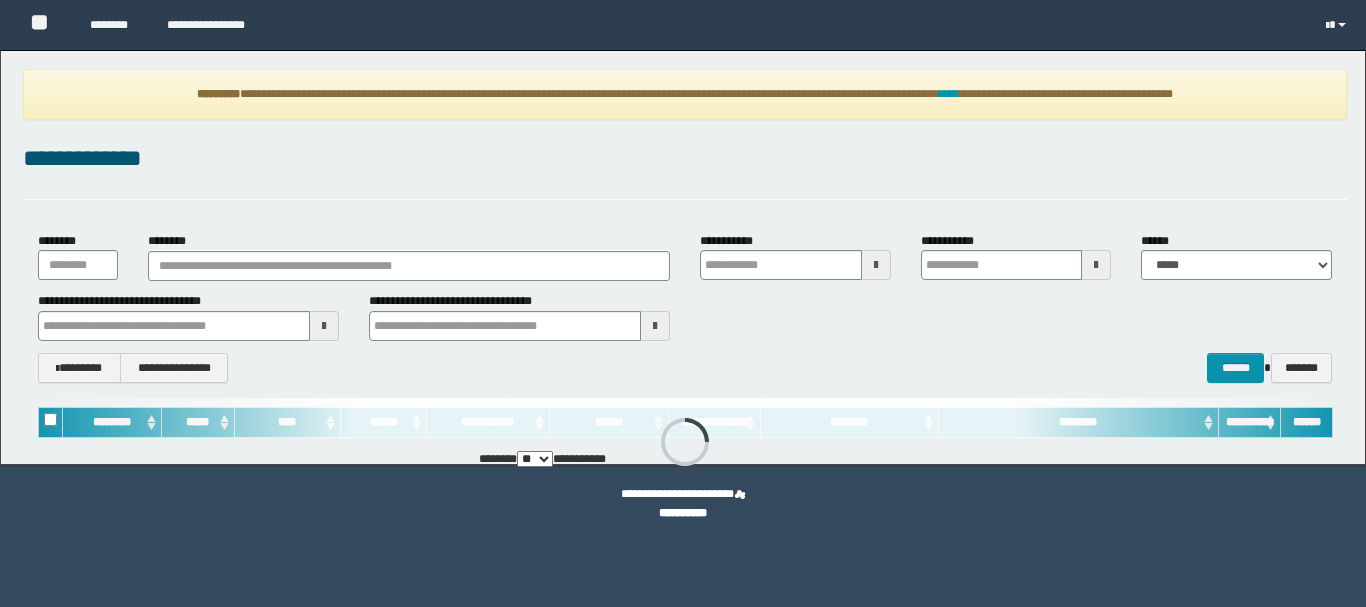 type on "**********" 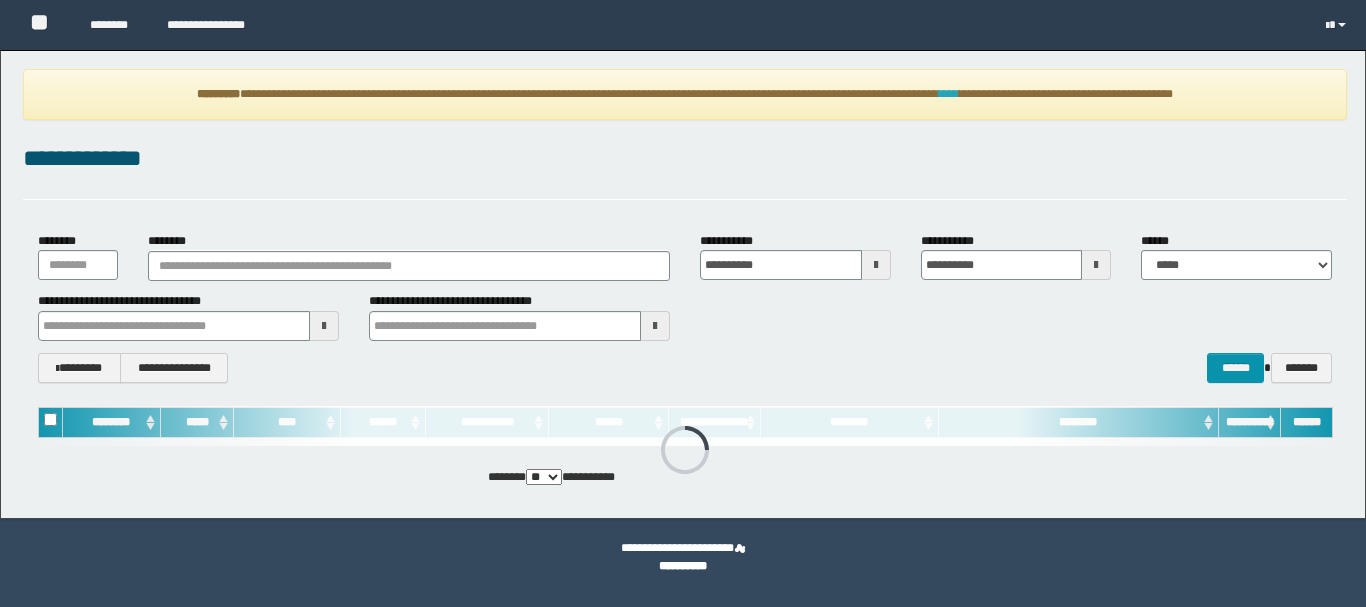 click on "****" at bounding box center (949, 94) 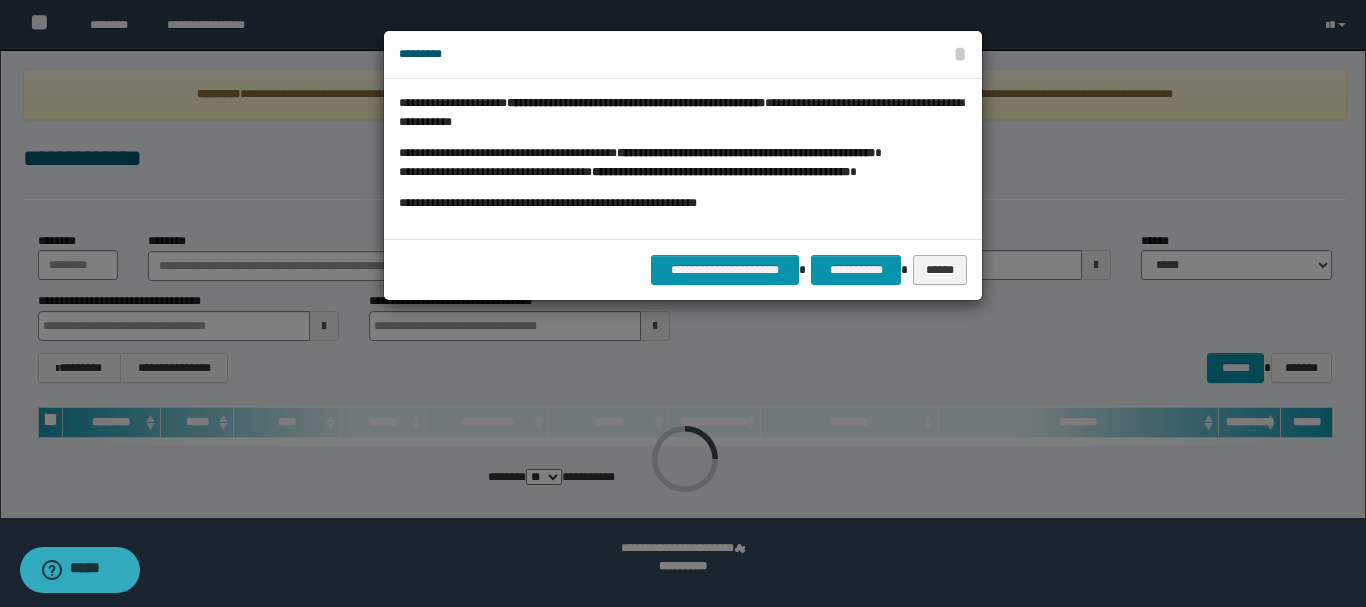 scroll, scrollTop: 0, scrollLeft: 0, axis: both 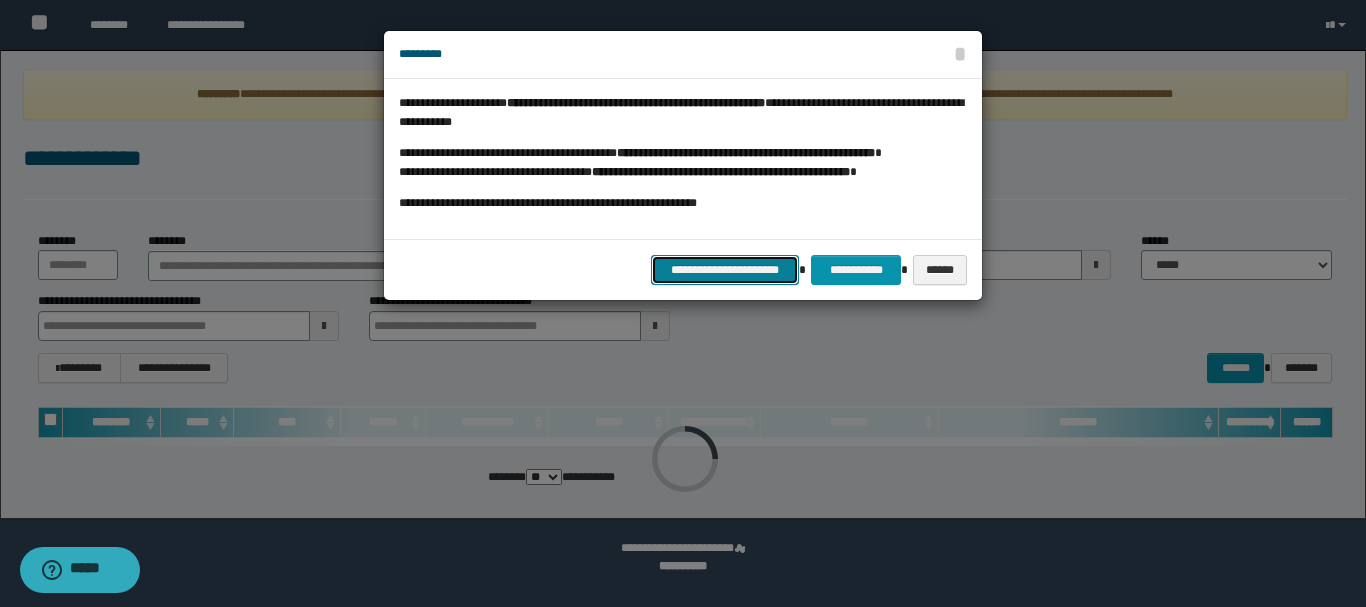 click on "**********" at bounding box center [725, 270] 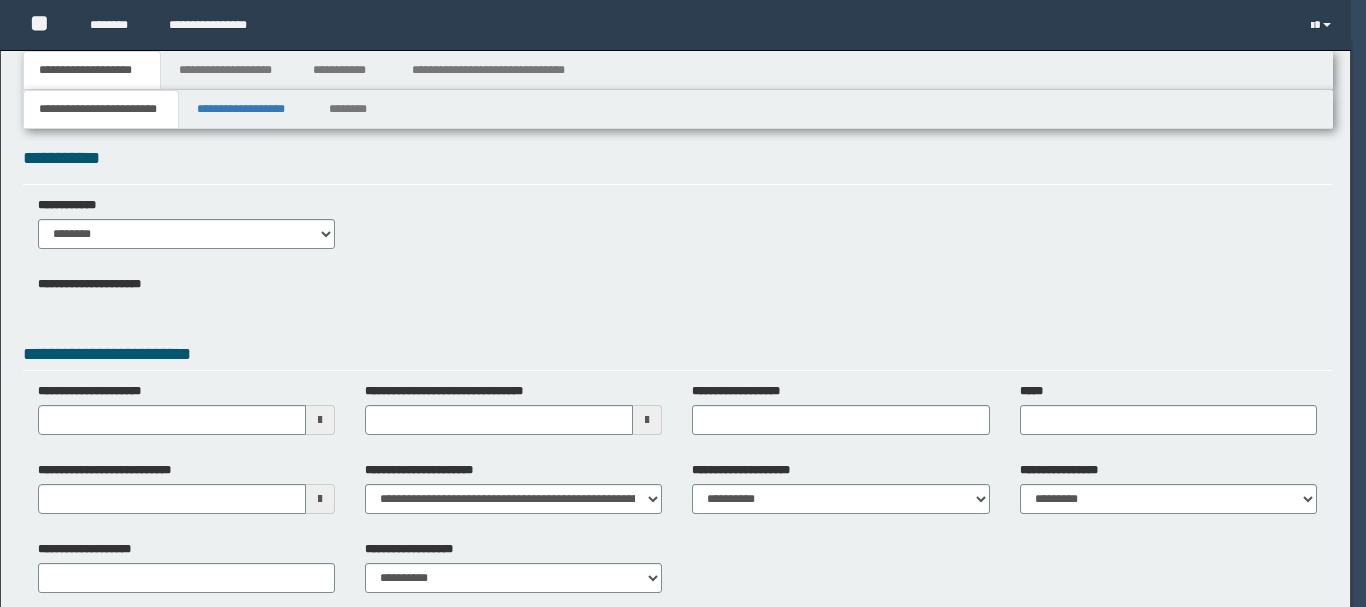 scroll, scrollTop: 0, scrollLeft: 0, axis: both 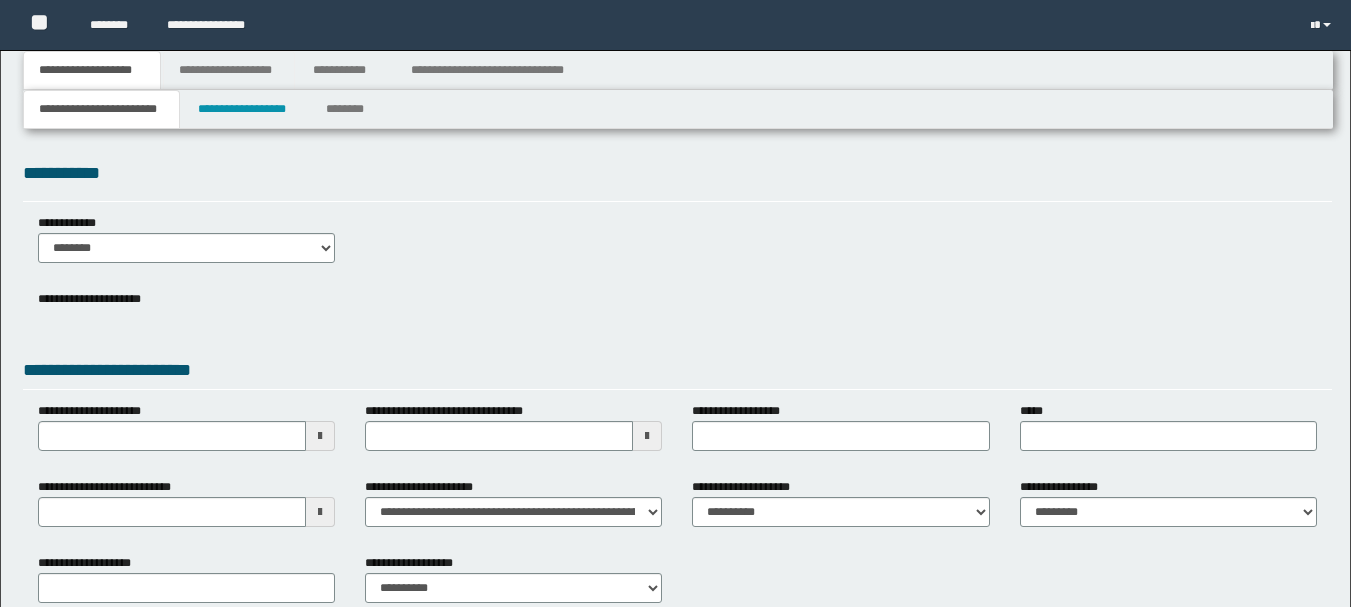 type 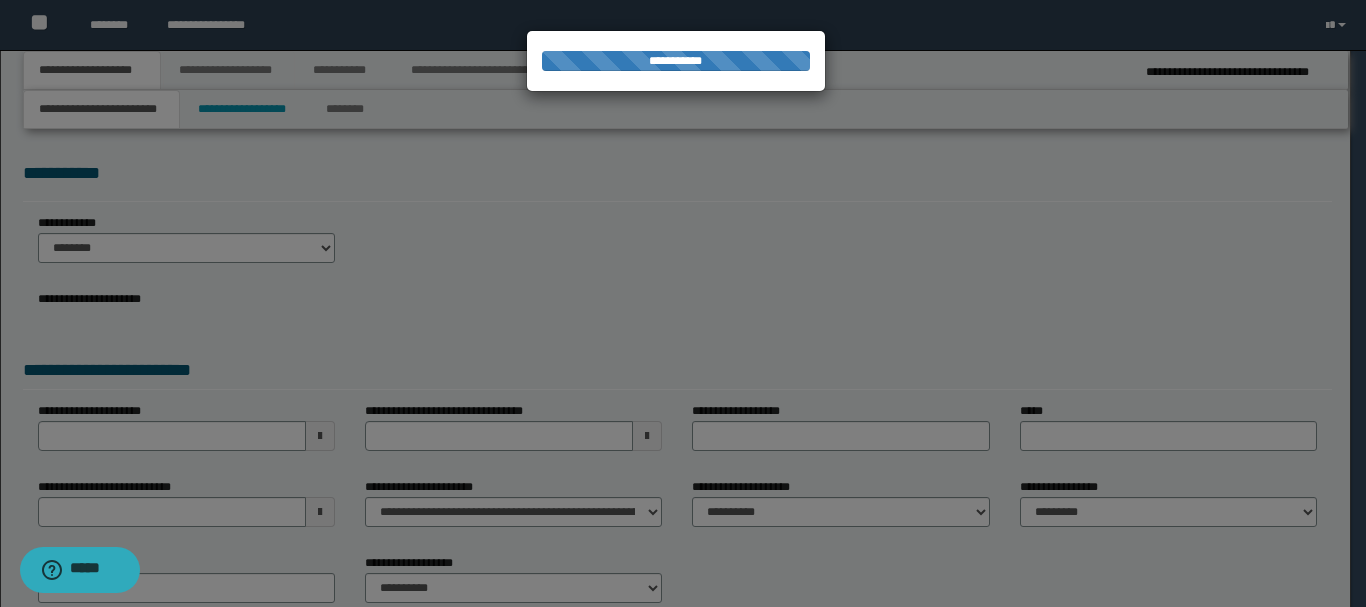 scroll, scrollTop: 0, scrollLeft: 0, axis: both 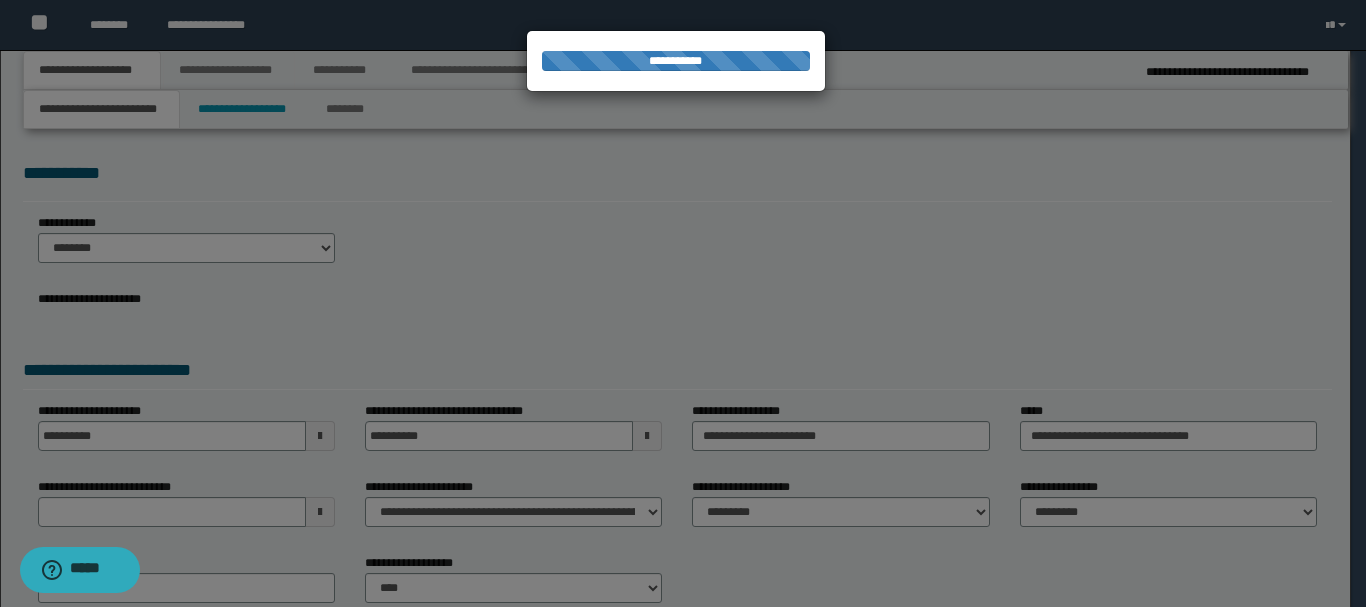 type on "**********" 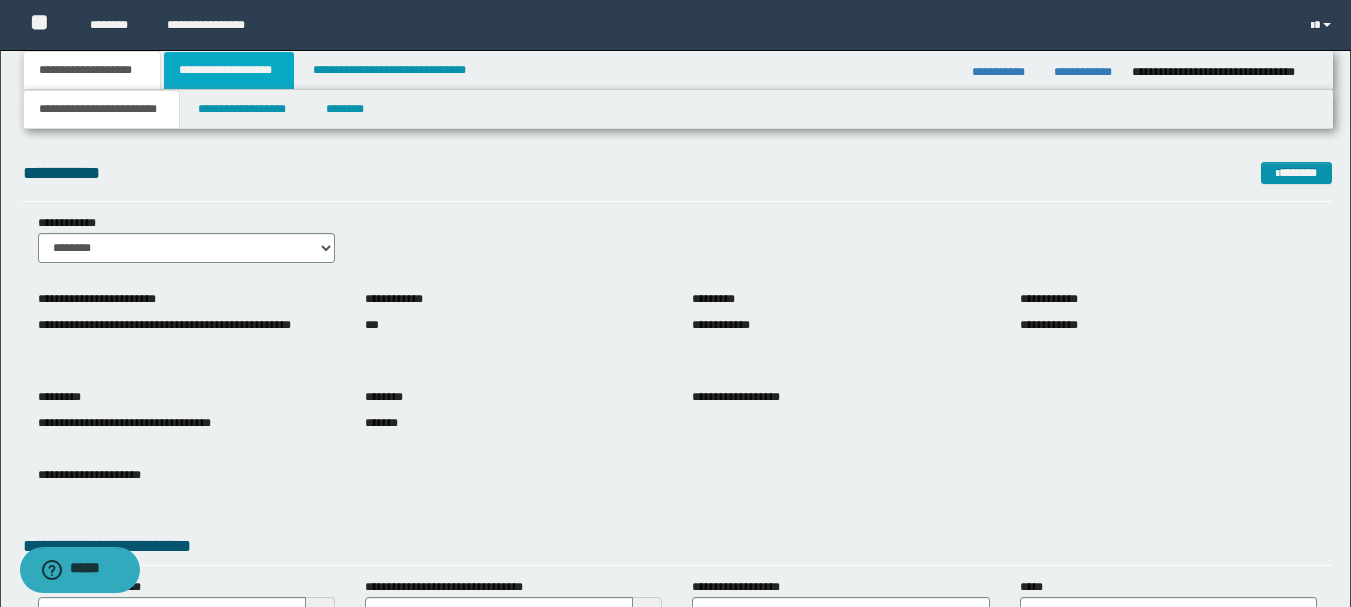 click on "**********" at bounding box center [229, 70] 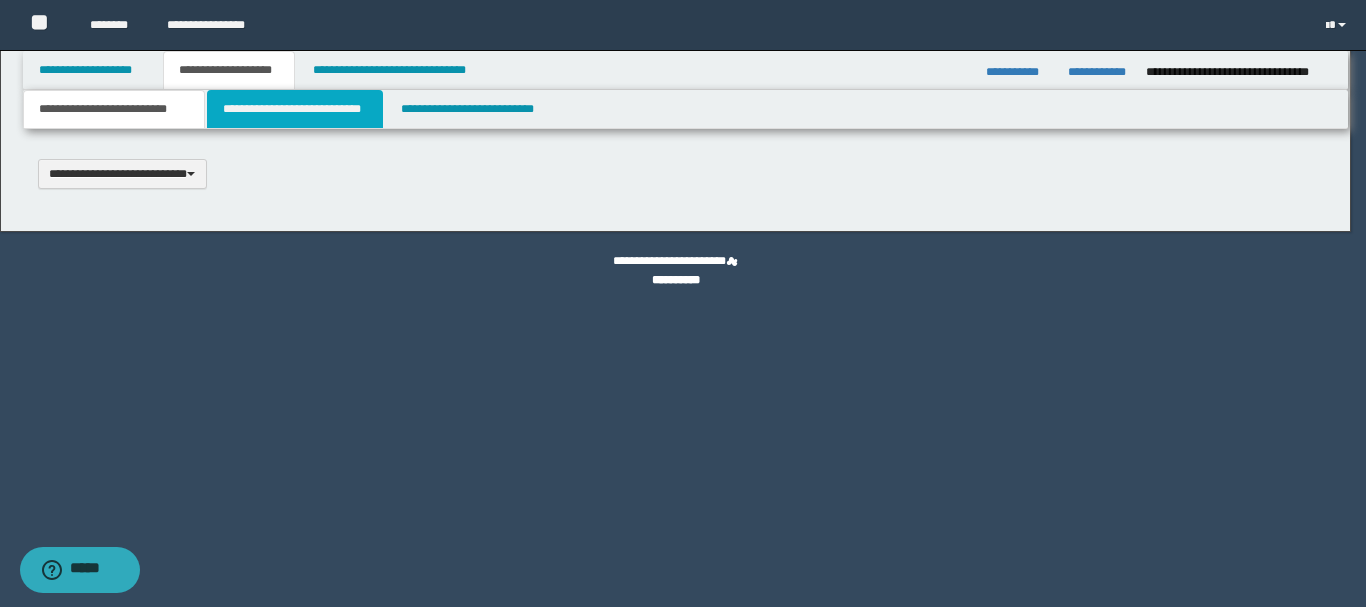 click on "**********" at bounding box center (295, 109) 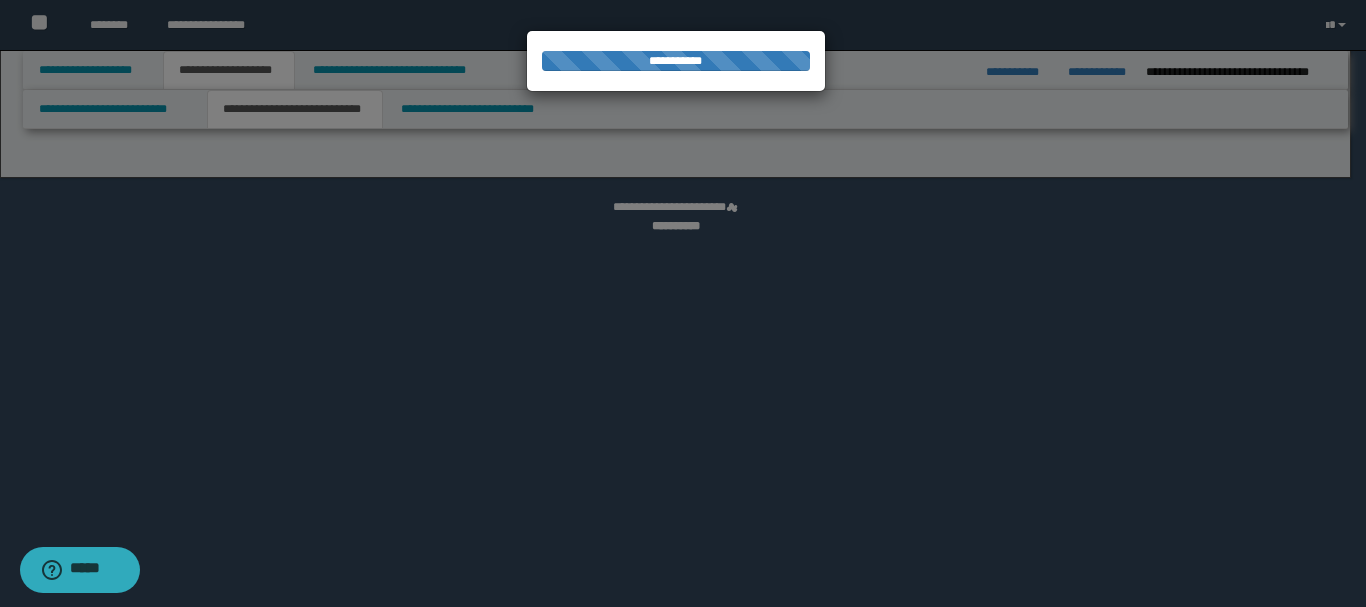 scroll, scrollTop: 0, scrollLeft: 0, axis: both 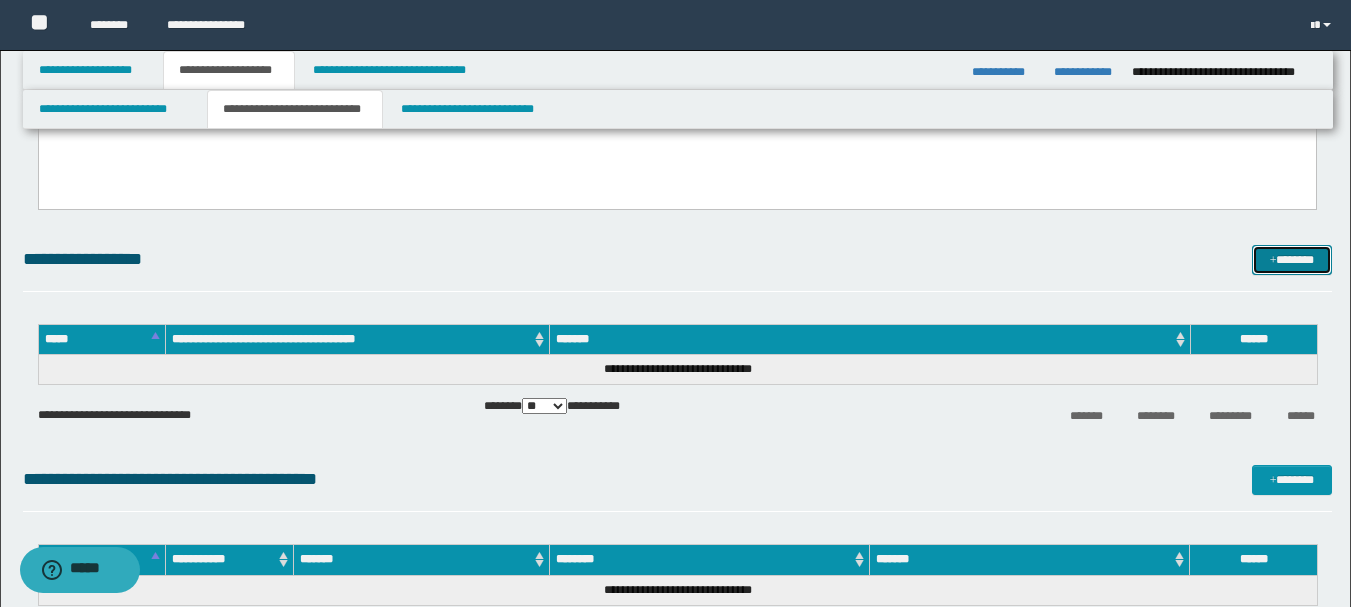 click on "*******" at bounding box center [1292, 260] 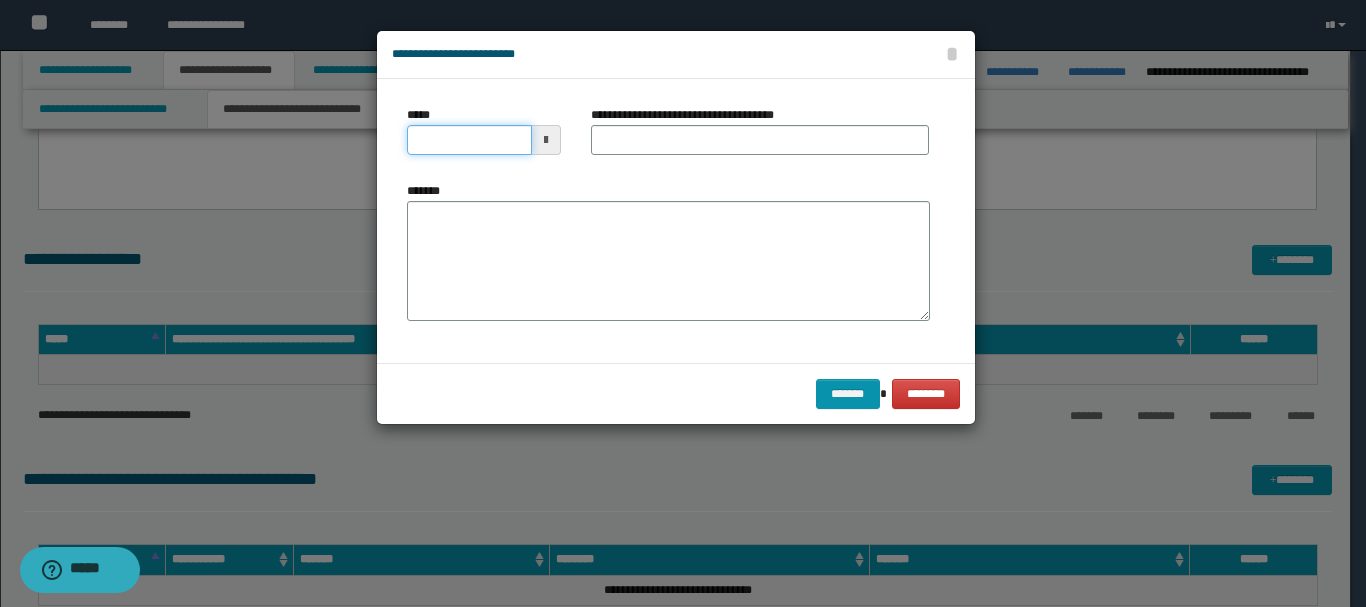 click on "*****" at bounding box center [469, 140] 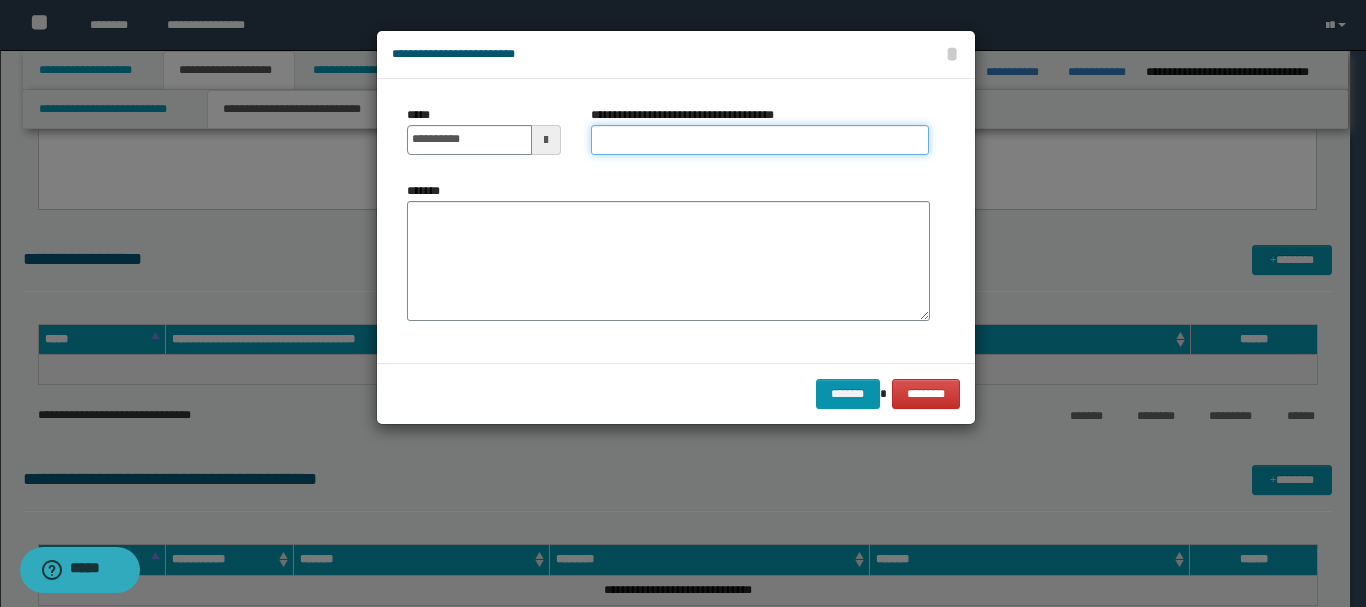 click on "**********" at bounding box center [760, 140] 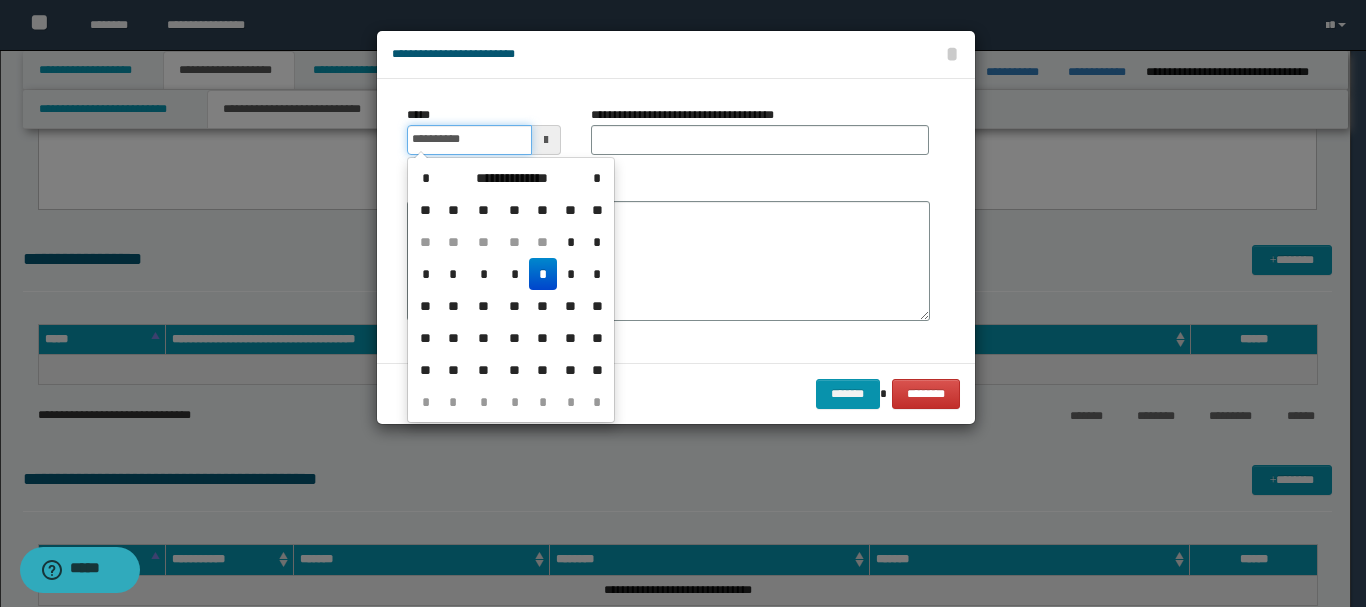 drag, startPoint x: 492, startPoint y: 143, endPoint x: 339, endPoint y: 149, distance: 153.1176 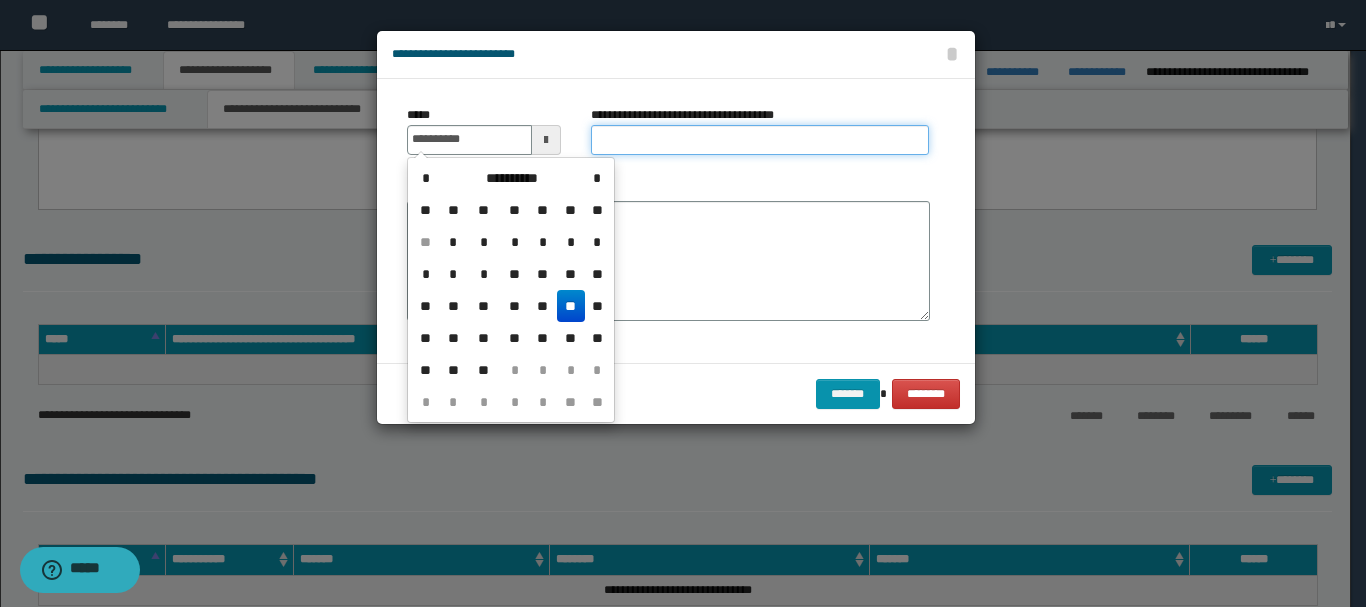 click on "**********" at bounding box center (760, 140) 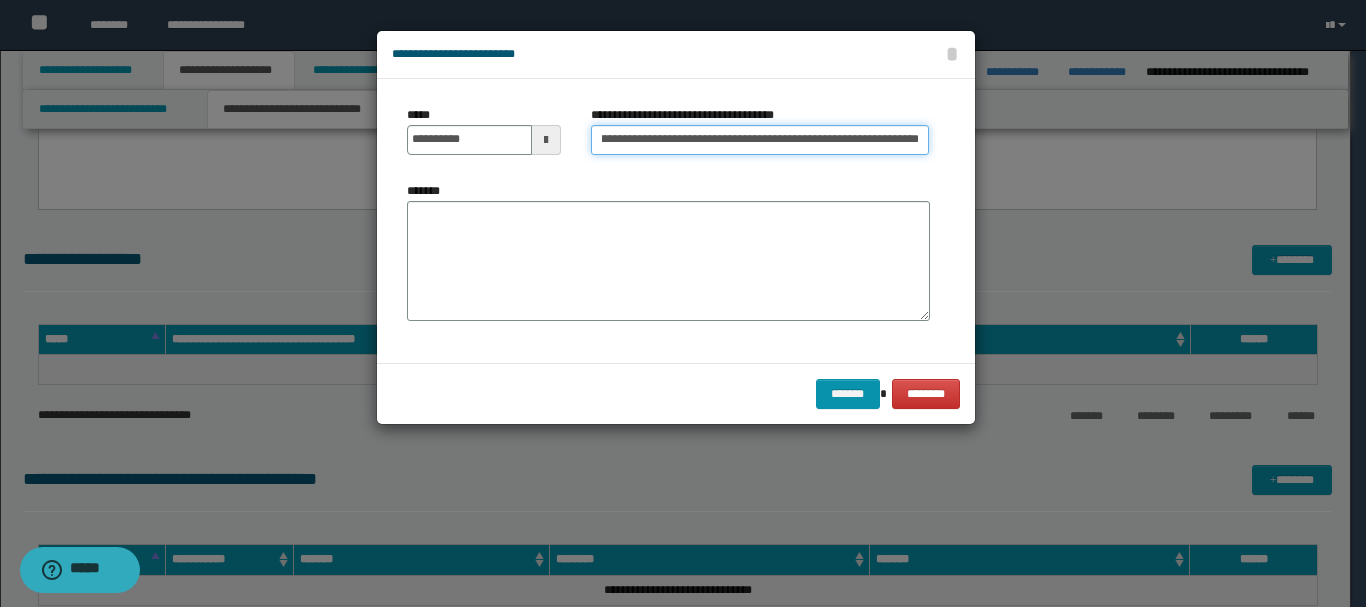 scroll, scrollTop: 0, scrollLeft: 78, axis: horizontal 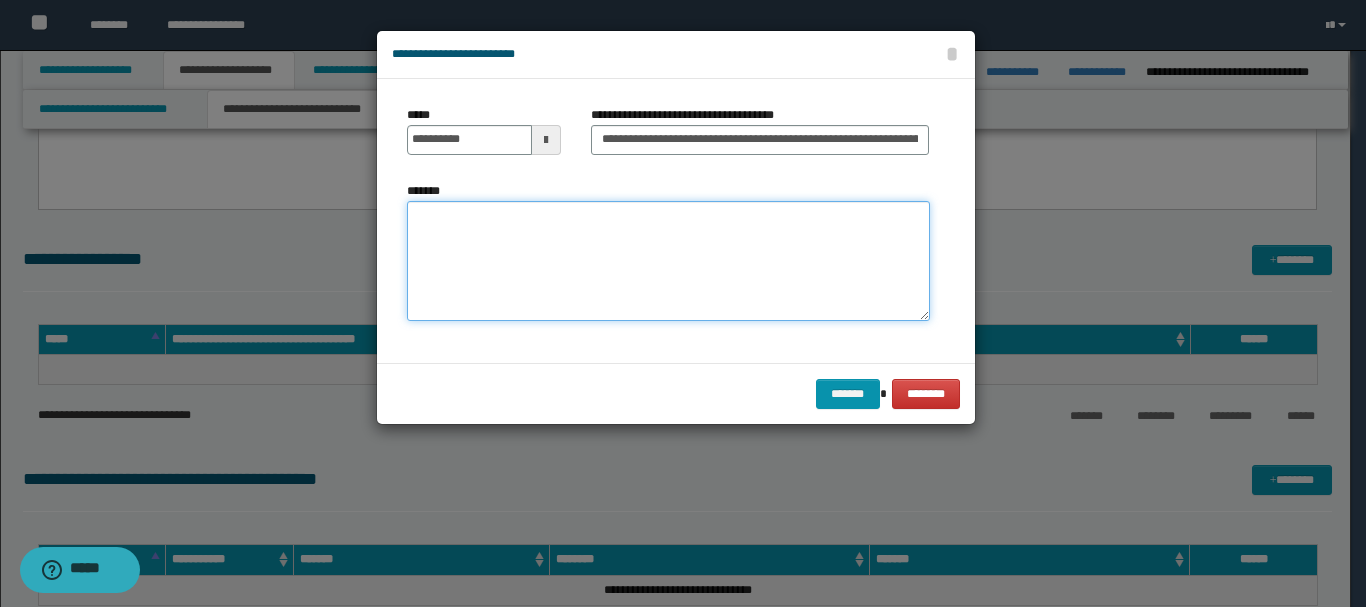 click on "*******" at bounding box center [668, 261] 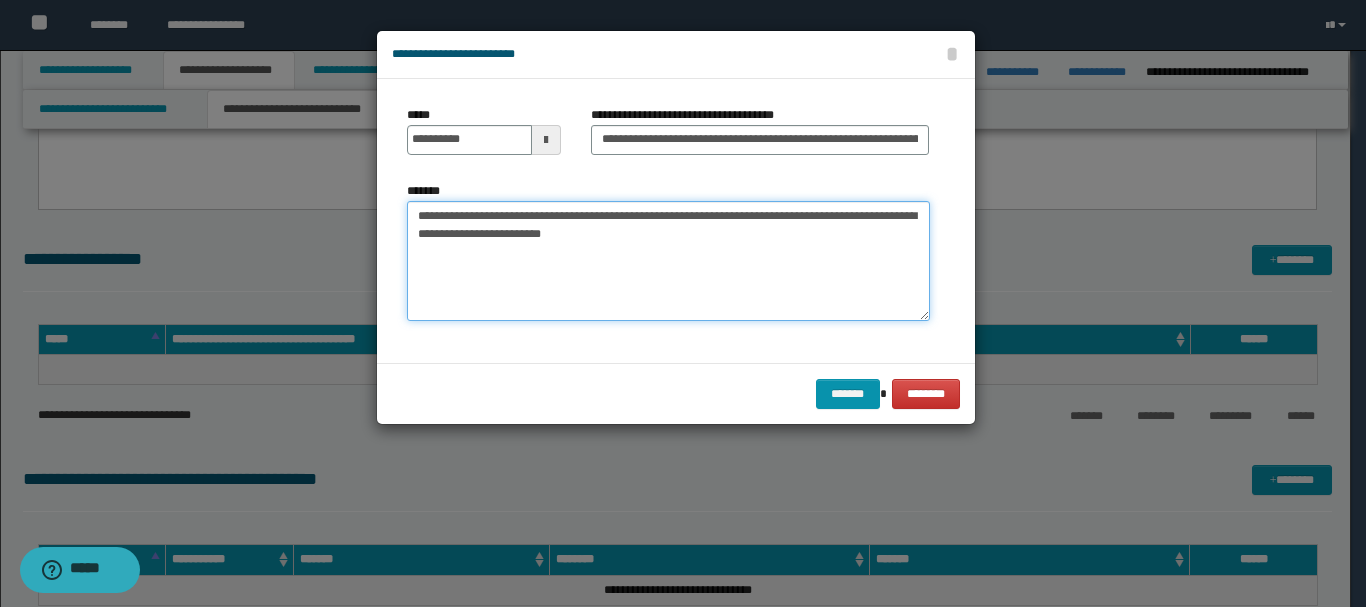 click on "**********" at bounding box center [668, 261] 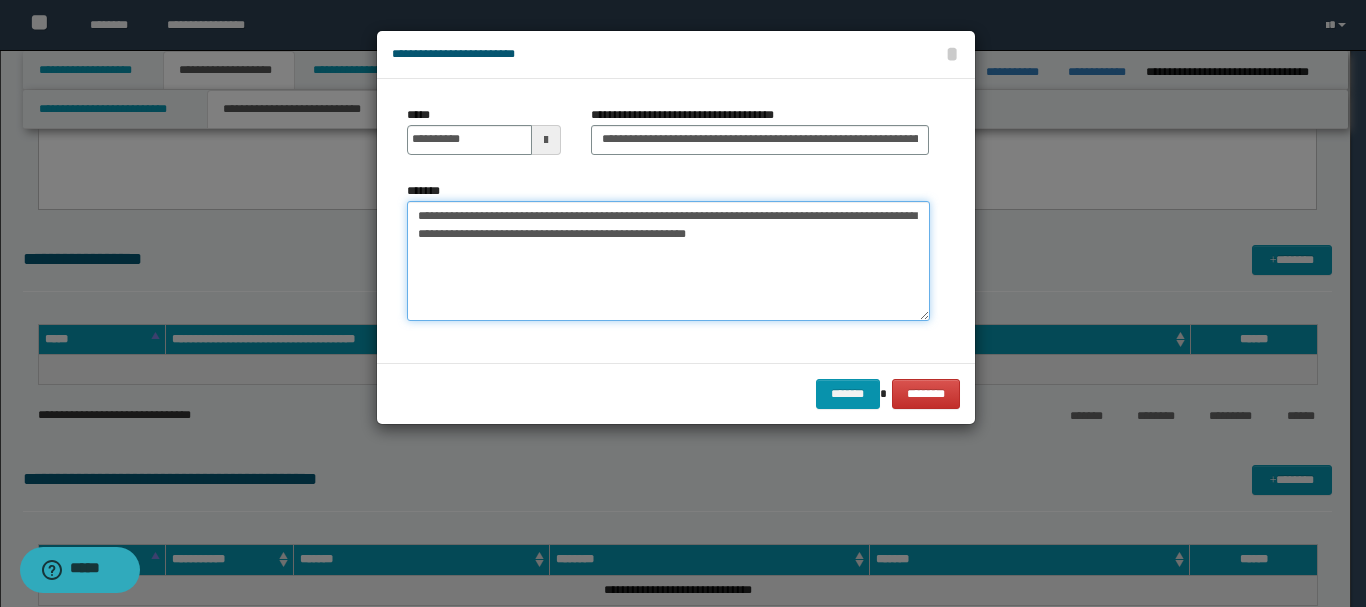 click on "**********" at bounding box center (668, 261) 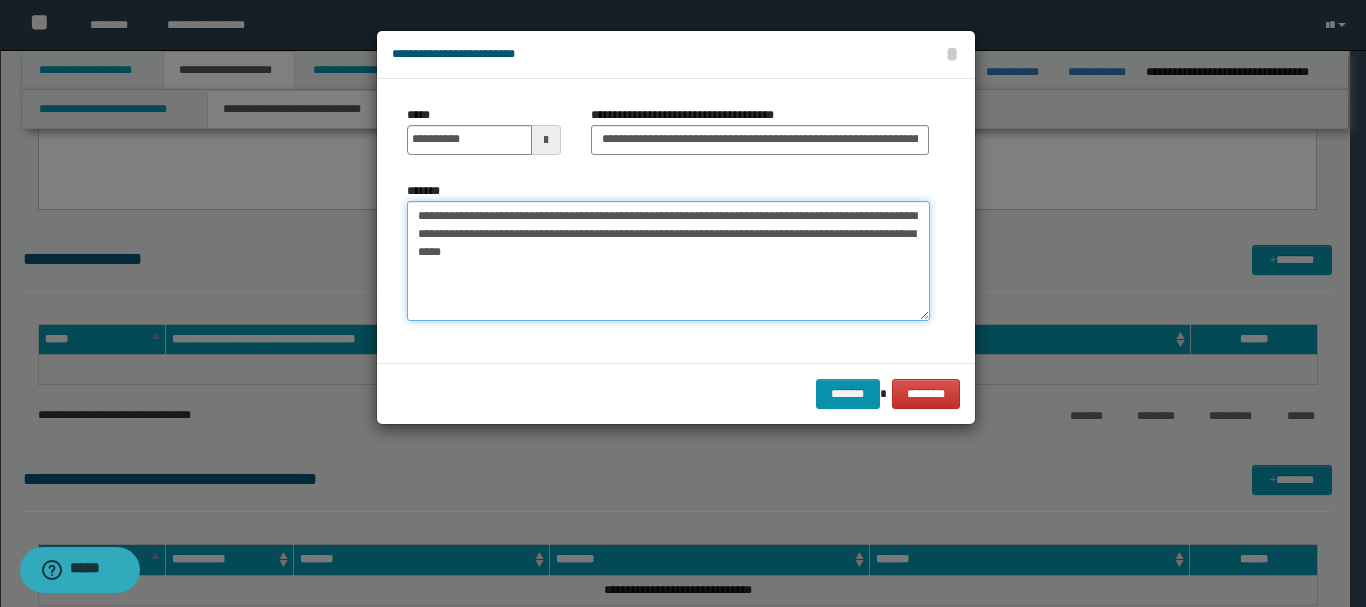 click on "**********" at bounding box center (668, 261) 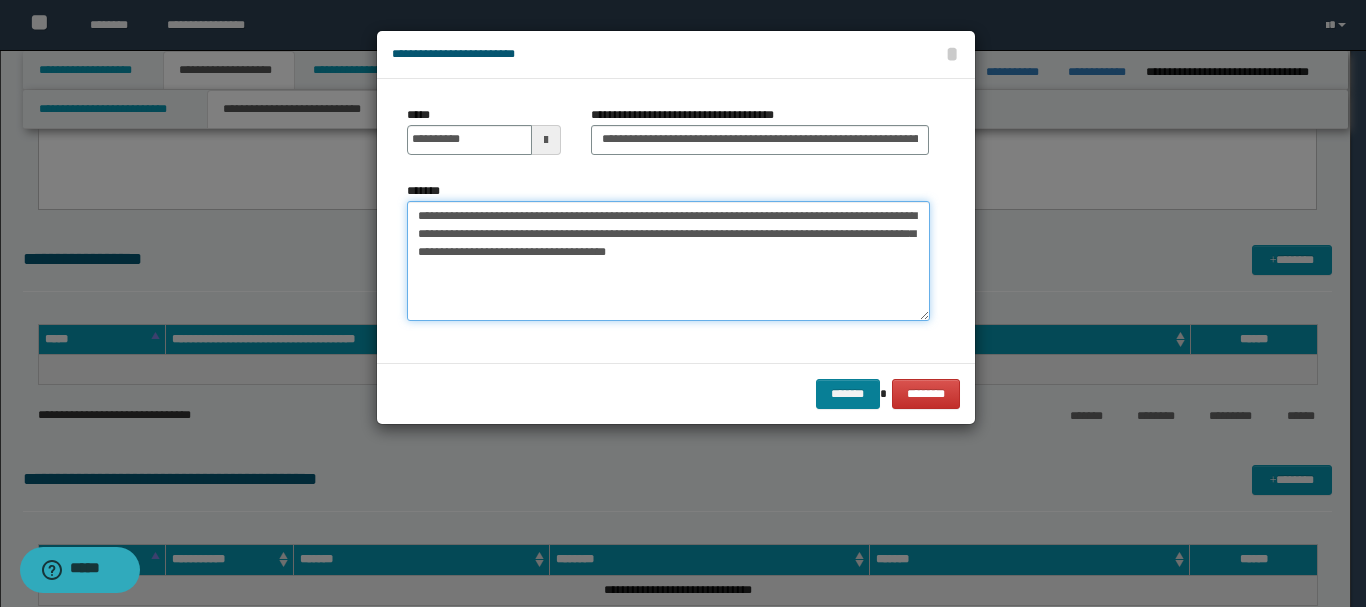 type on "**********" 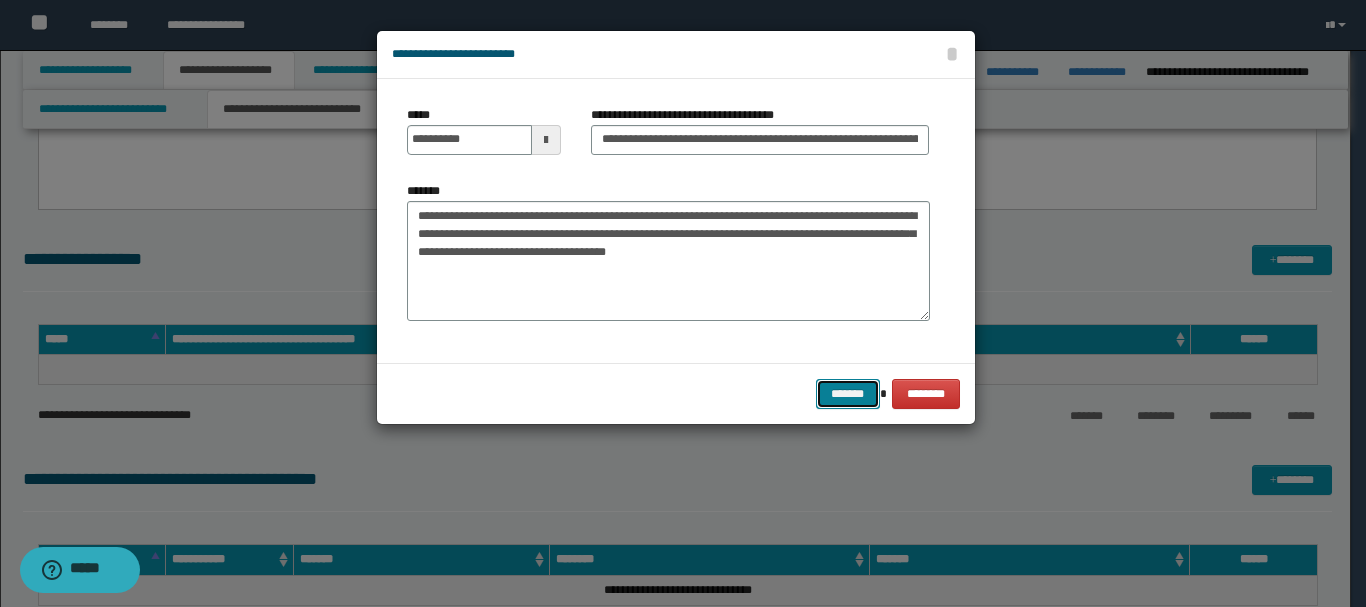 click on "*******" at bounding box center [848, 394] 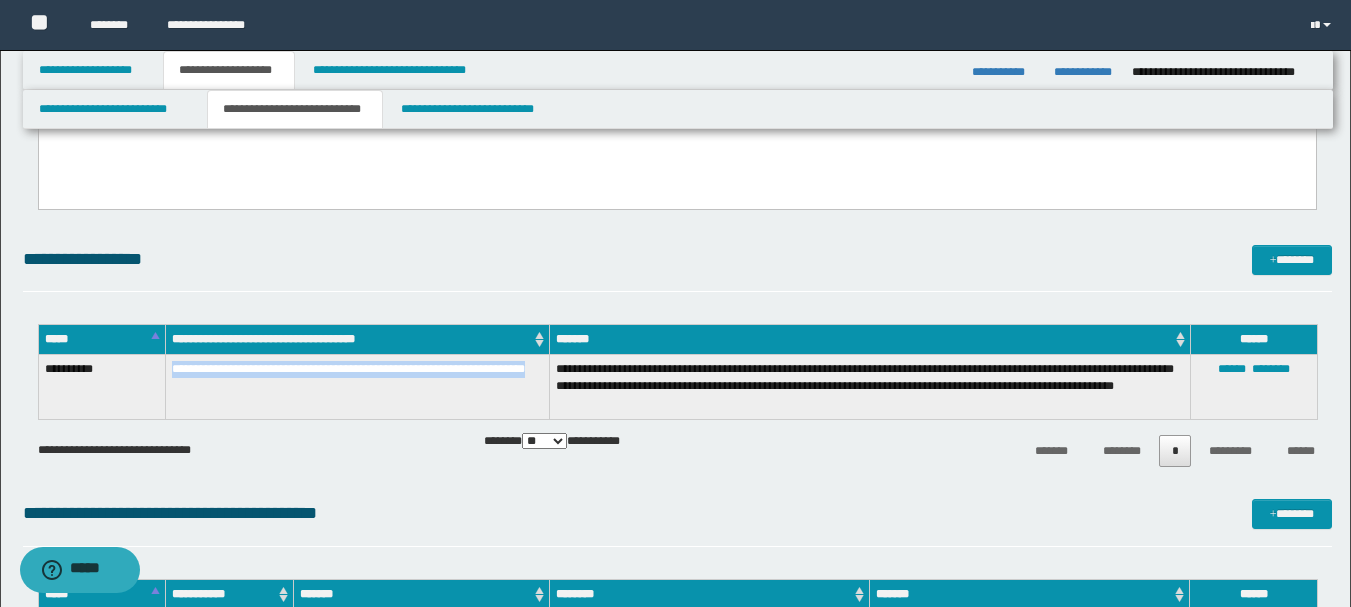 drag, startPoint x: 246, startPoint y: 384, endPoint x: 165, endPoint y: 365, distance: 83.198555 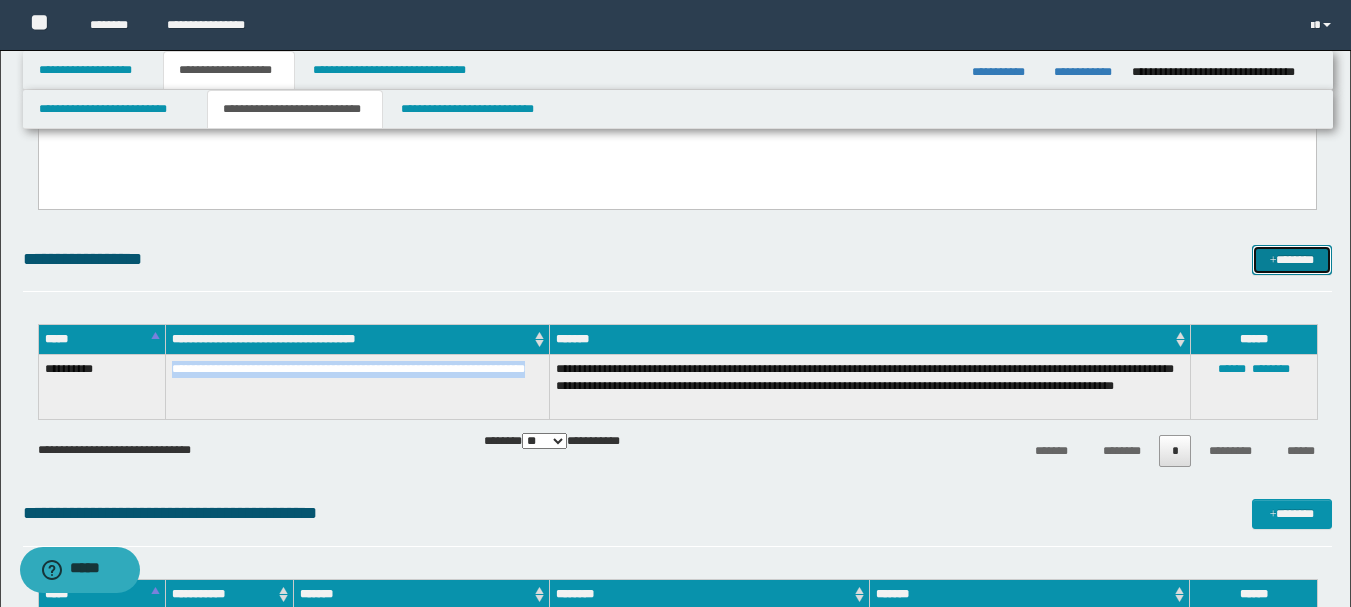 click on "*******" at bounding box center (1292, 260) 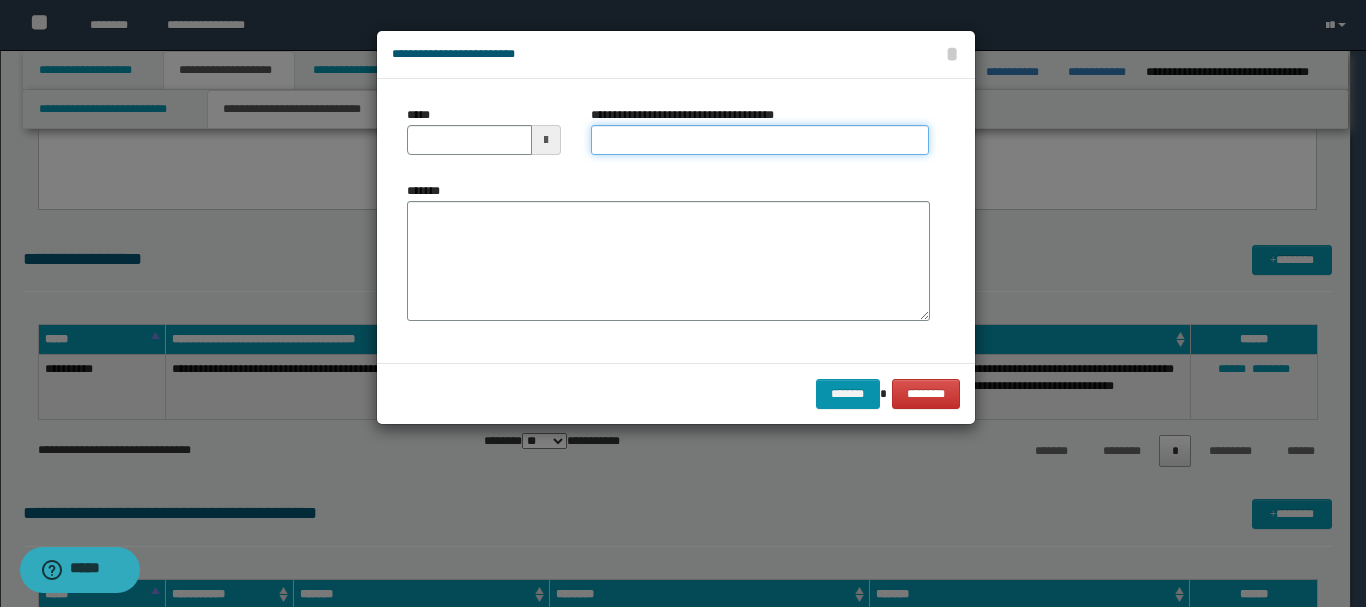 click on "**********" at bounding box center (760, 140) 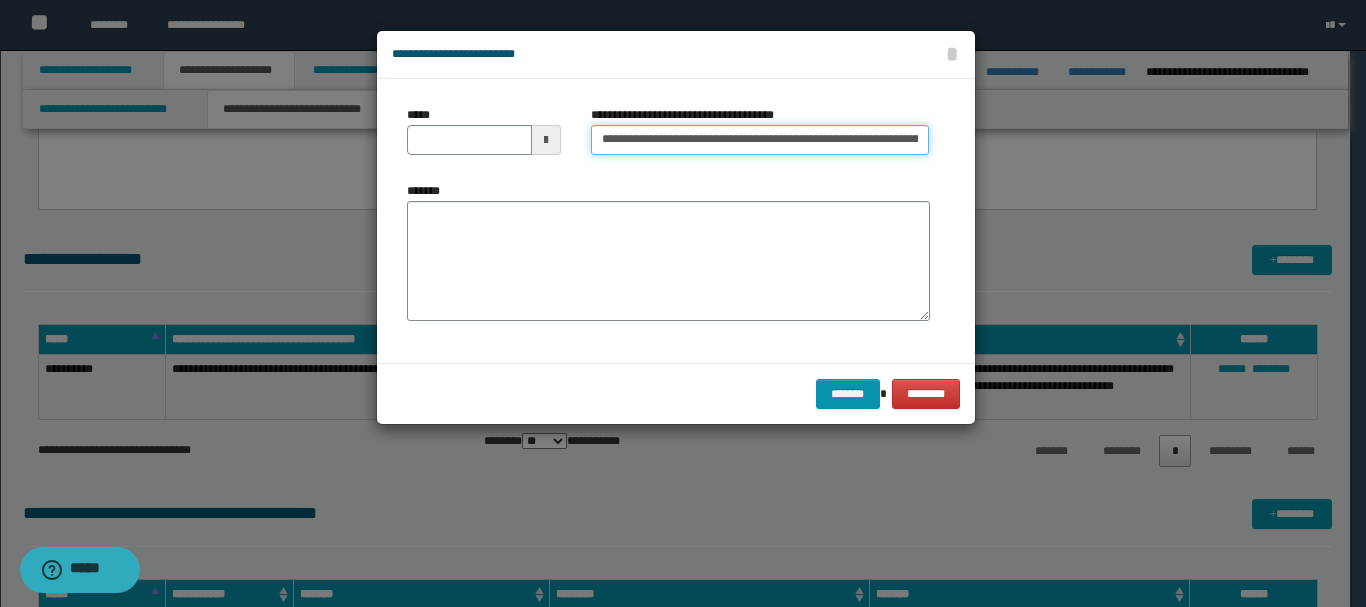 scroll, scrollTop: 0, scrollLeft: 75, axis: horizontal 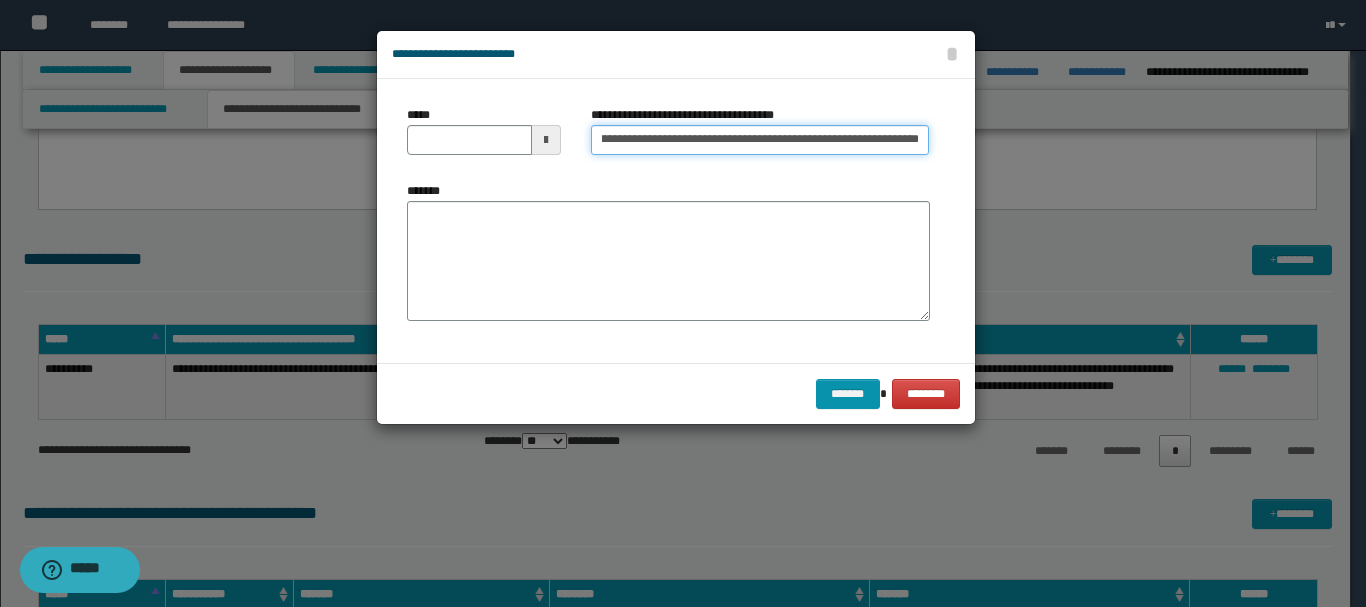 type on "**********" 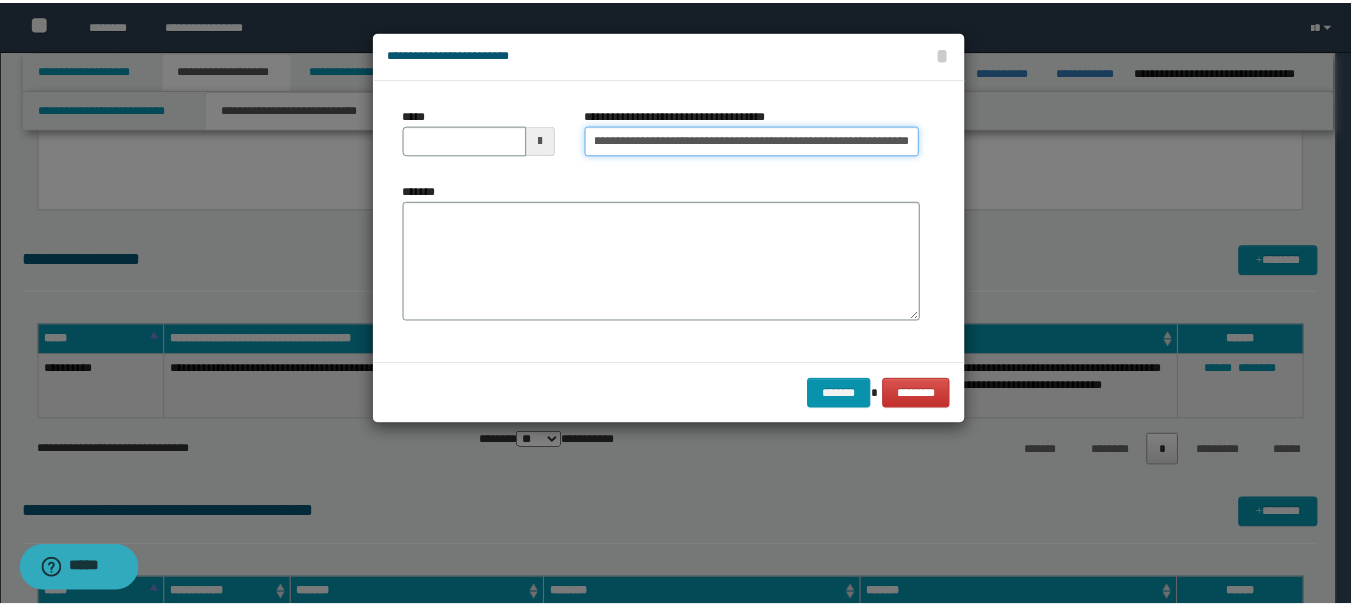 scroll, scrollTop: 0, scrollLeft: 0, axis: both 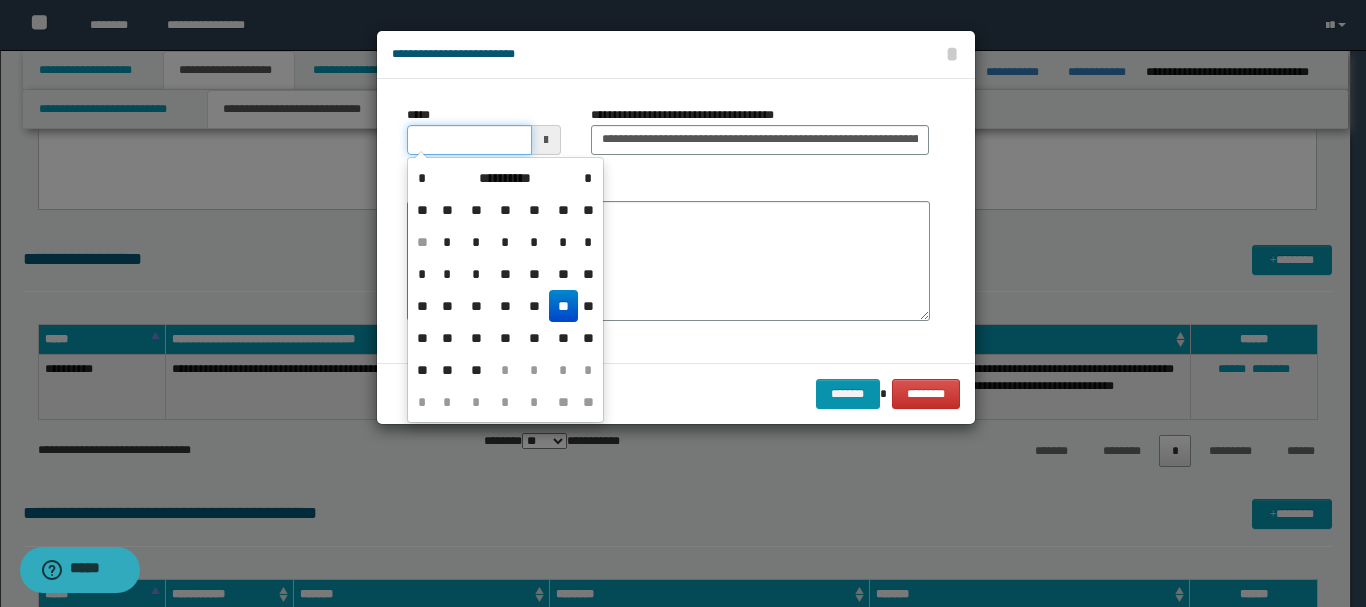 click on "*****" at bounding box center (469, 140) 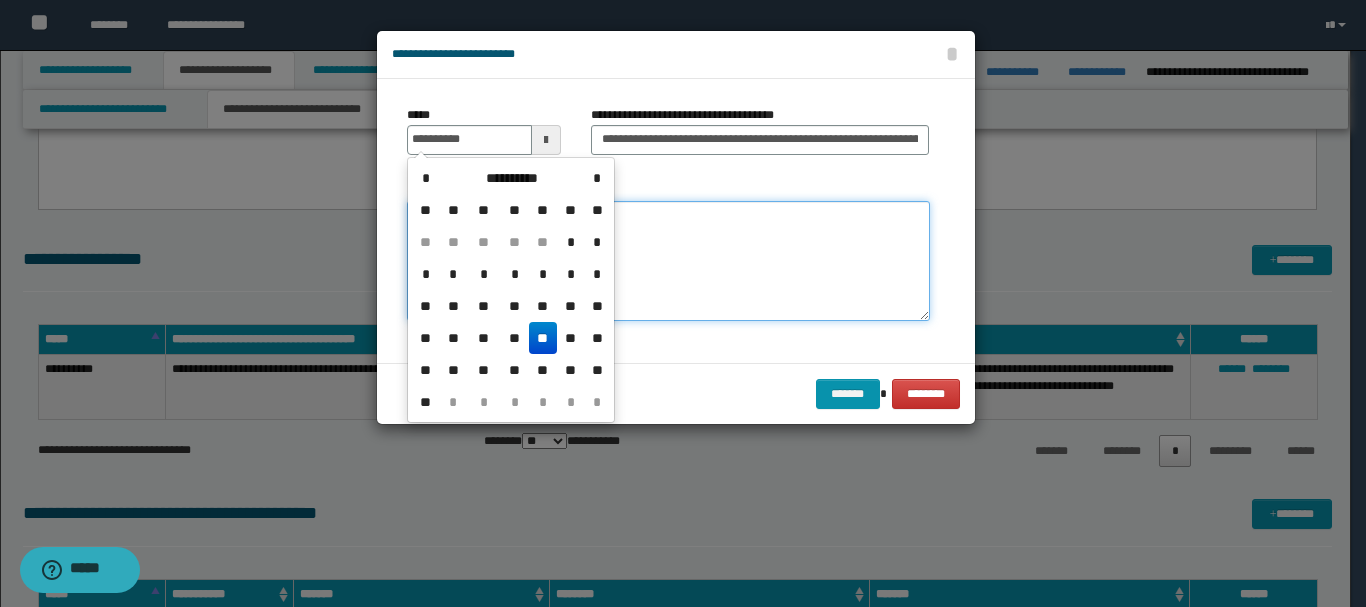 type on "**********" 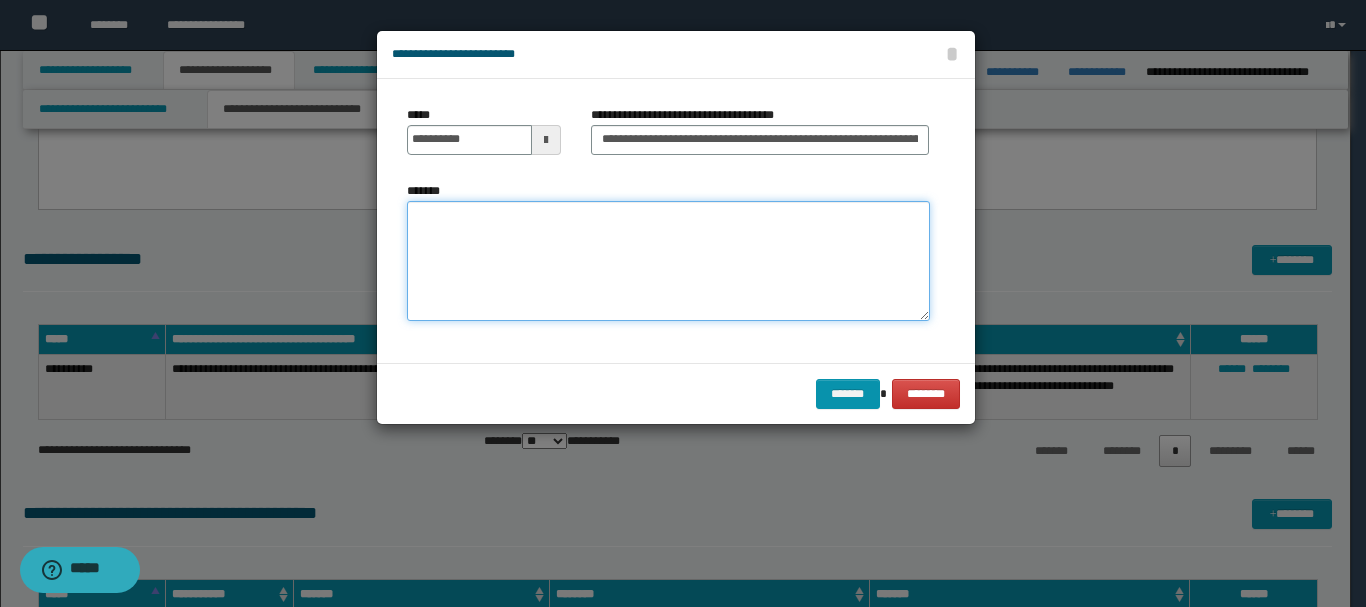 click on "*******" at bounding box center (668, 261) 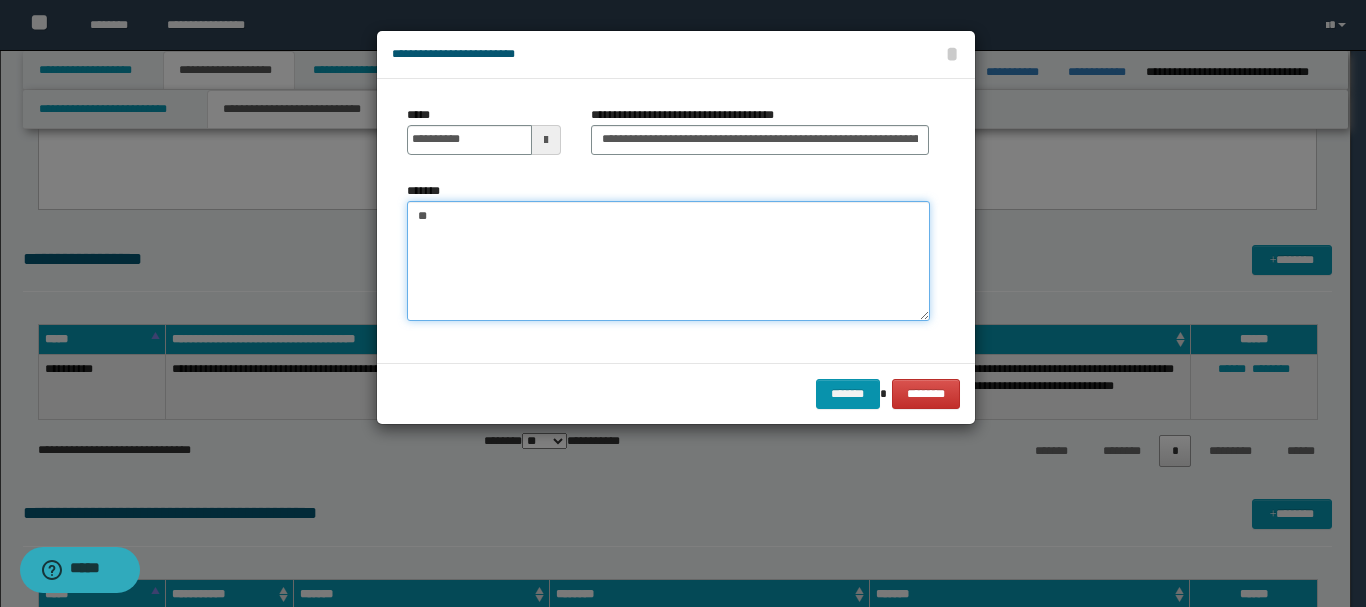 type on "*" 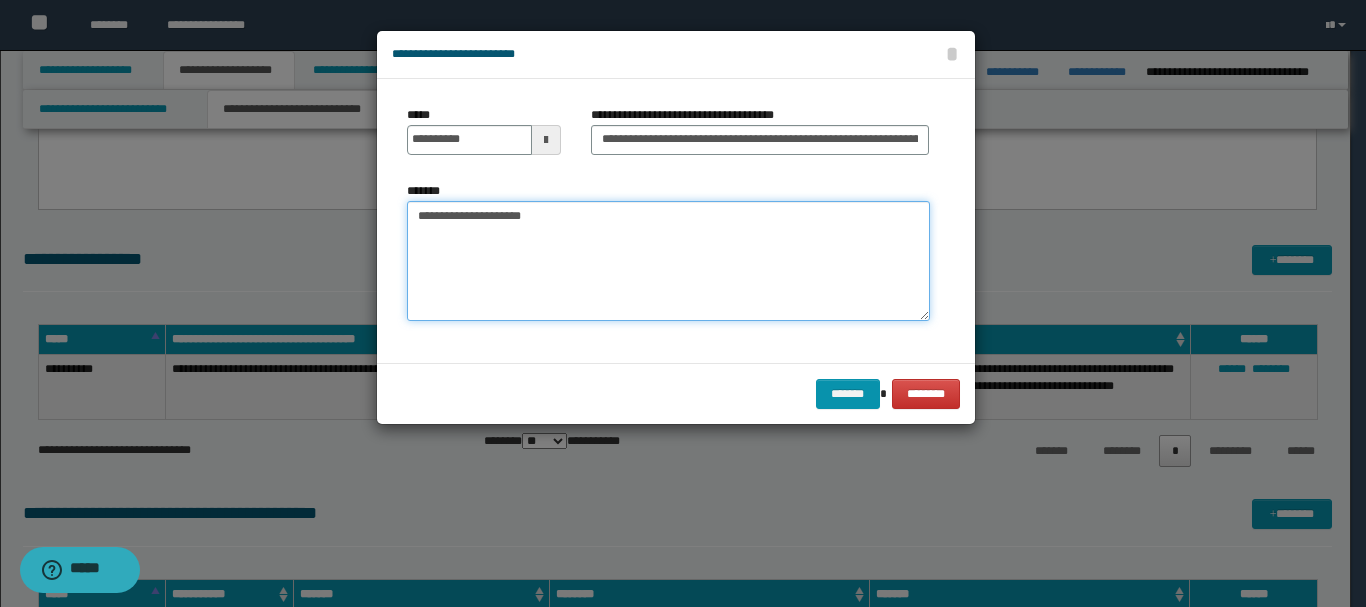 type on "**********" 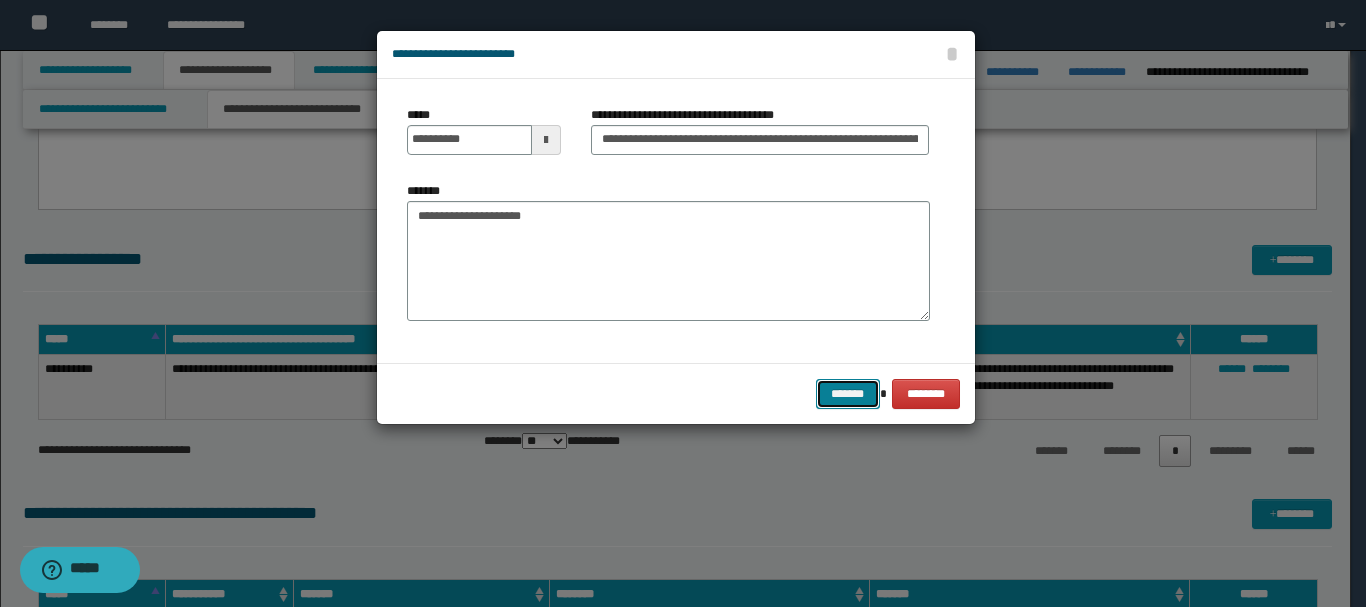 click on "*******" at bounding box center (848, 394) 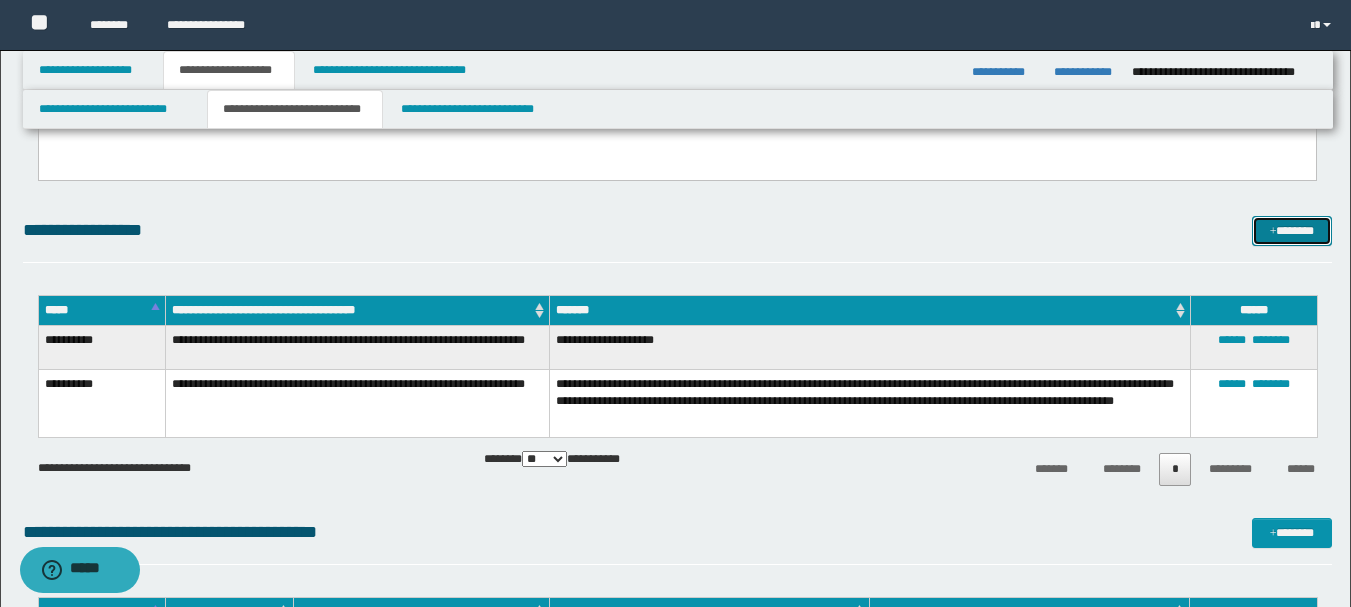 scroll, scrollTop: 530, scrollLeft: 0, axis: vertical 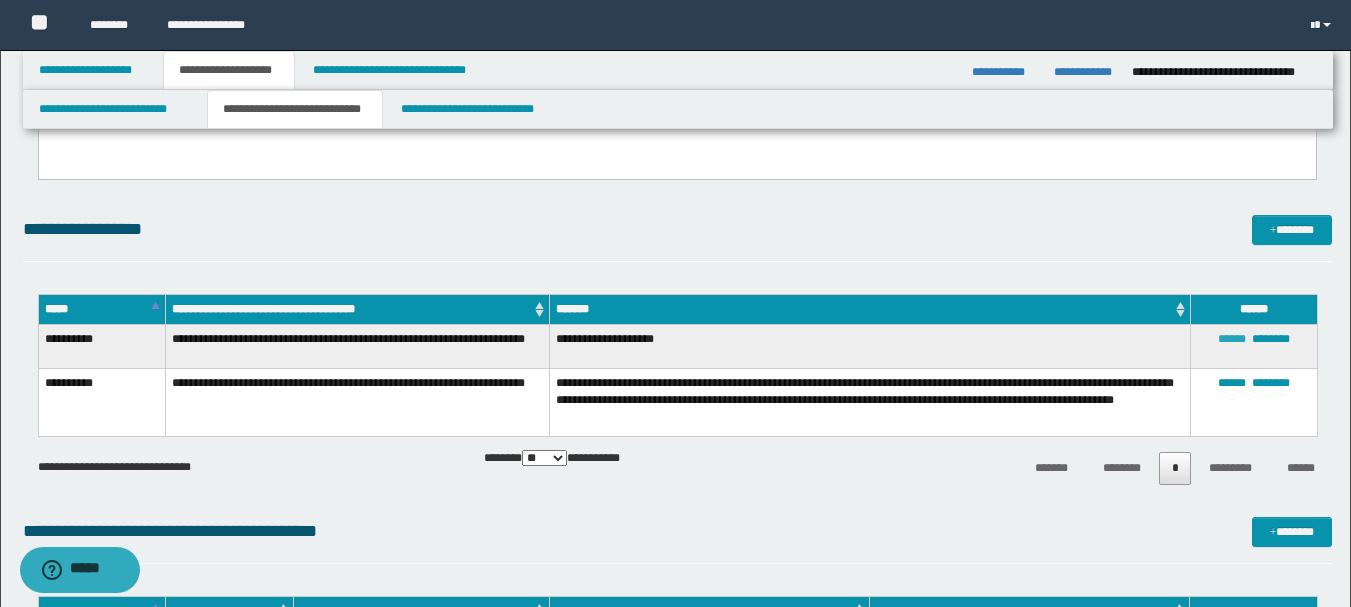 click on "******" at bounding box center [1232, 339] 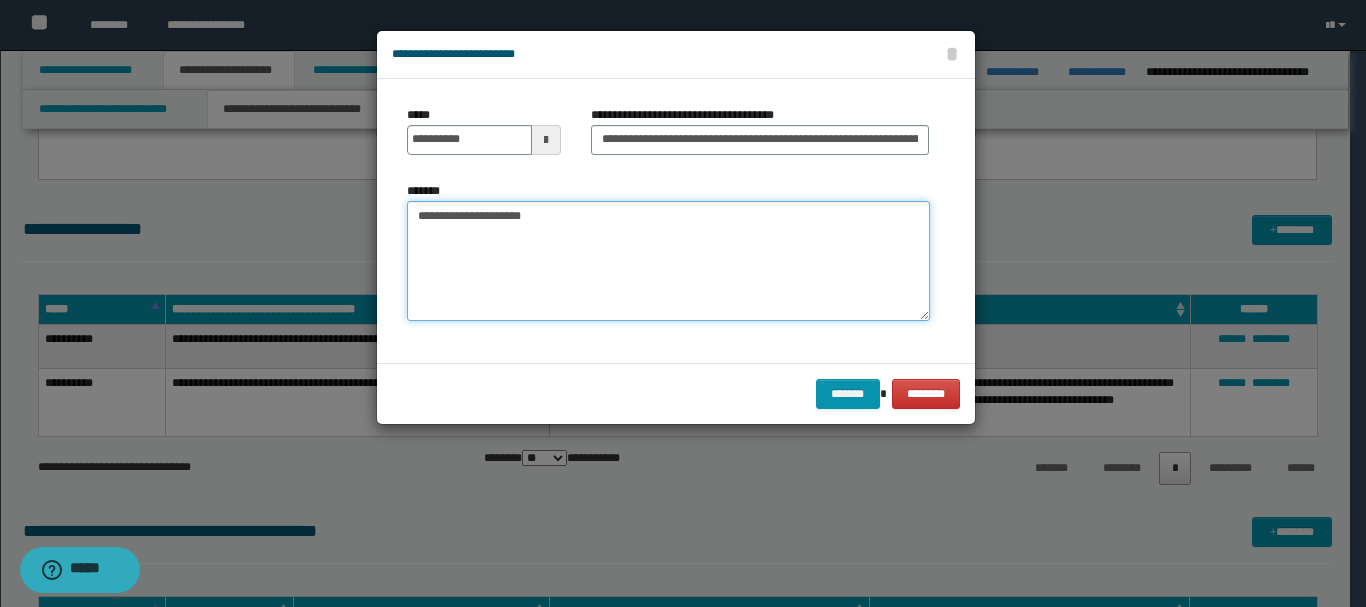 click on "**********" at bounding box center (668, 261) 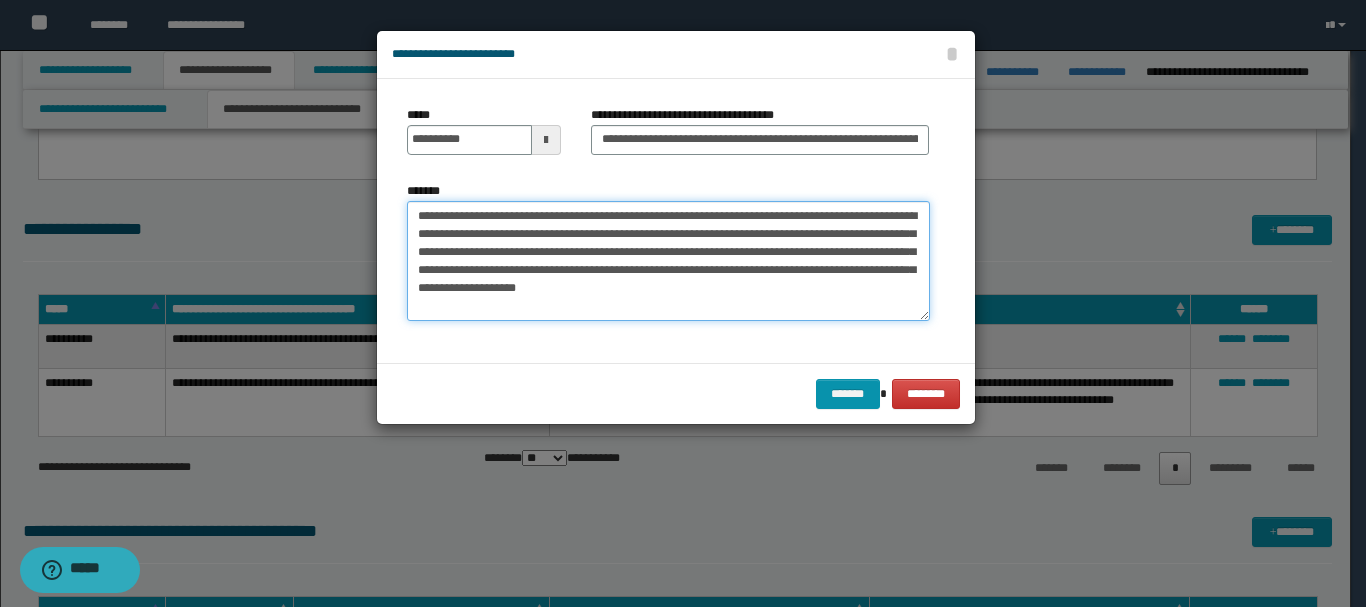 click on "**********" at bounding box center [668, 261] 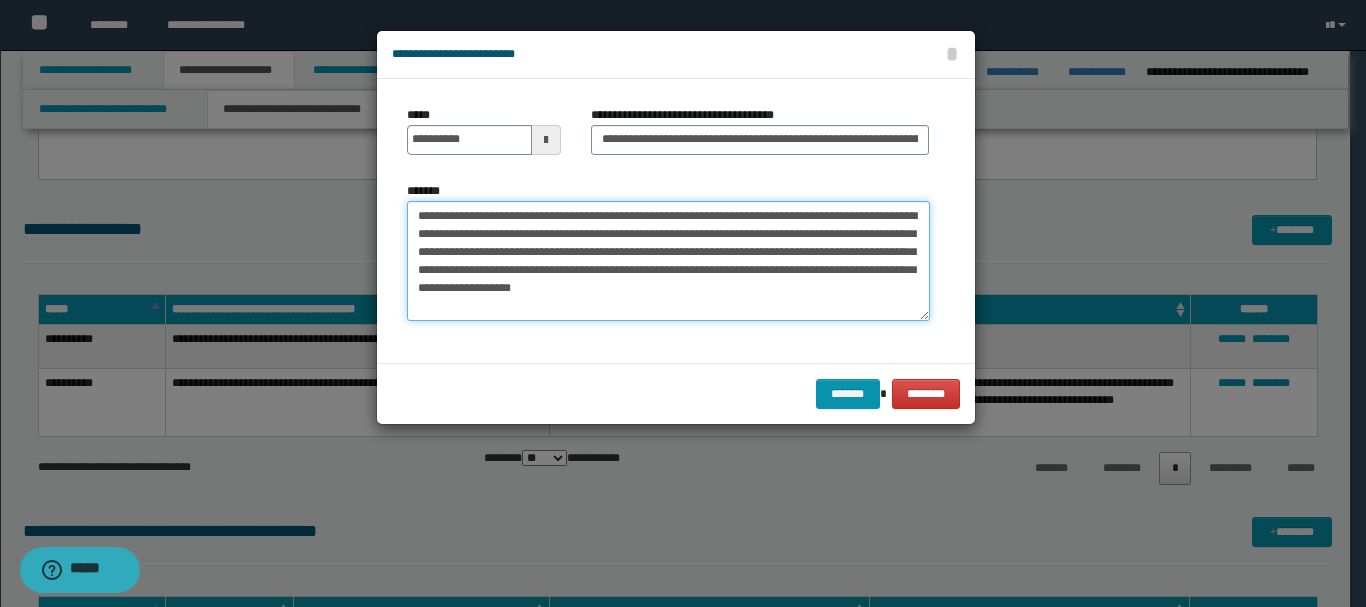 drag, startPoint x: 508, startPoint y: 268, endPoint x: 506, endPoint y: 234, distance: 34.058773 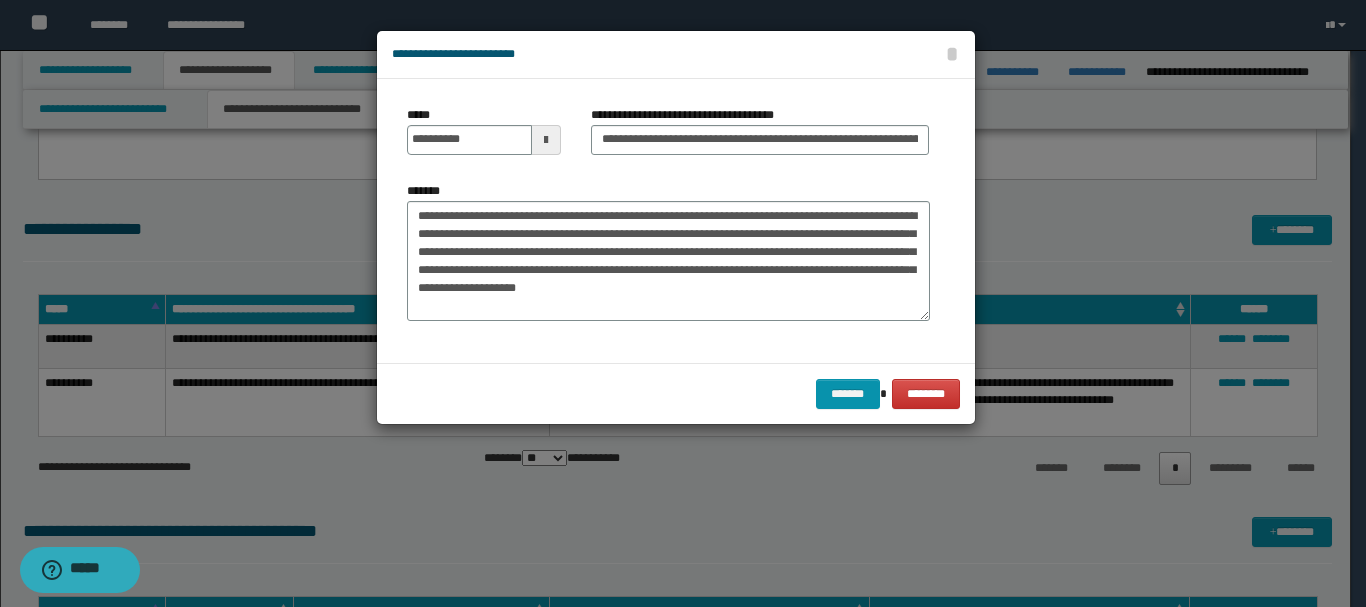 click on "**********" at bounding box center [668, 251] 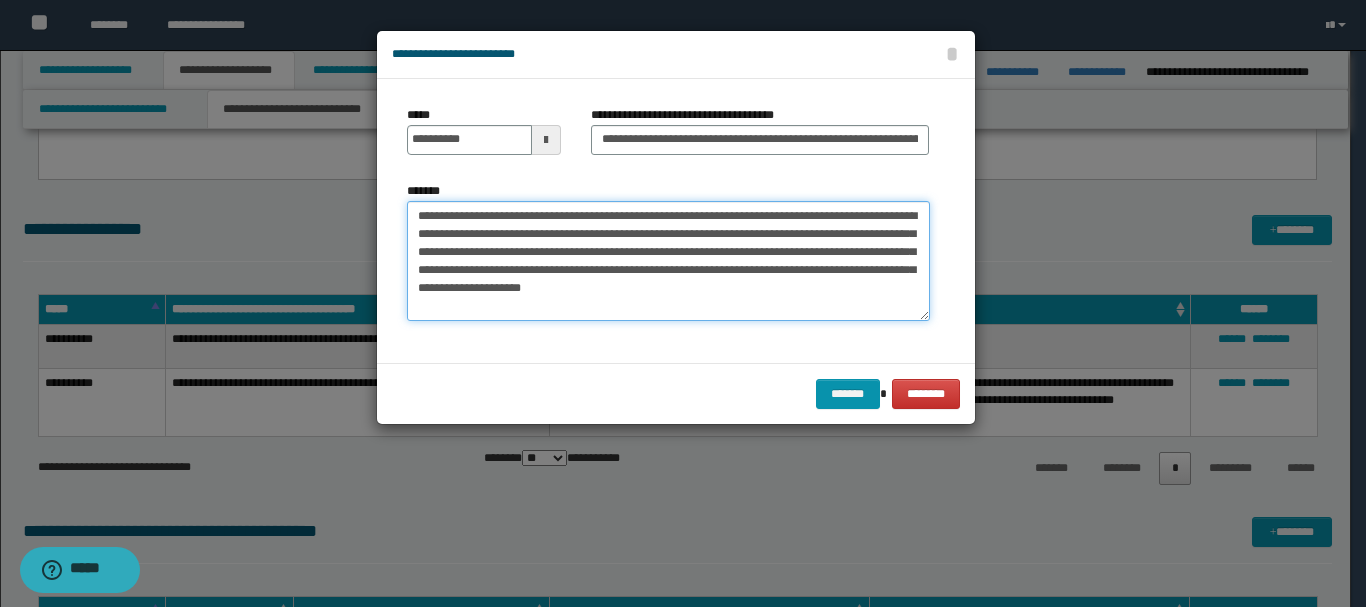 click on "**********" at bounding box center (668, 261) 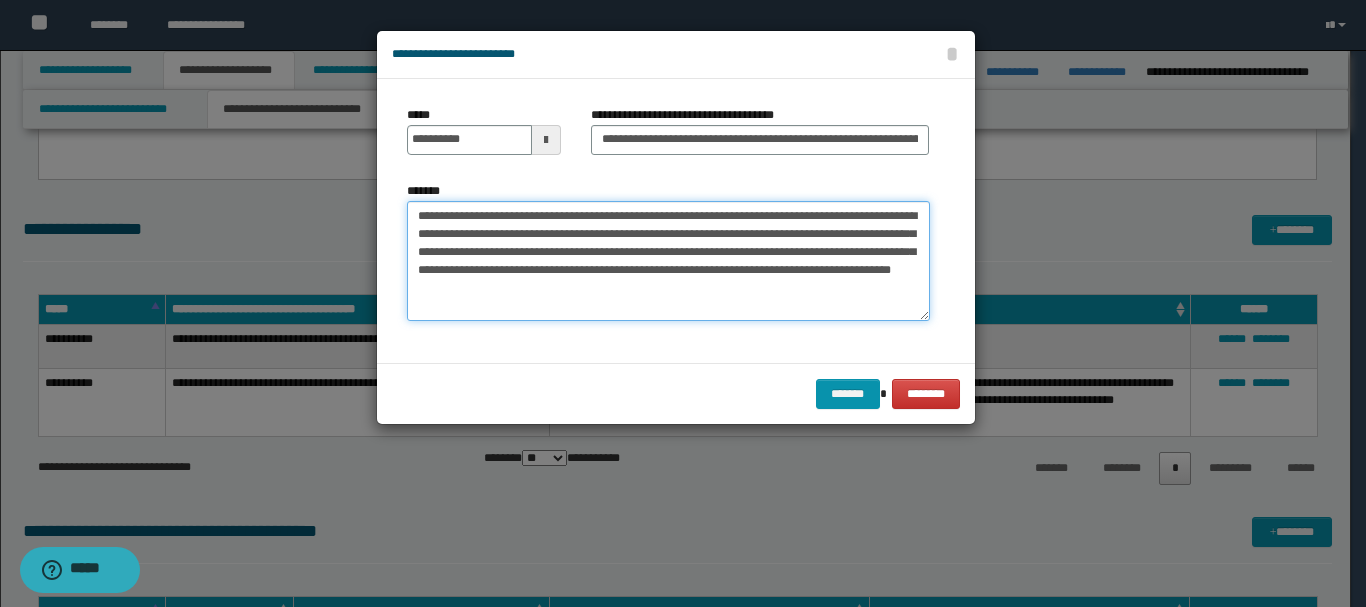 drag, startPoint x: 620, startPoint y: 271, endPoint x: 613, endPoint y: 305, distance: 34.713108 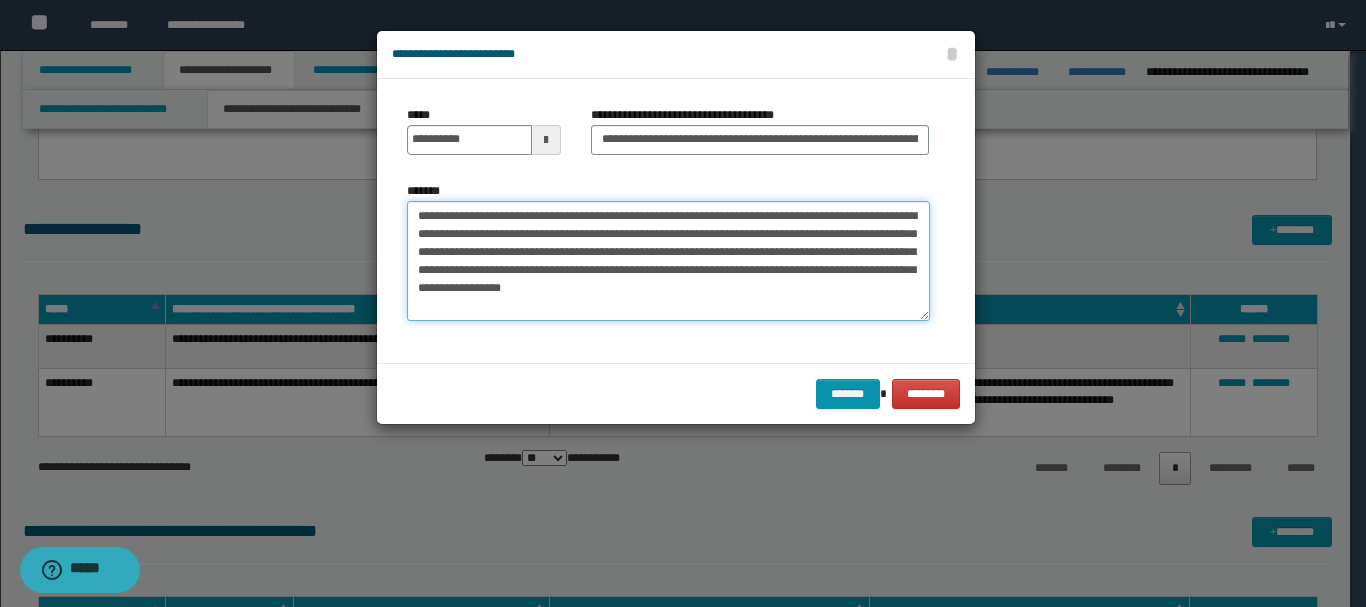 click on "**********" at bounding box center (668, 261) 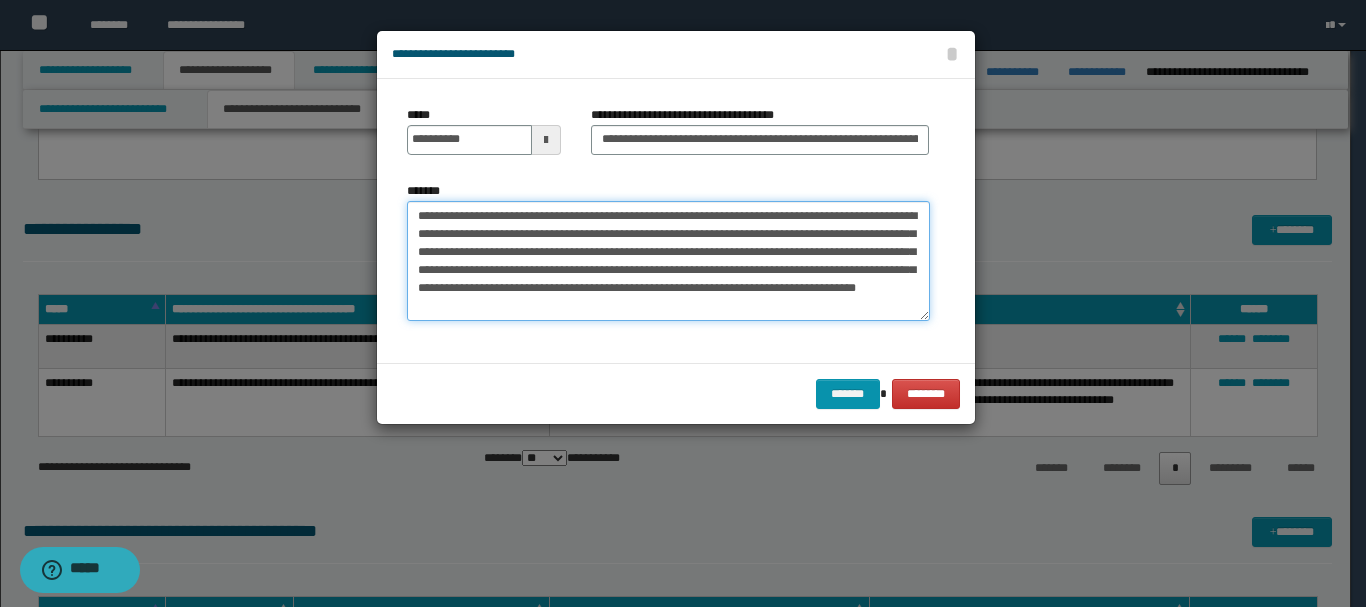 click on "**********" at bounding box center (668, 261) 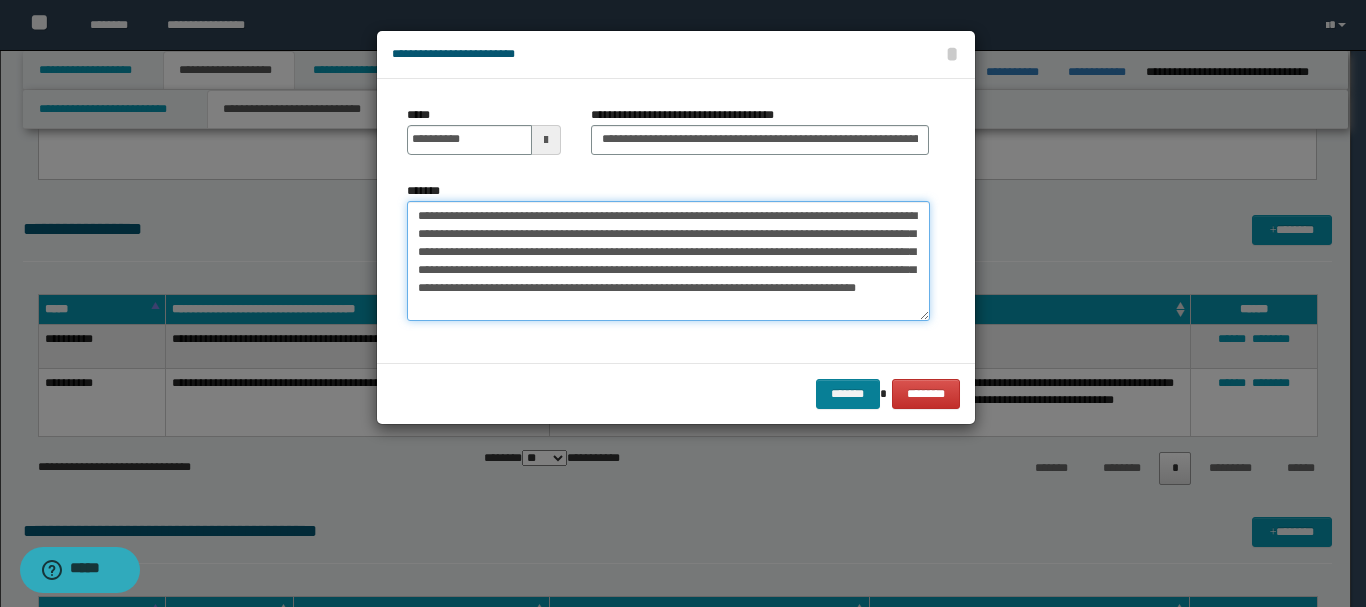 type on "**********" 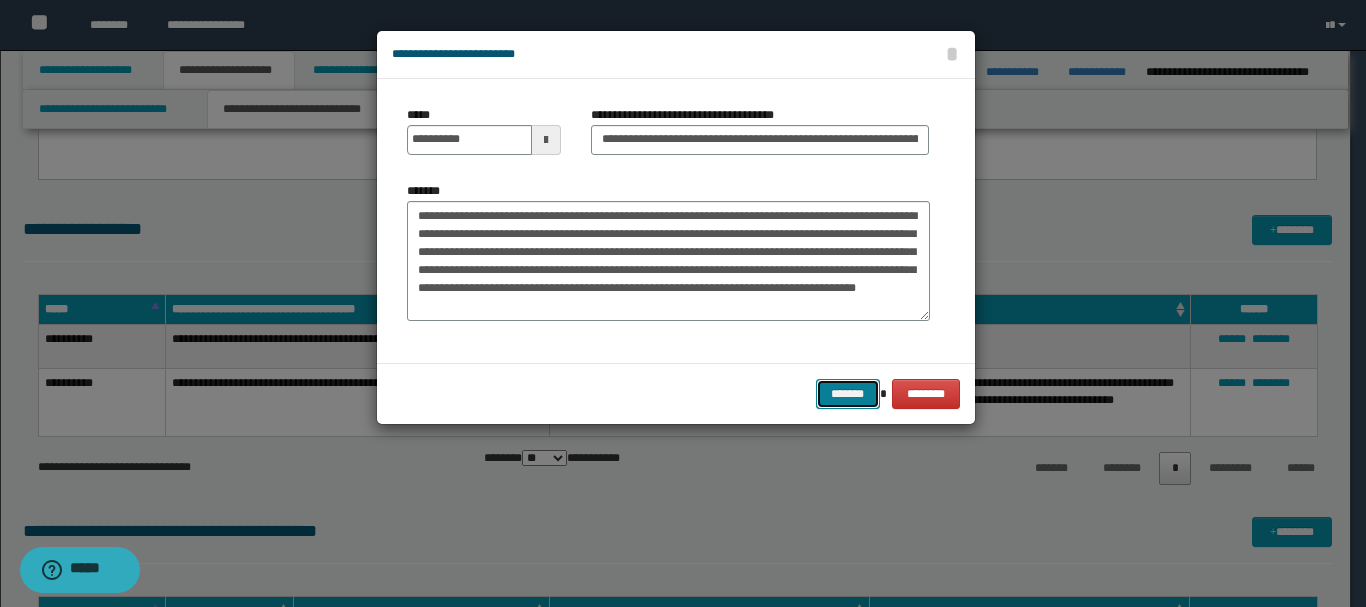 click on "*******" at bounding box center (848, 394) 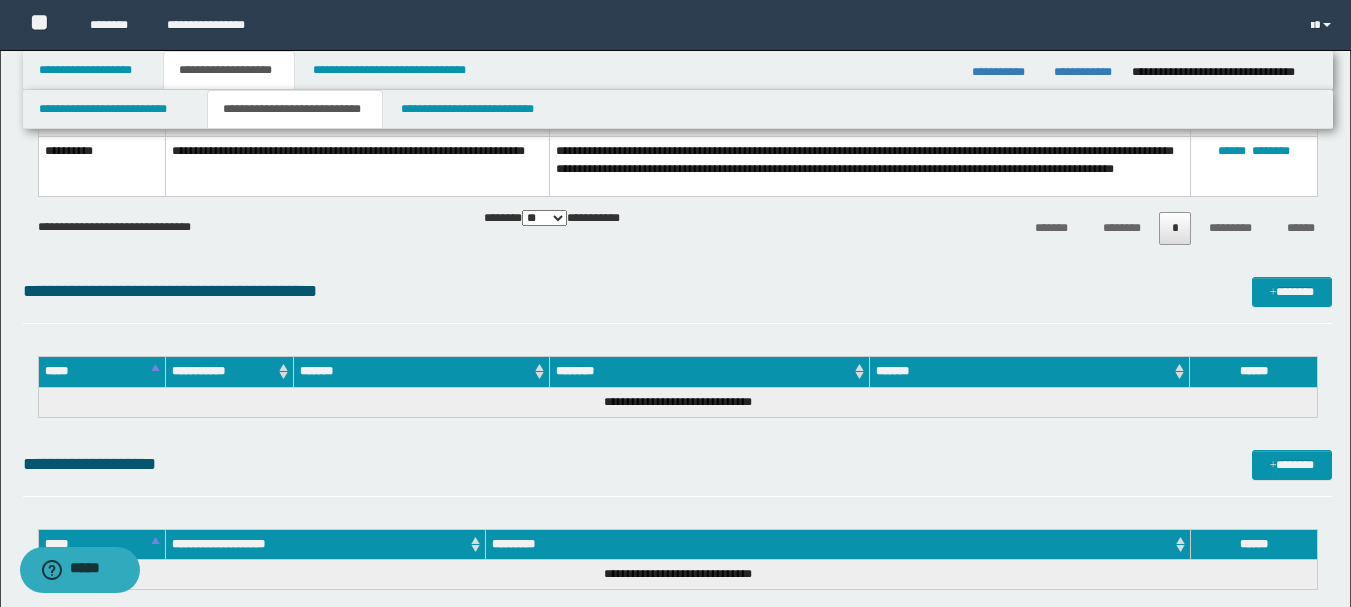 scroll, scrollTop: 825, scrollLeft: 0, axis: vertical 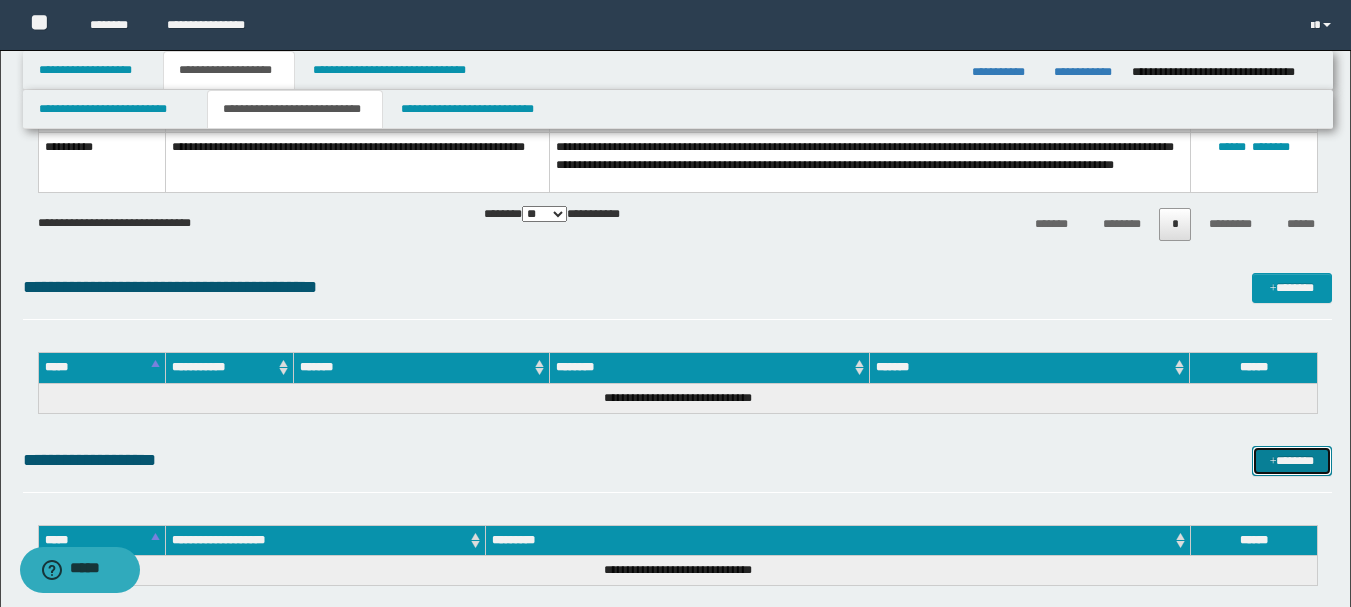 click at bounding box center (1273, 462) 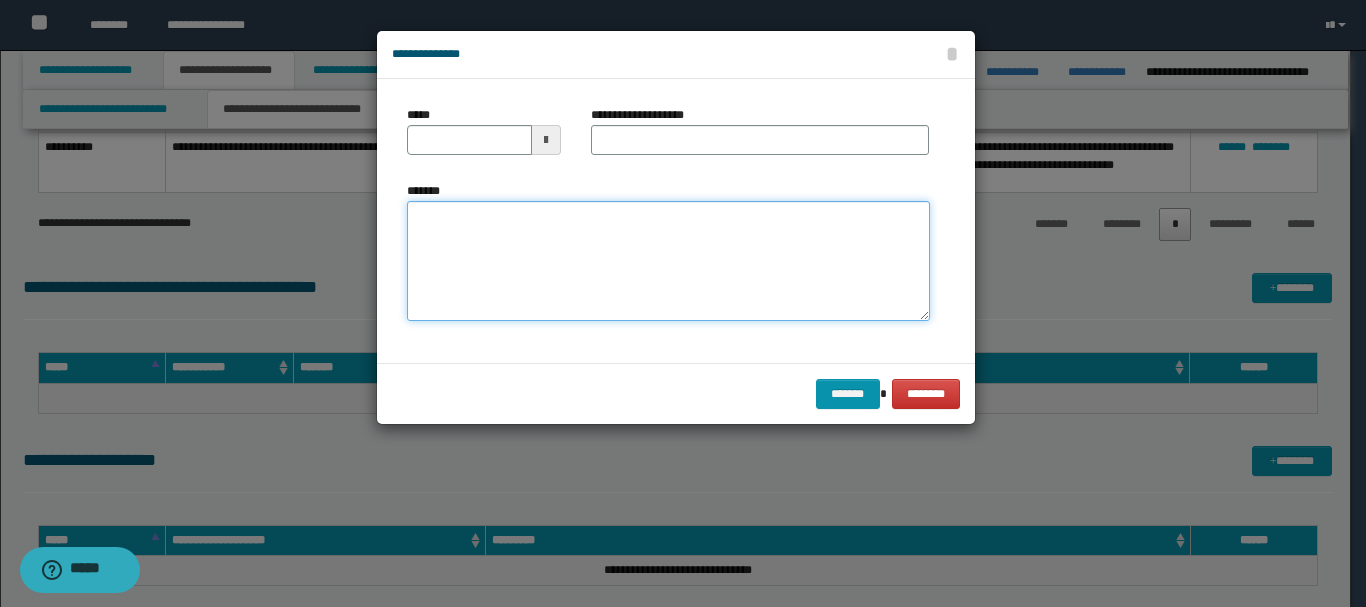 click on "*******" at bounding box center [668, 261] 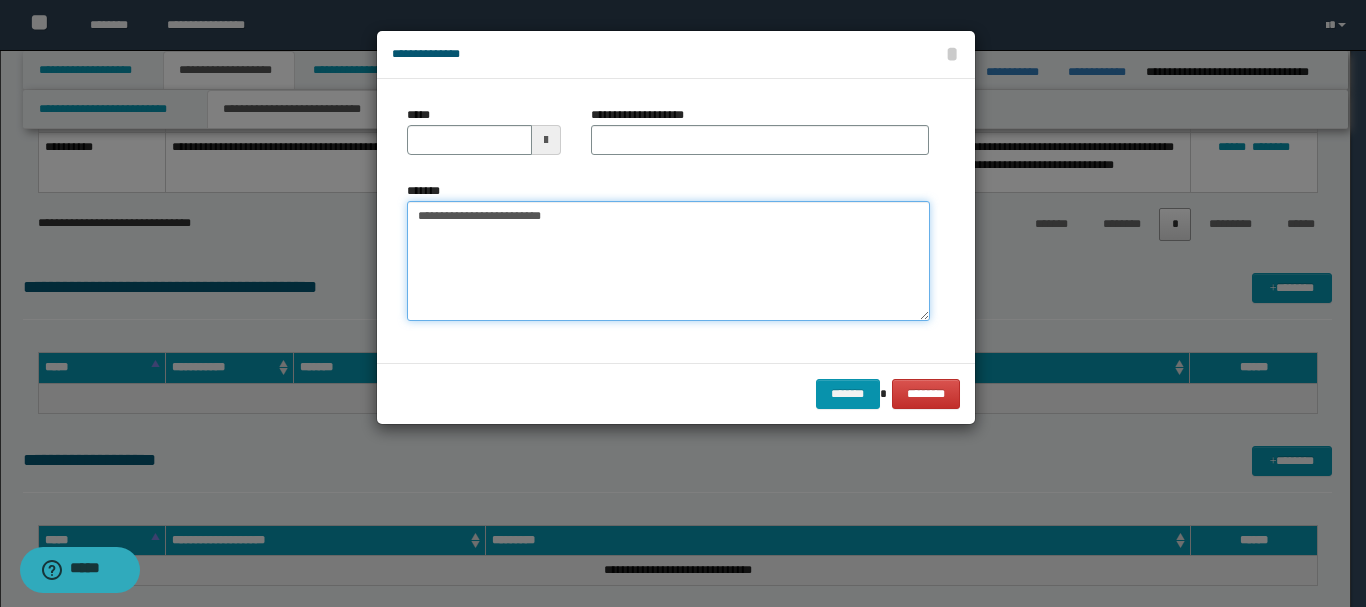 click on "**********" at bounding box center (668, 261) 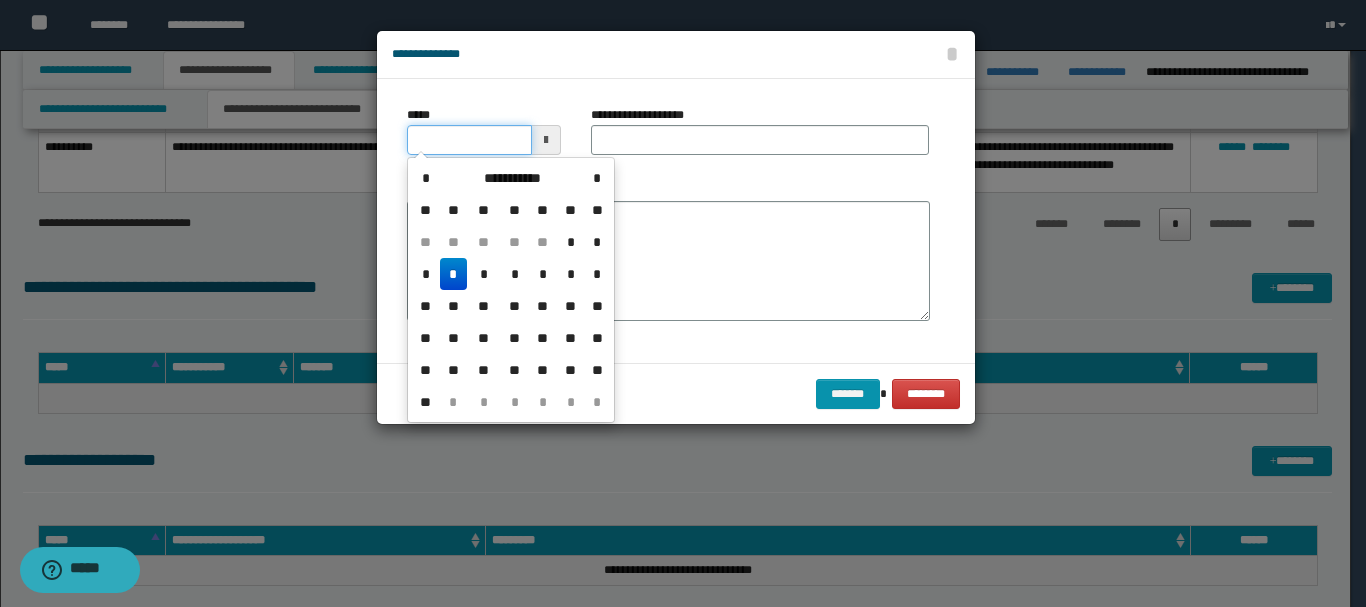 click on "*****" at bounding box center [469, 140] 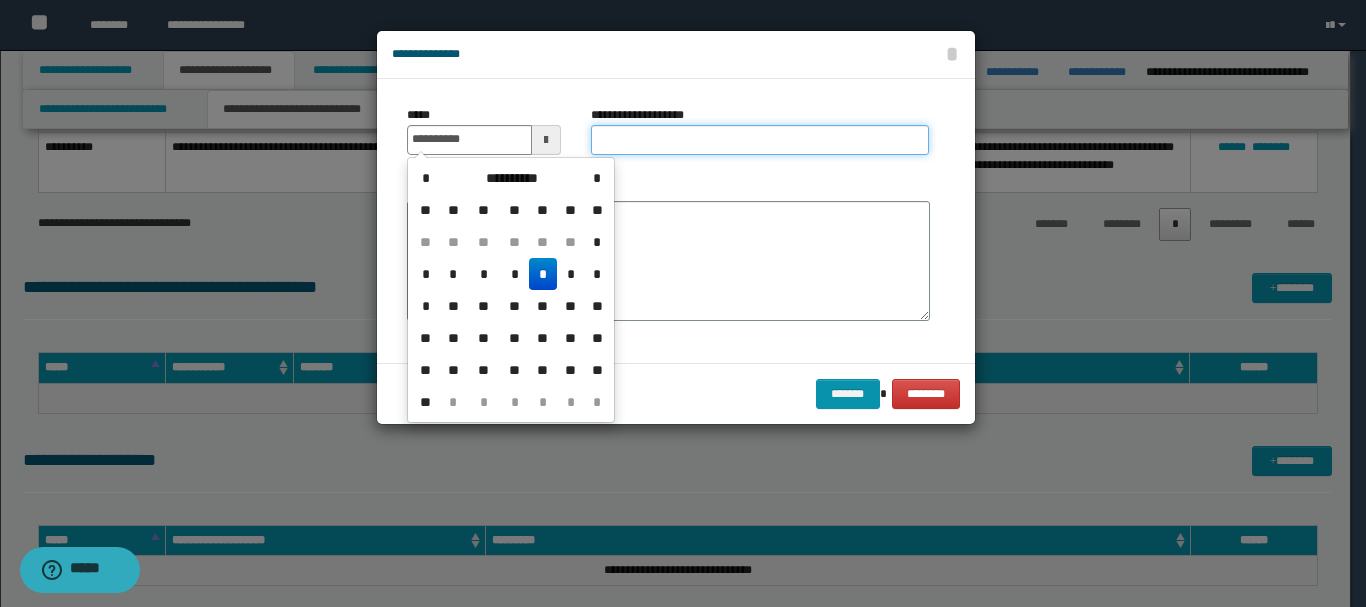 type on "**********" 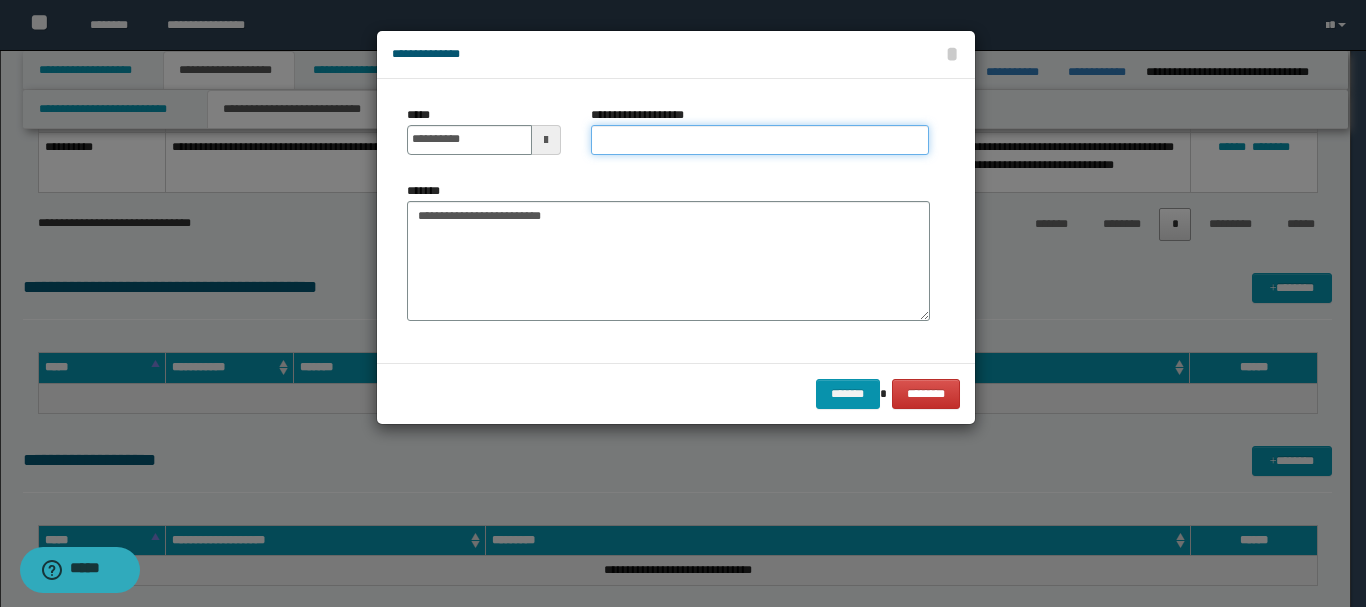 click on "**********" at bounding box center (760, 140) 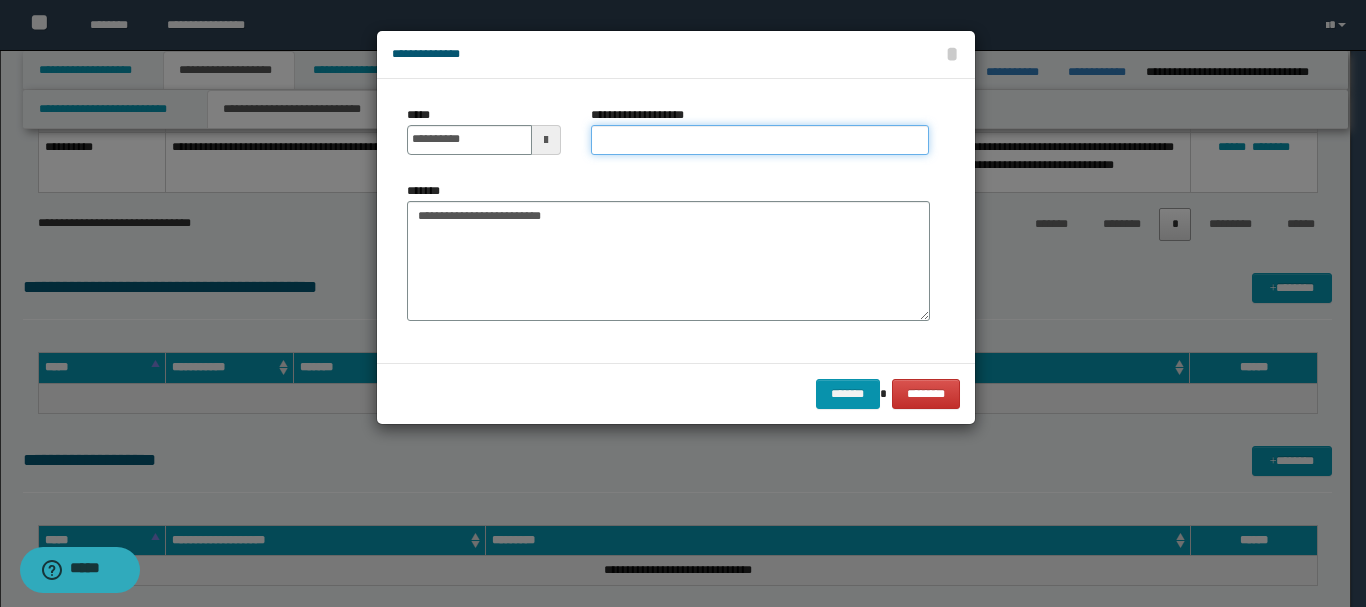 type on "*" 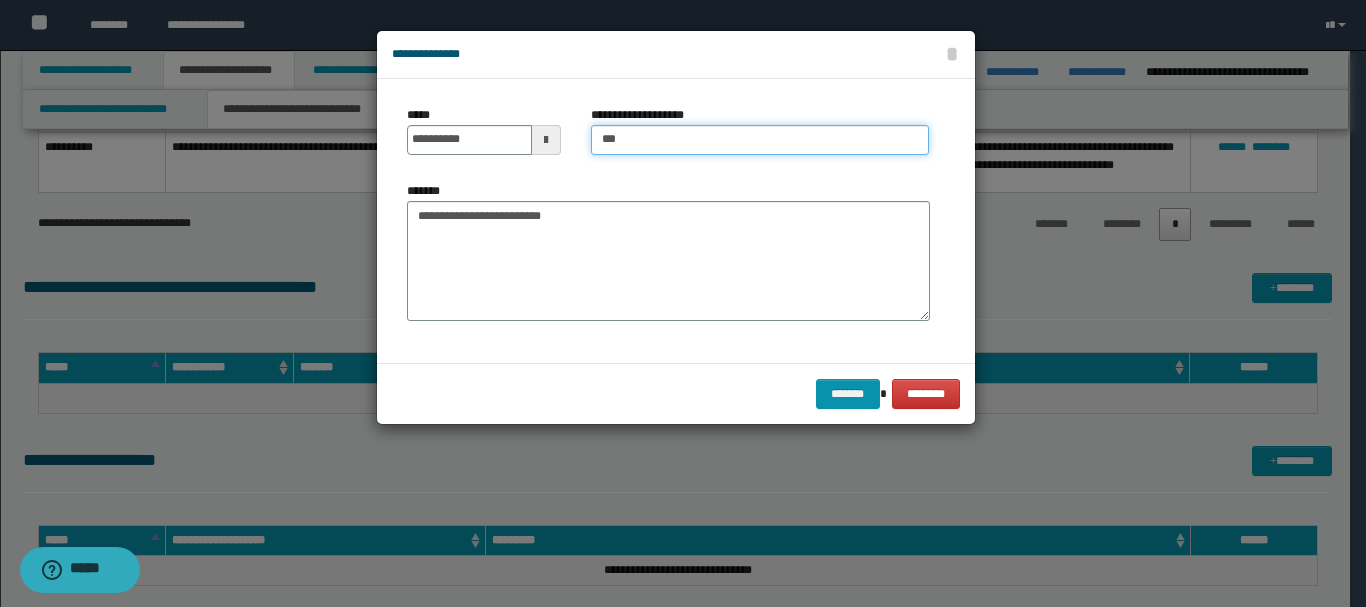 type on "**********" 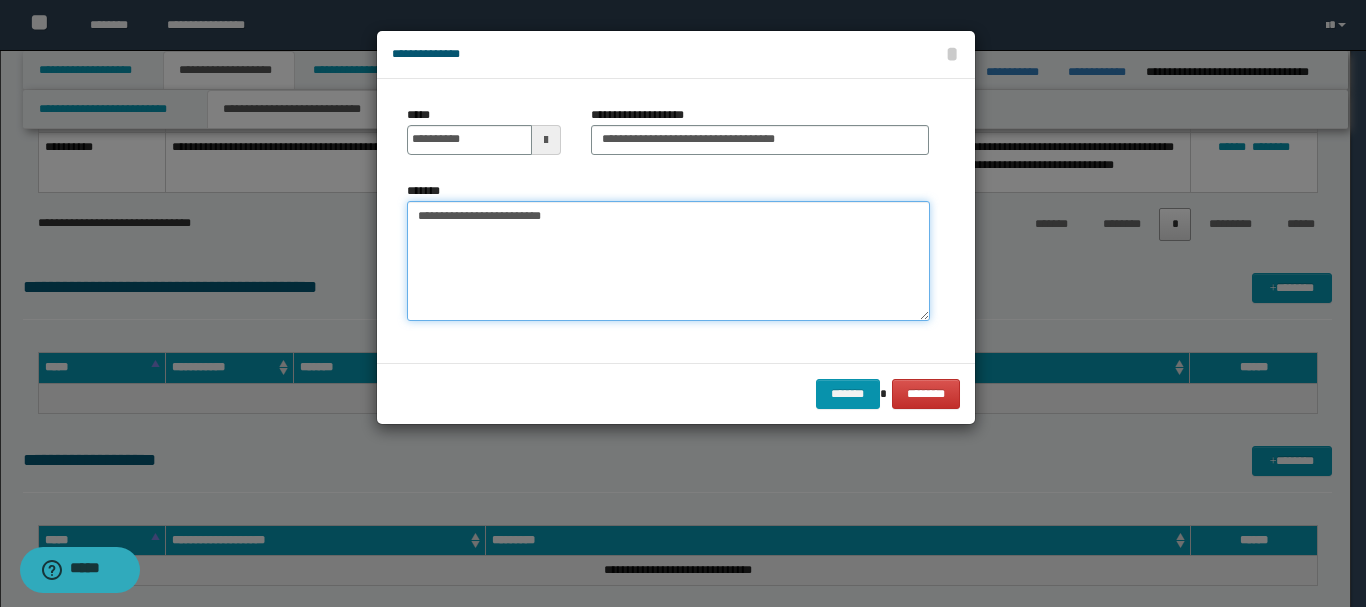 click on "**********" at bounding box center [668, 261] 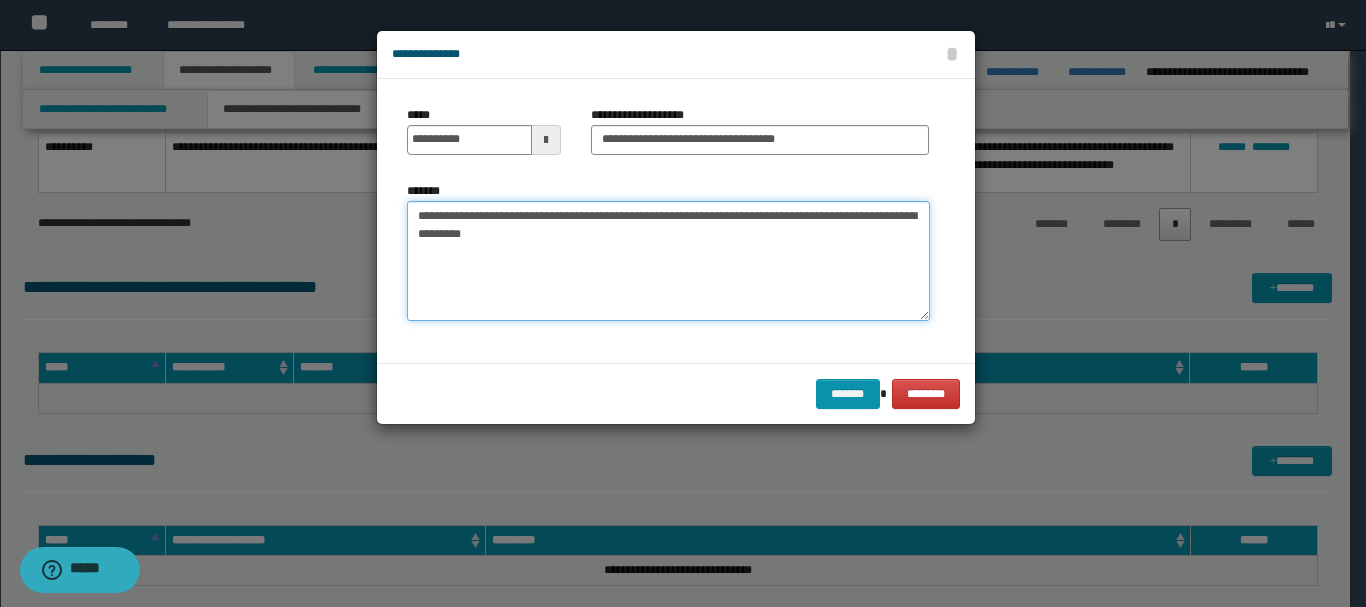 click on "**********" at bounding box center (668, 261) 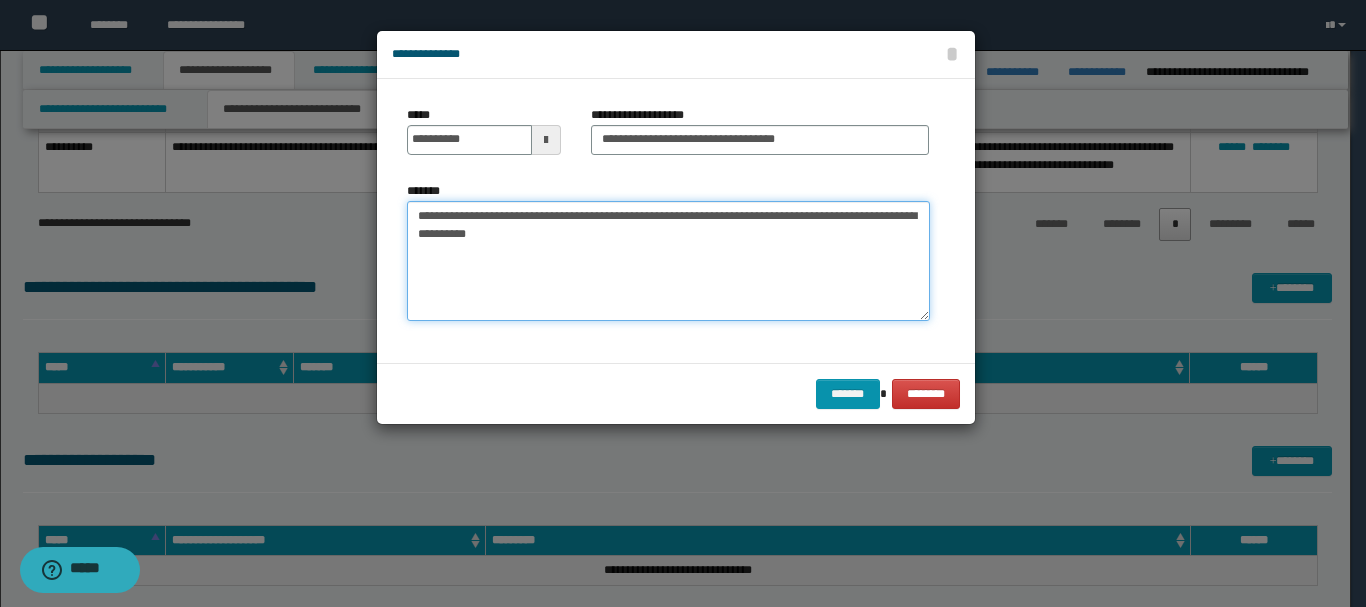 click on "**********" at bounding box center (668, 261) 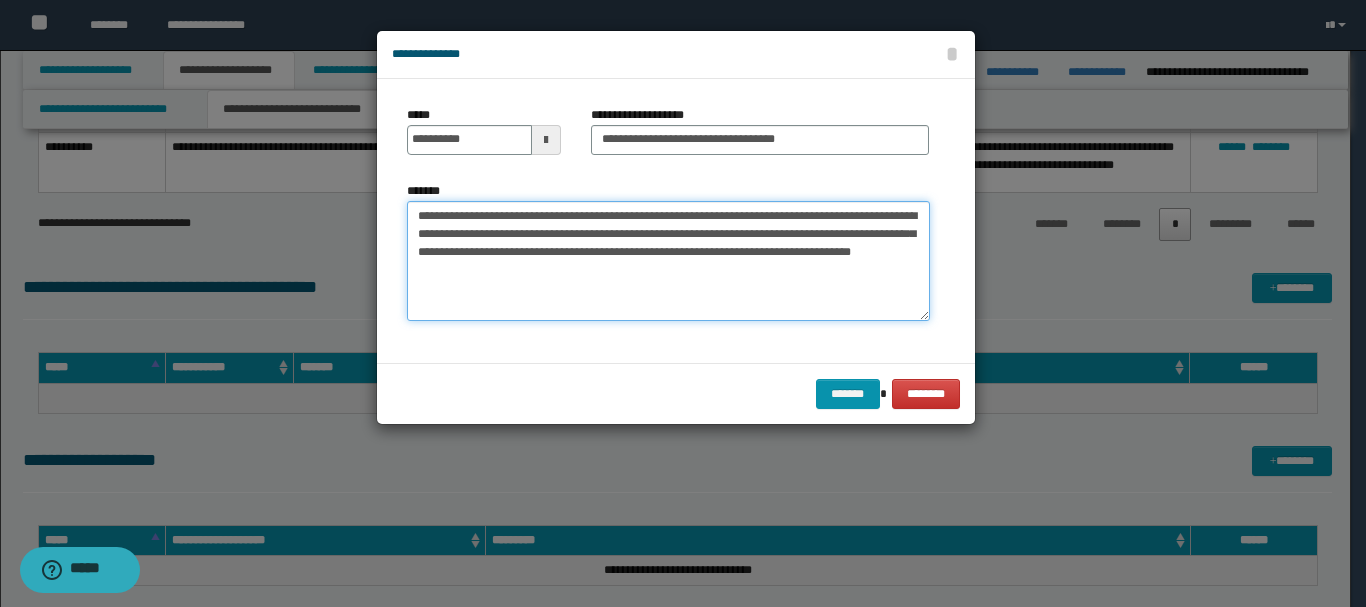 click on "**********" at bounding box center [668, 261] 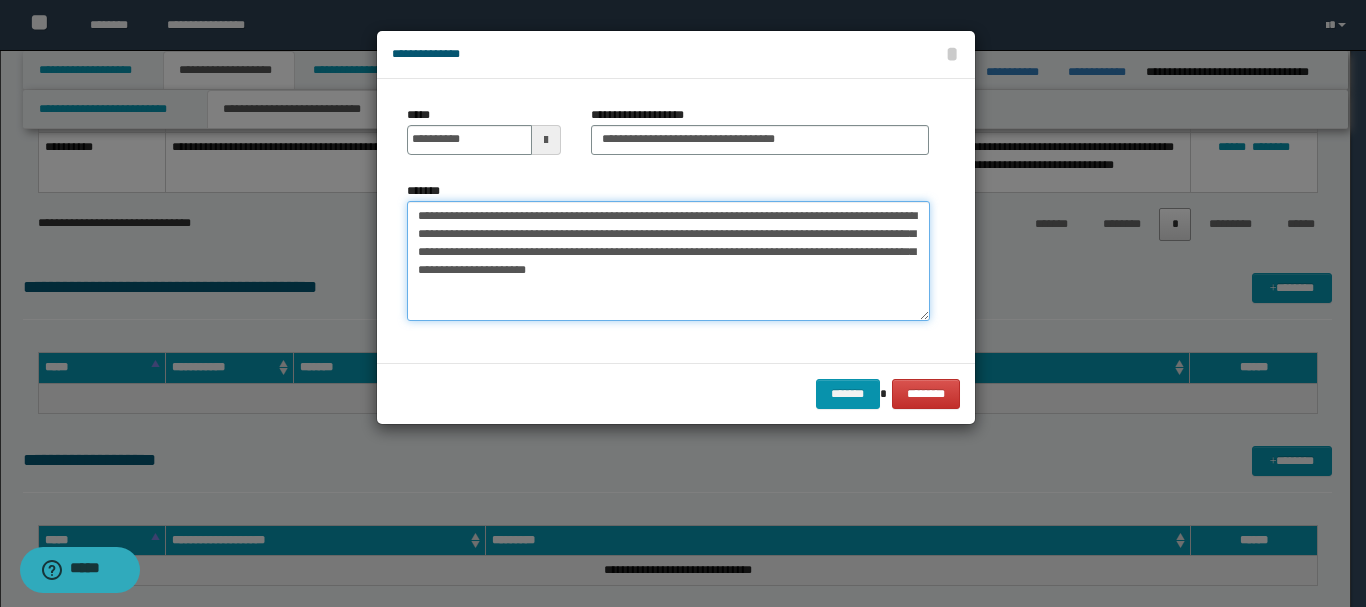drag, startPoint x: 519, startPoint y: 225, endPoint x: 470, endPoint y: 307, distance: 95.524864 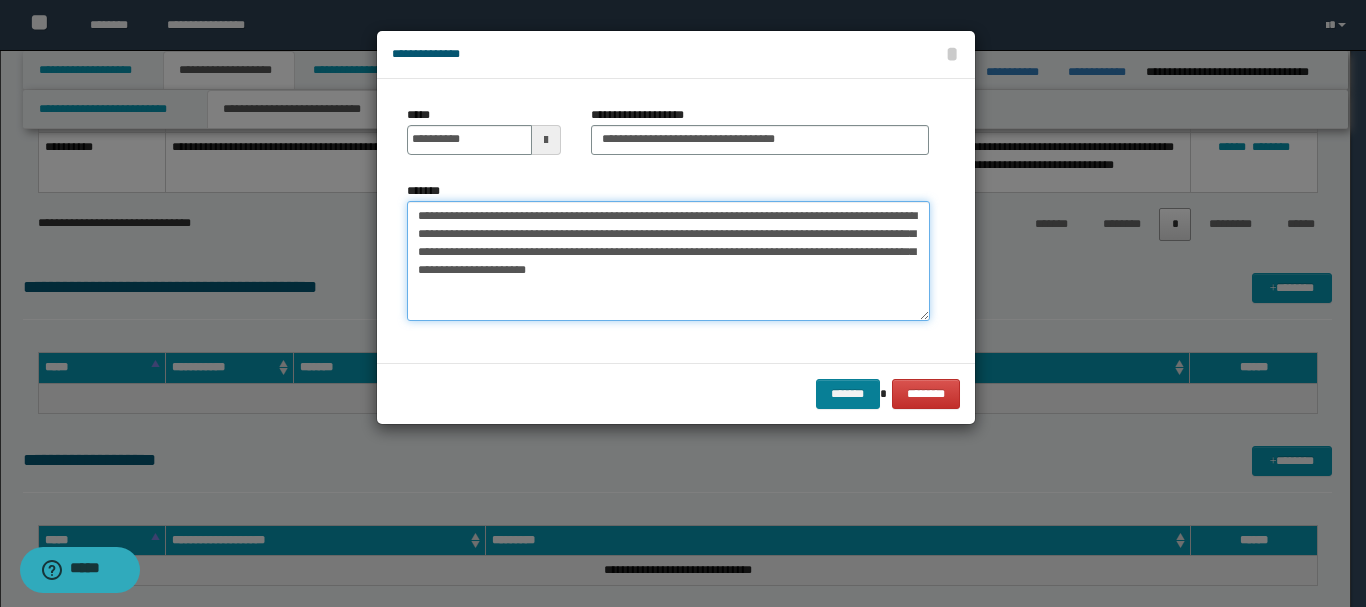 type on "**********" 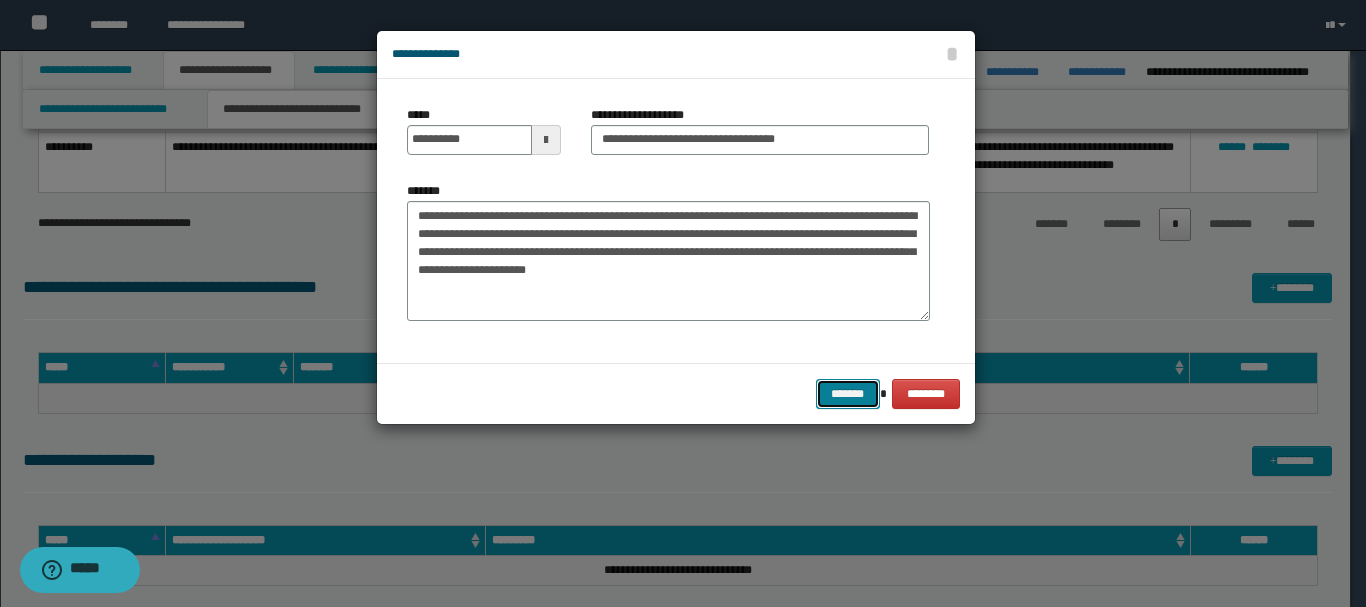 click on "*******" at bounding box center [848, 394] 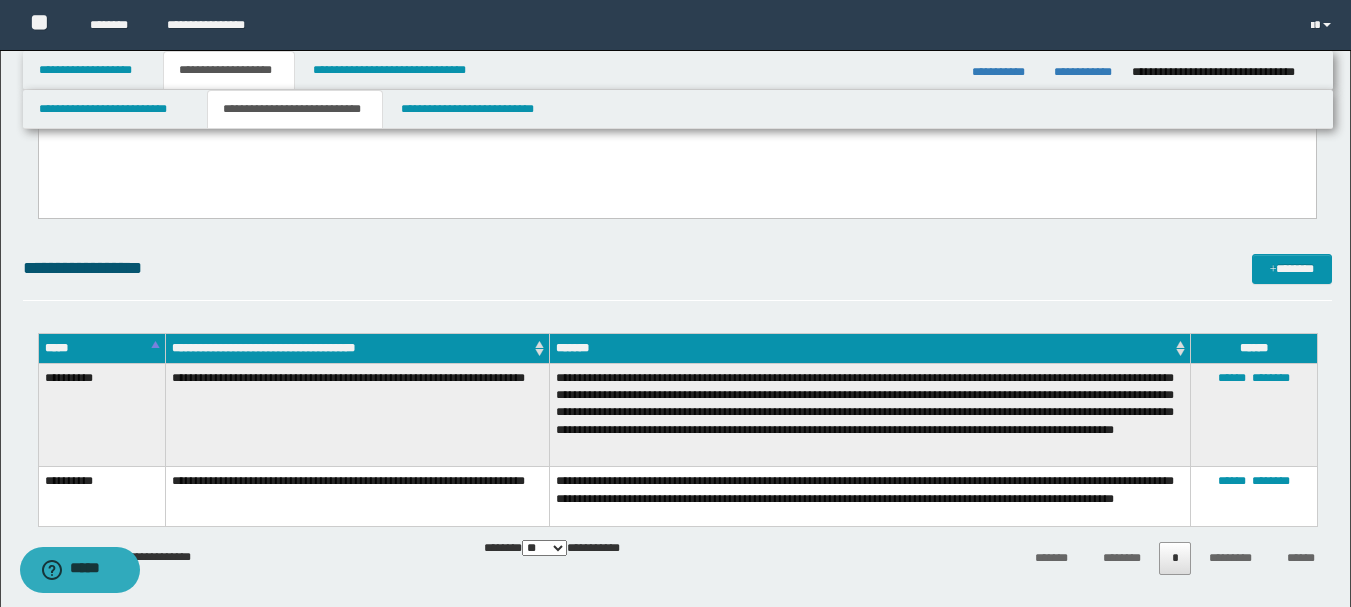 scroll, scrollTop: 490, scrollLeft: 0, axis: vertical 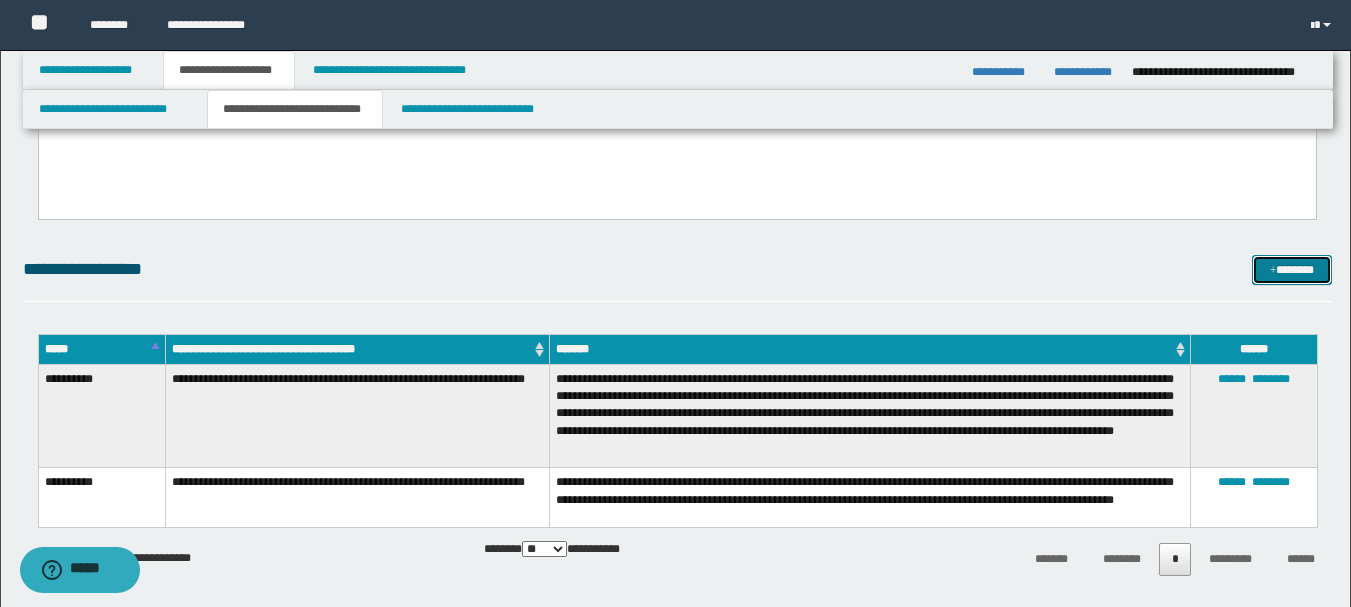 click on "*******" at bounding box center [1292, 270] 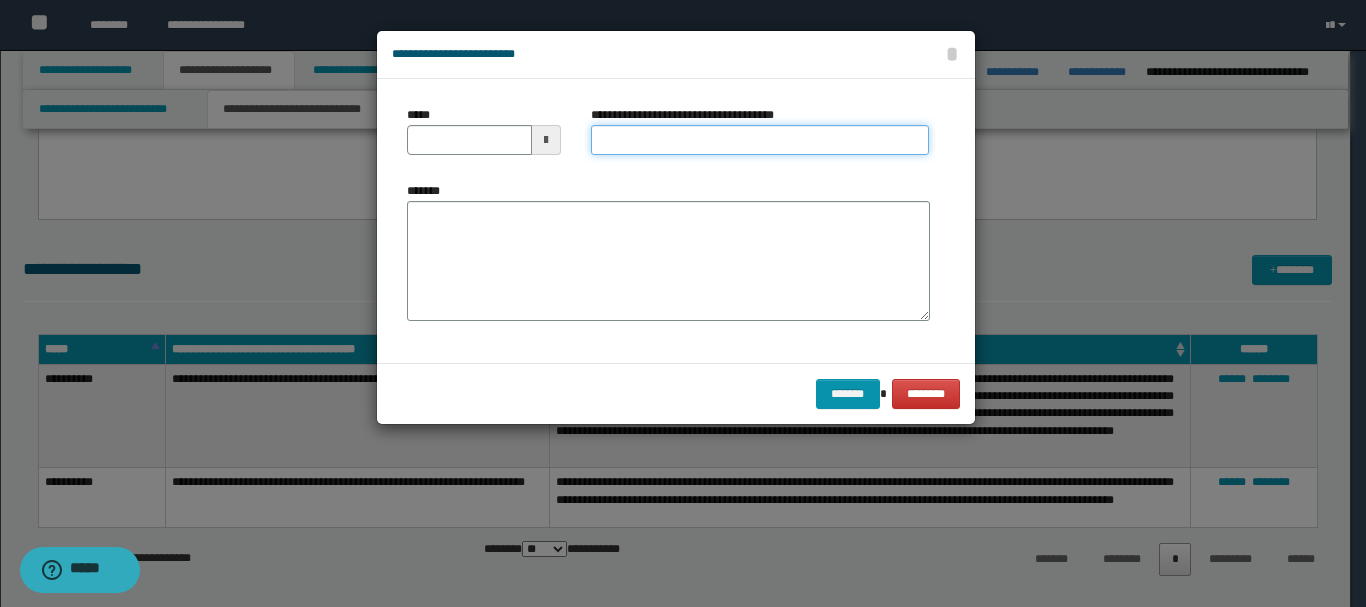 click on "**********" at bounding box center [760, 140] 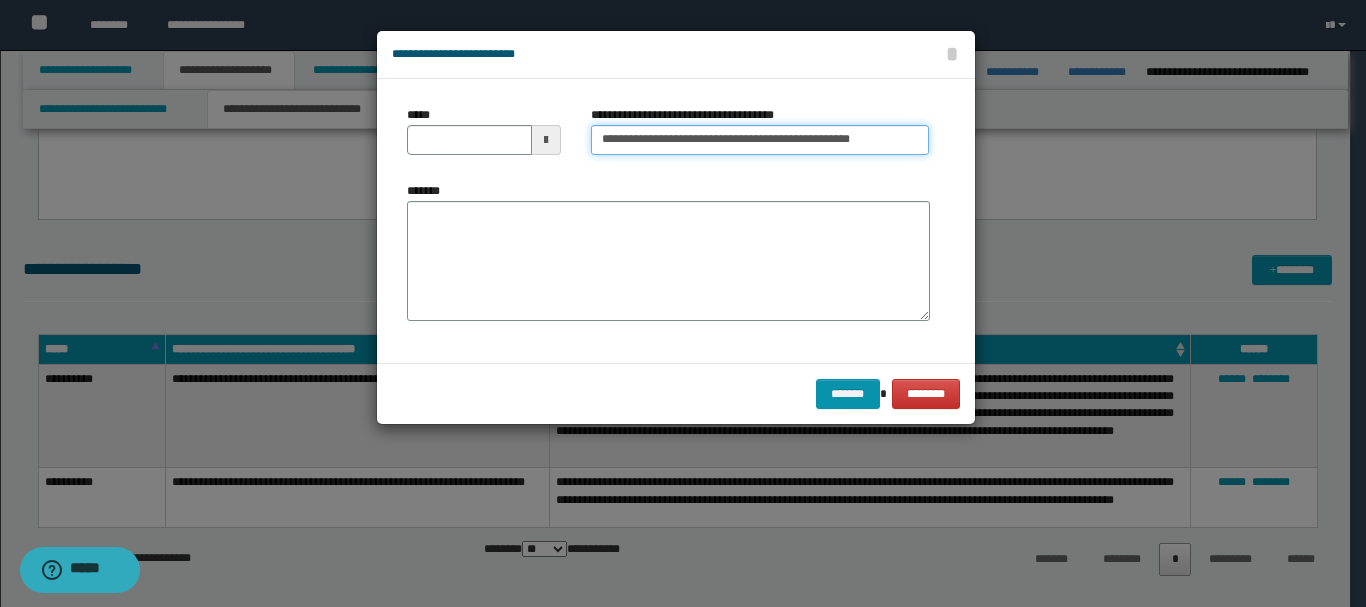 click on "**********" at bounding box center (760, 140) 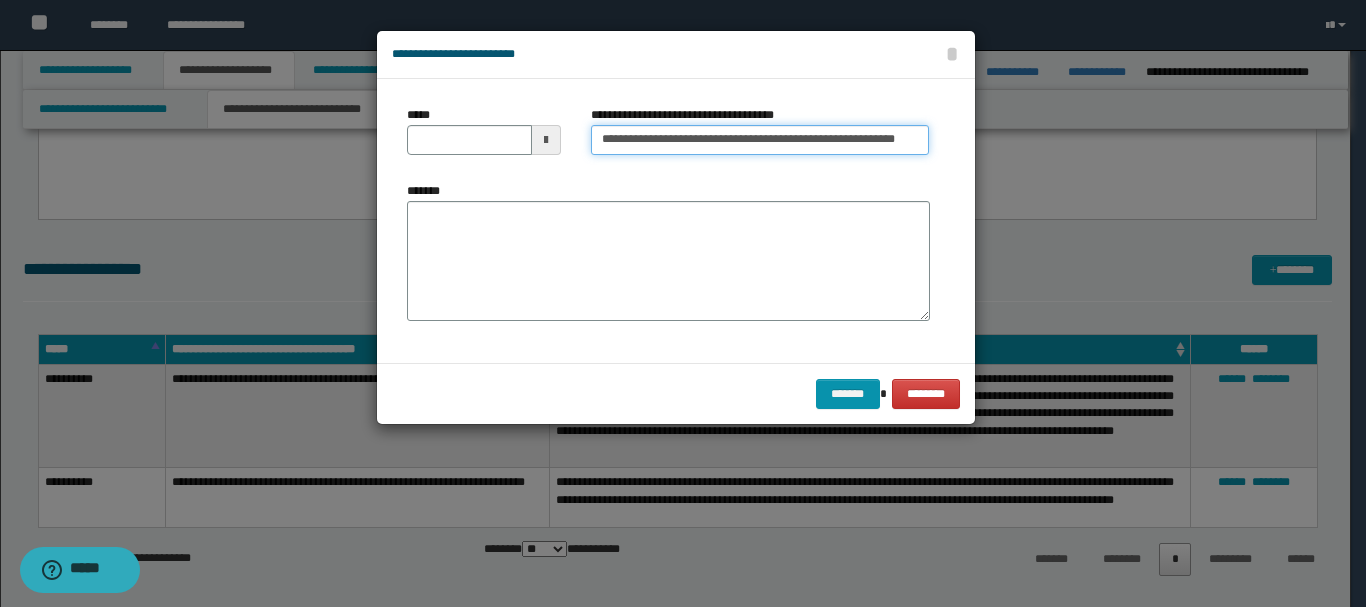 type on "**********" 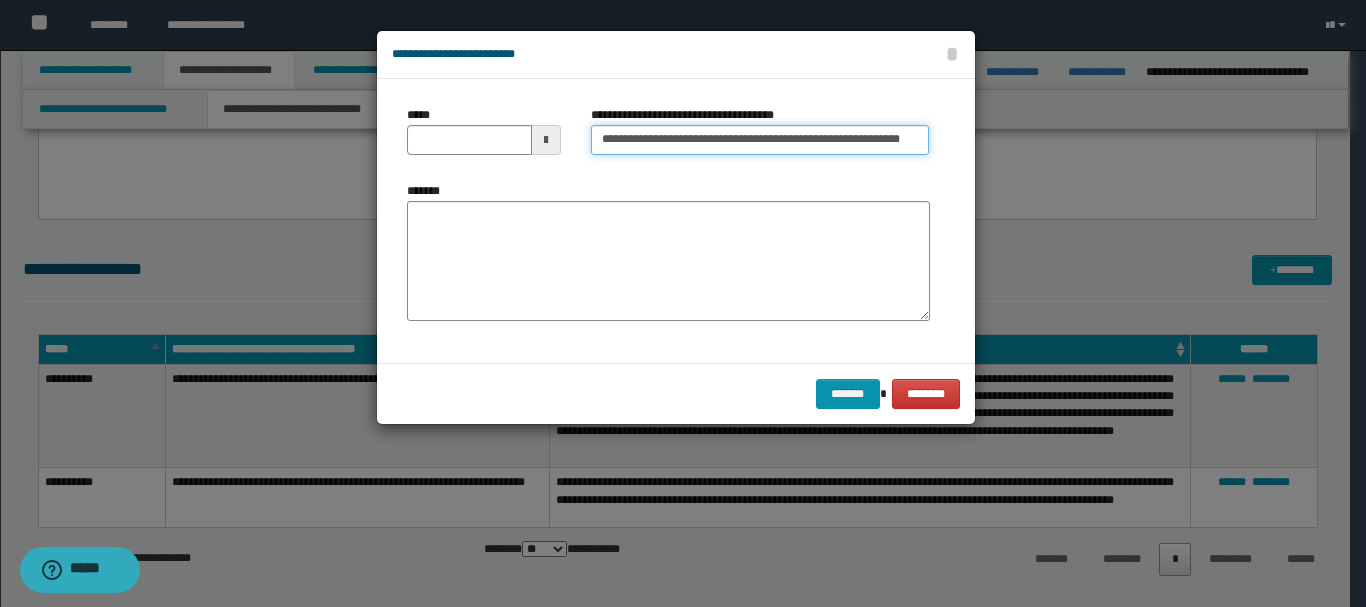 type 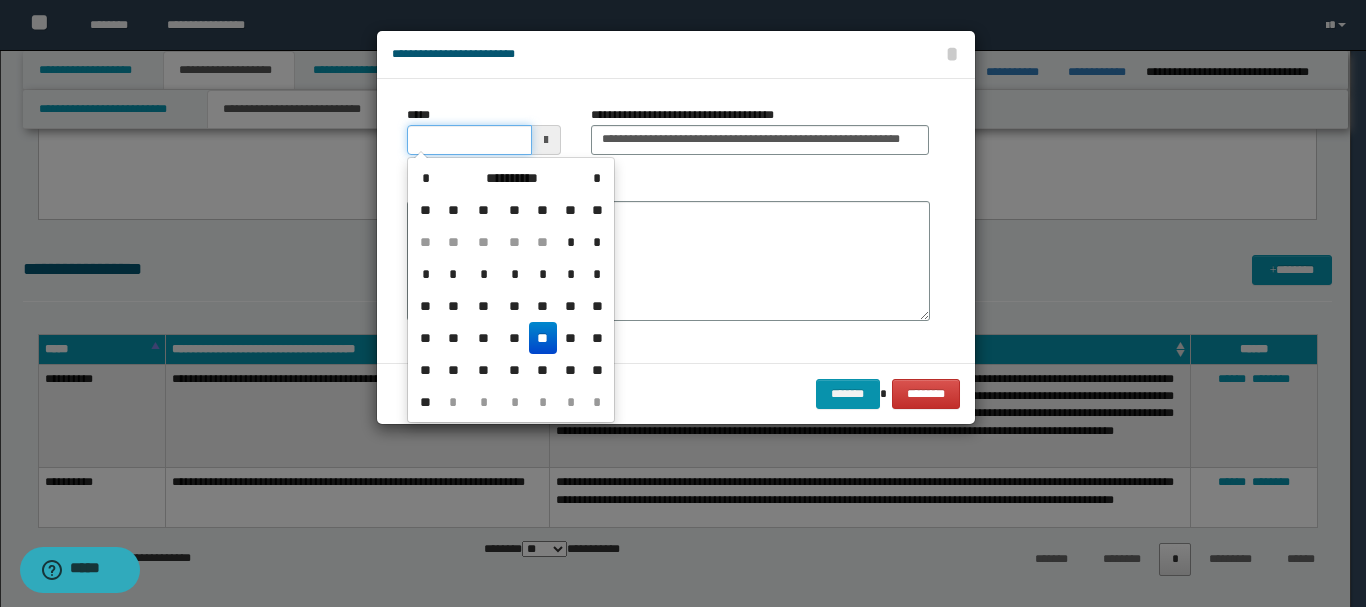 drag, startPoint x: 497, startPoint y: 130, endPoint x: 754, endPoint y: -121, distance: 359.2353 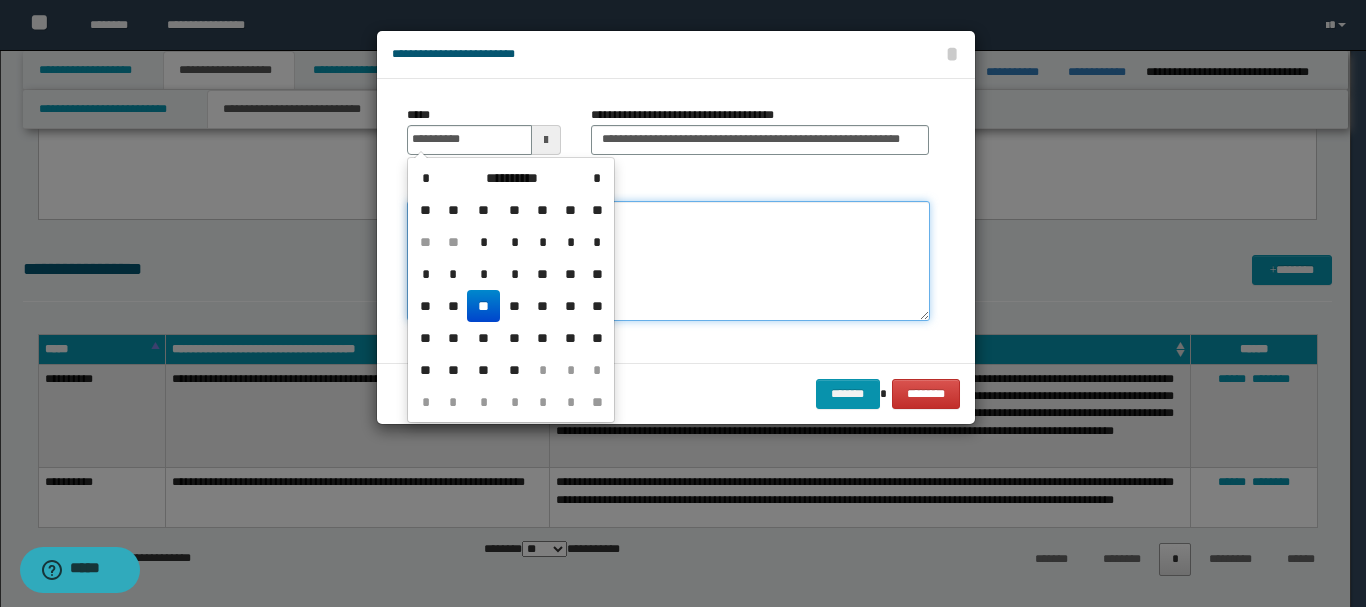 type on "**********" 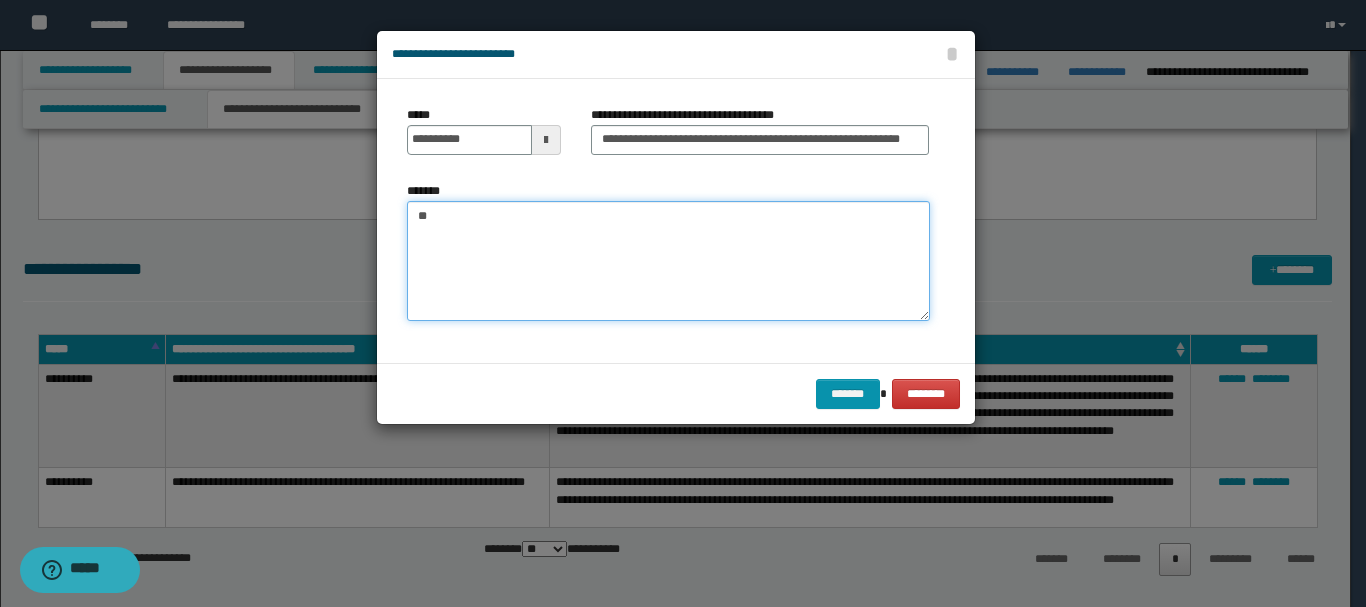 type on "*" 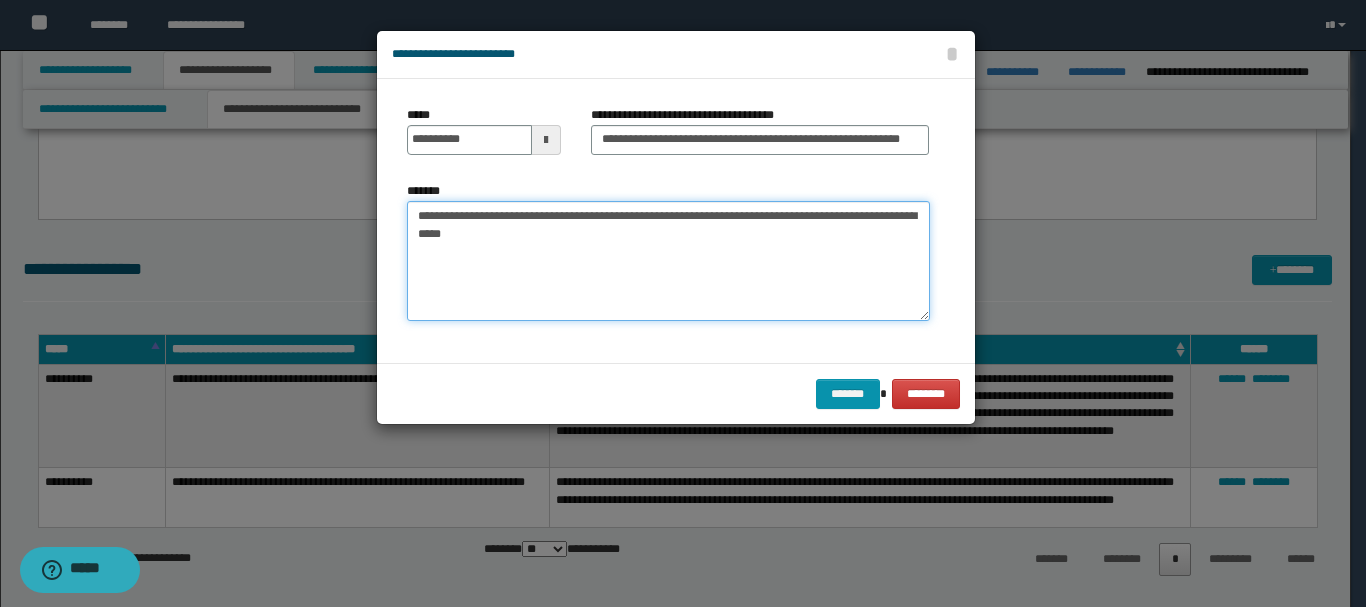 click on "**********" at bounding box center (668, 261) 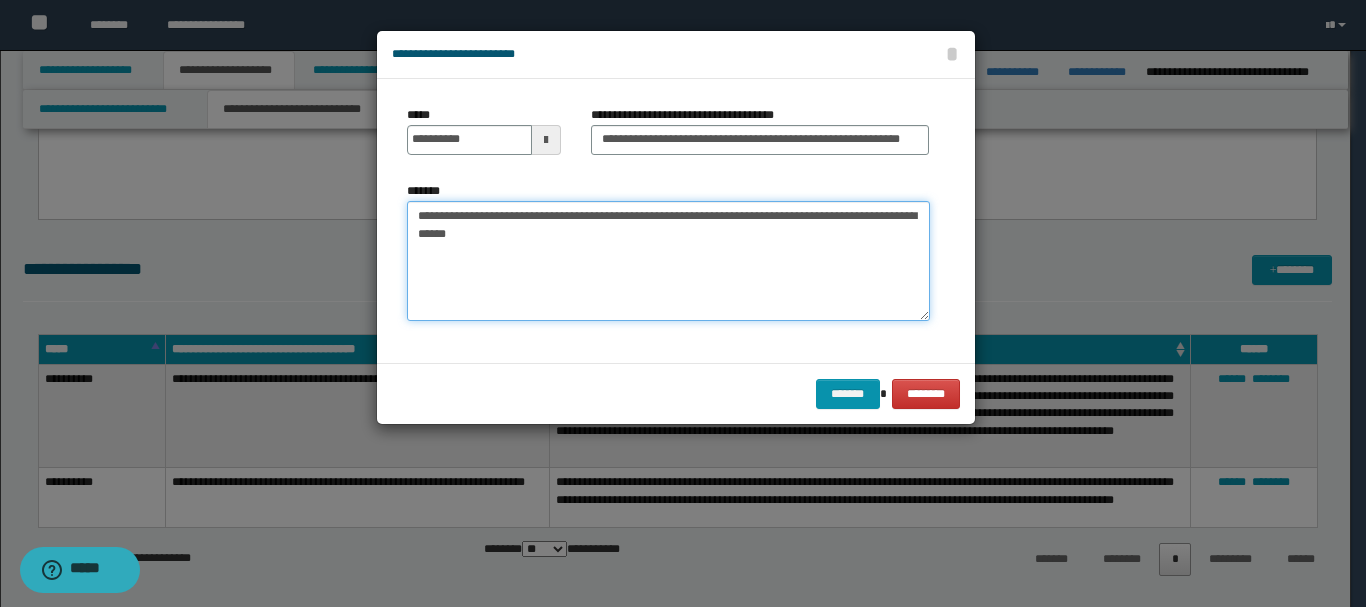 click on "**********" at bounding box center (668, 261) 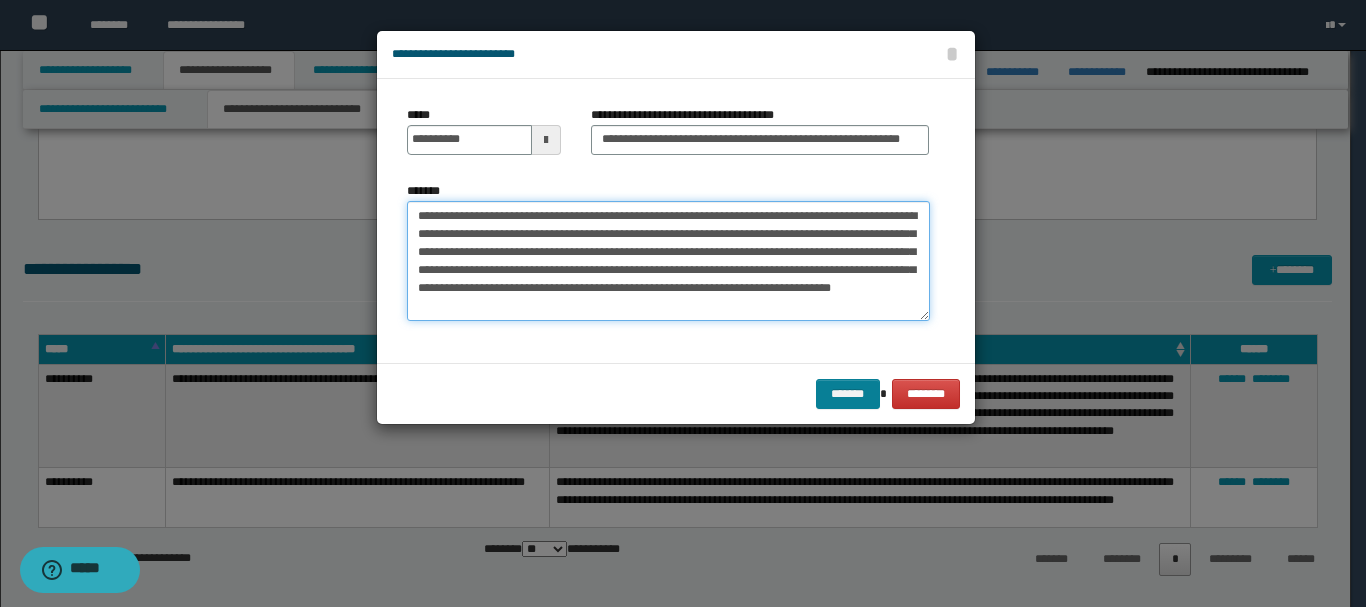 type on "**********" 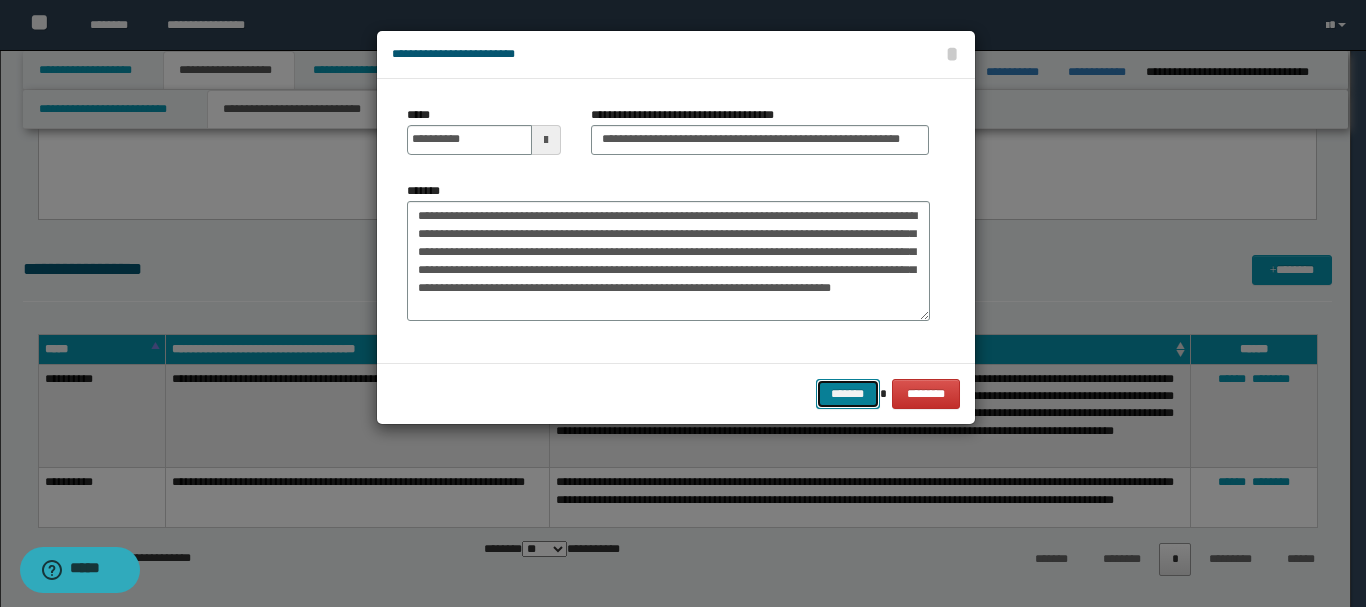 click on "*******" at bounding box center [848, 394] 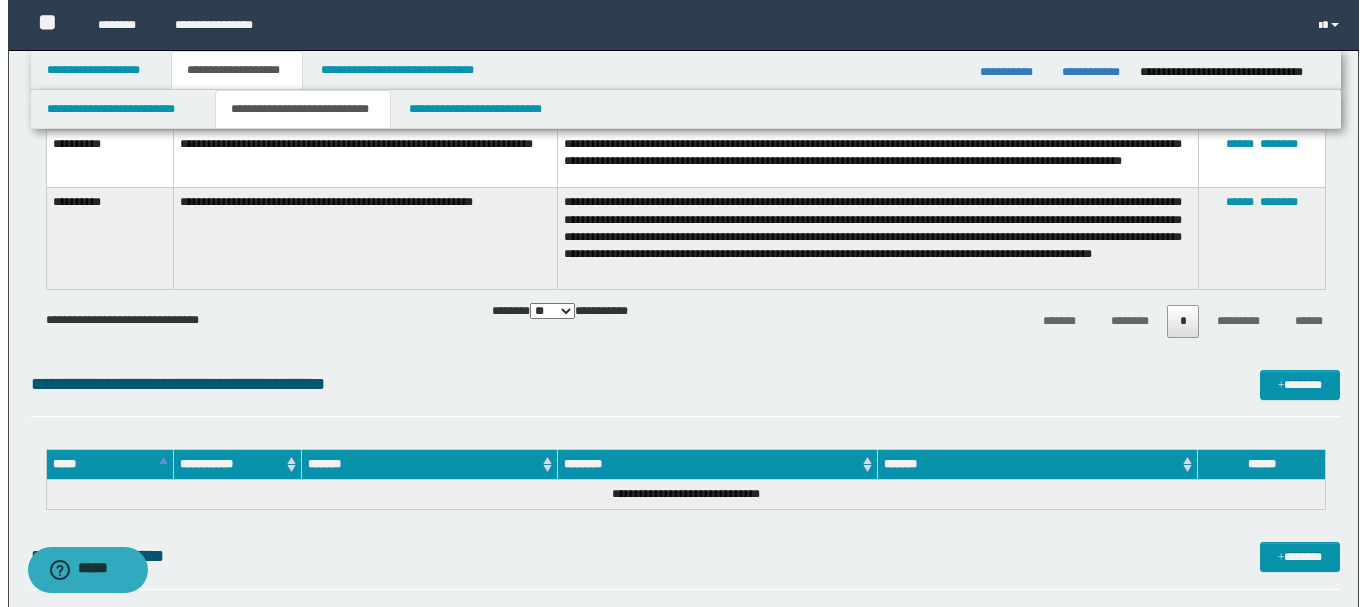scroll, scrollTop: 711, scrollLeft: 0, axis: vertical 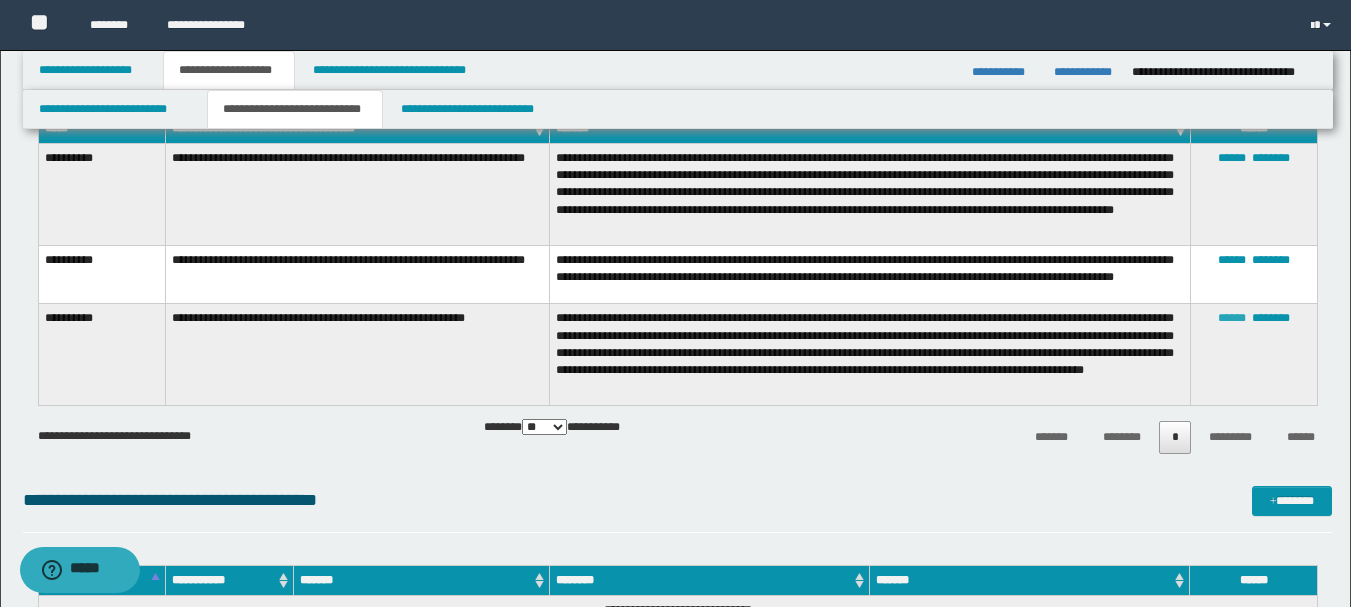 click on "******" at bounding box center (1232, 318) 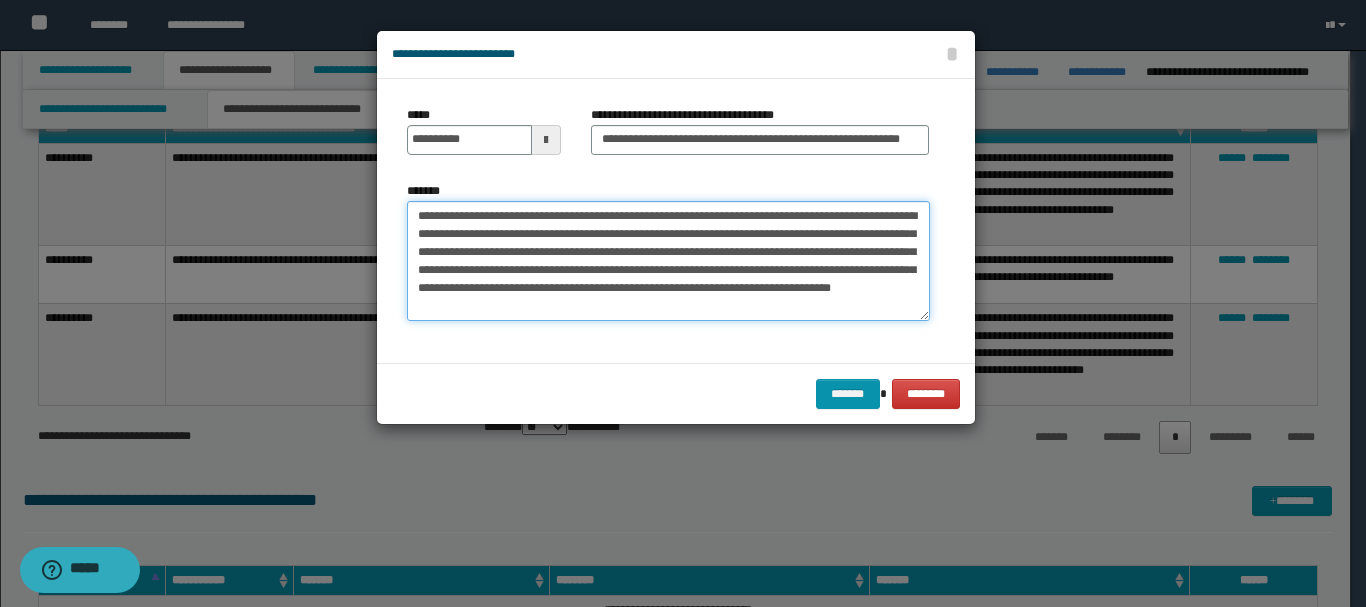 click on "**********" at bounding box center (668, 261) 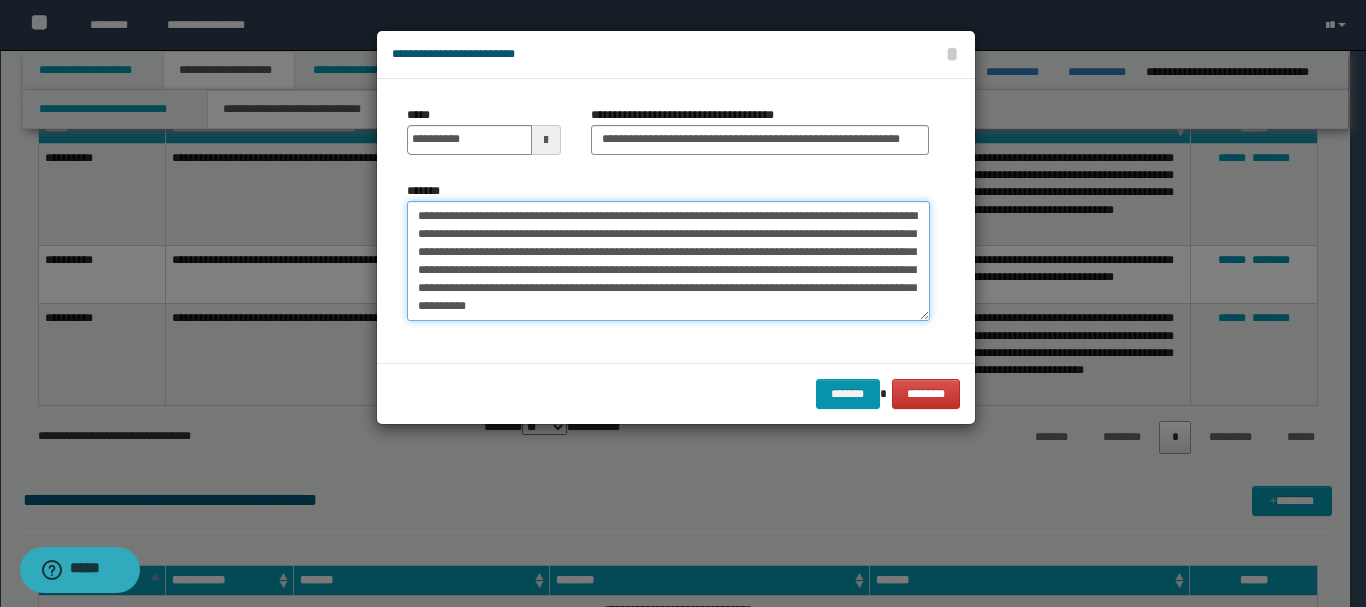 click on "**********" at bounding box center (668, 261) 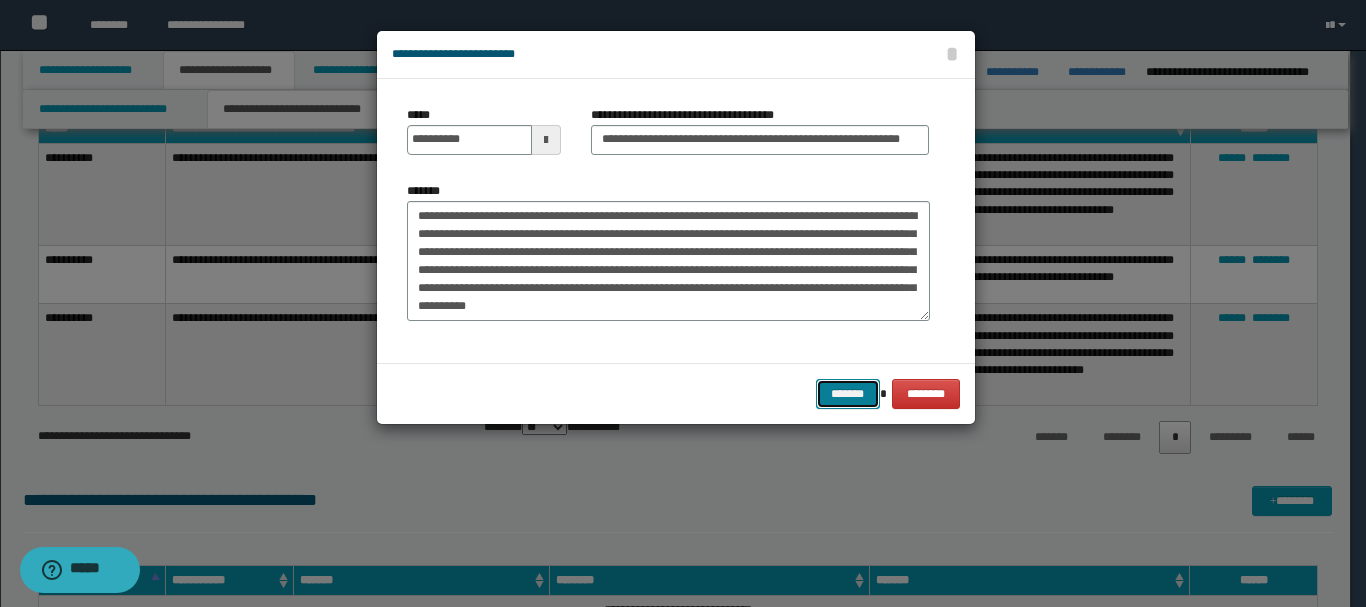 type 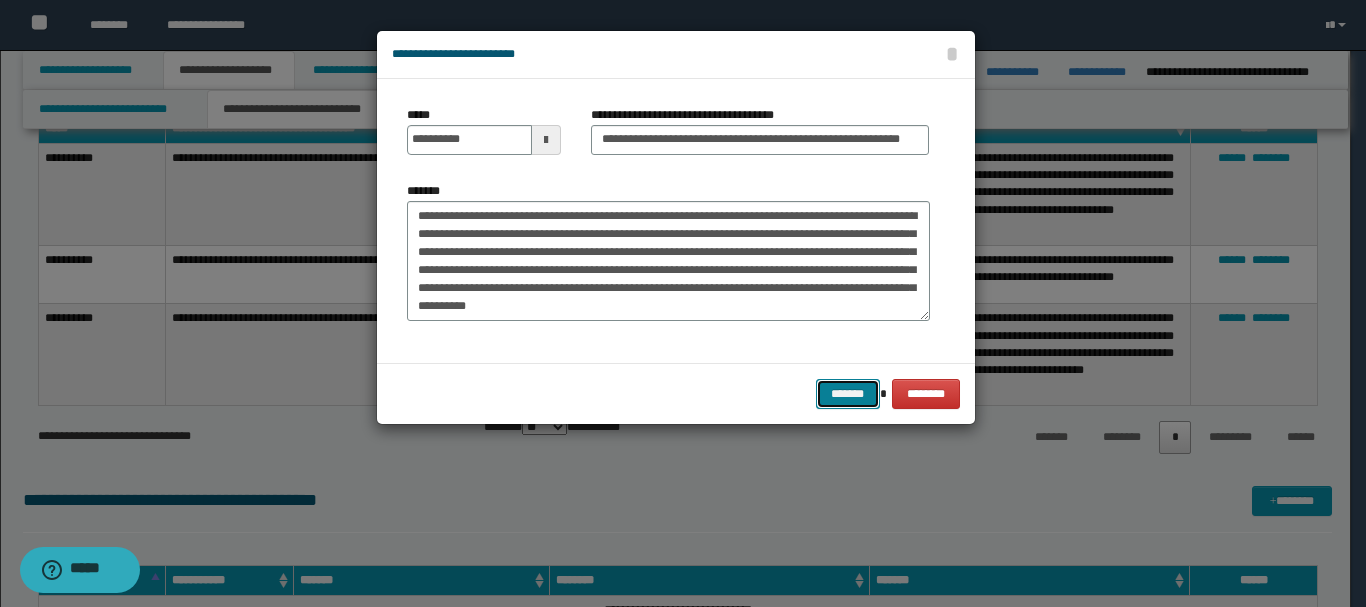 click on "*******" at bounding box center (848, 394) 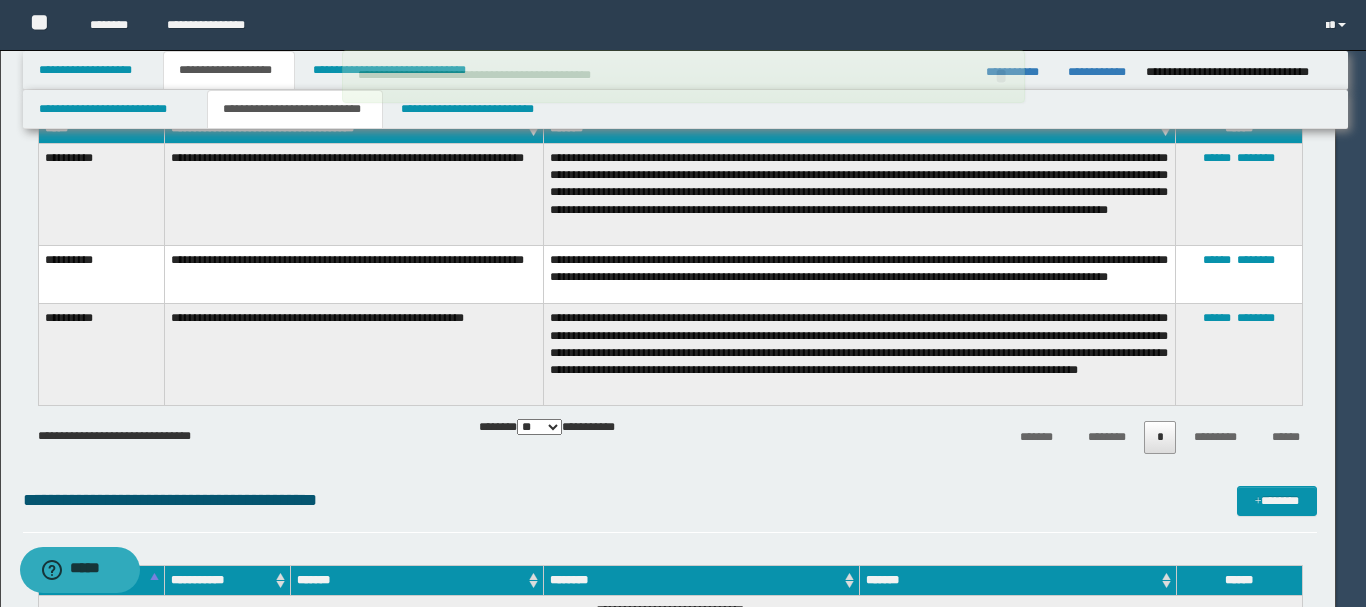 type 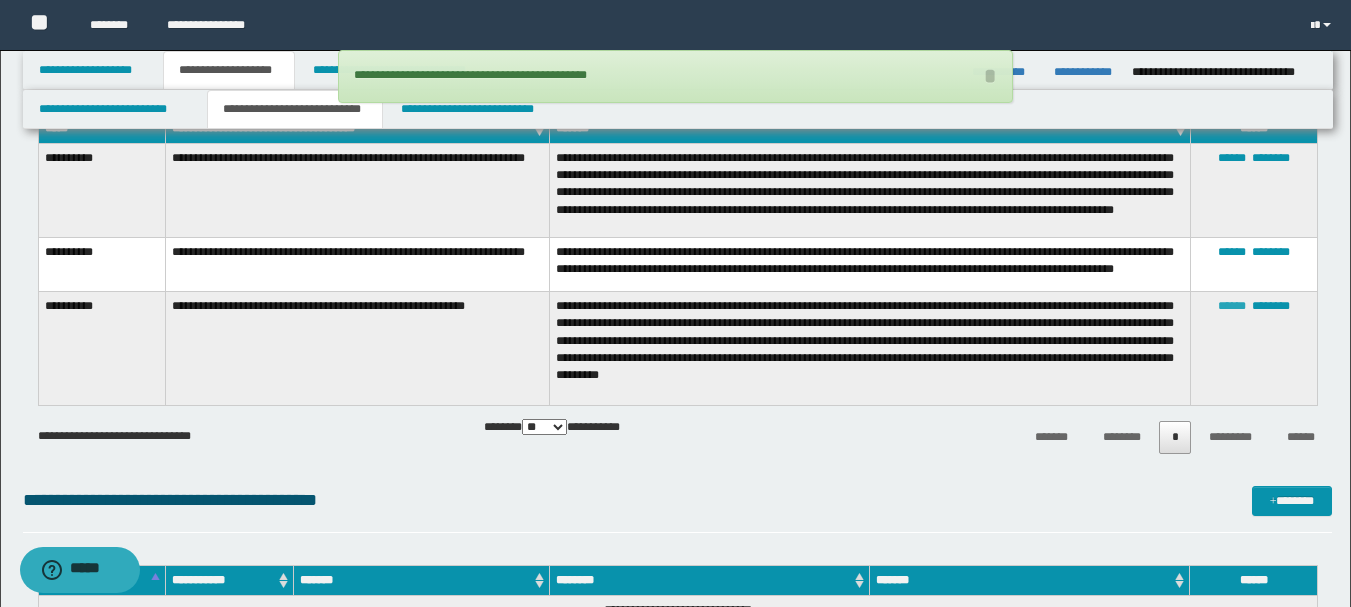 click on "******" at bounding box center (1232, 306) 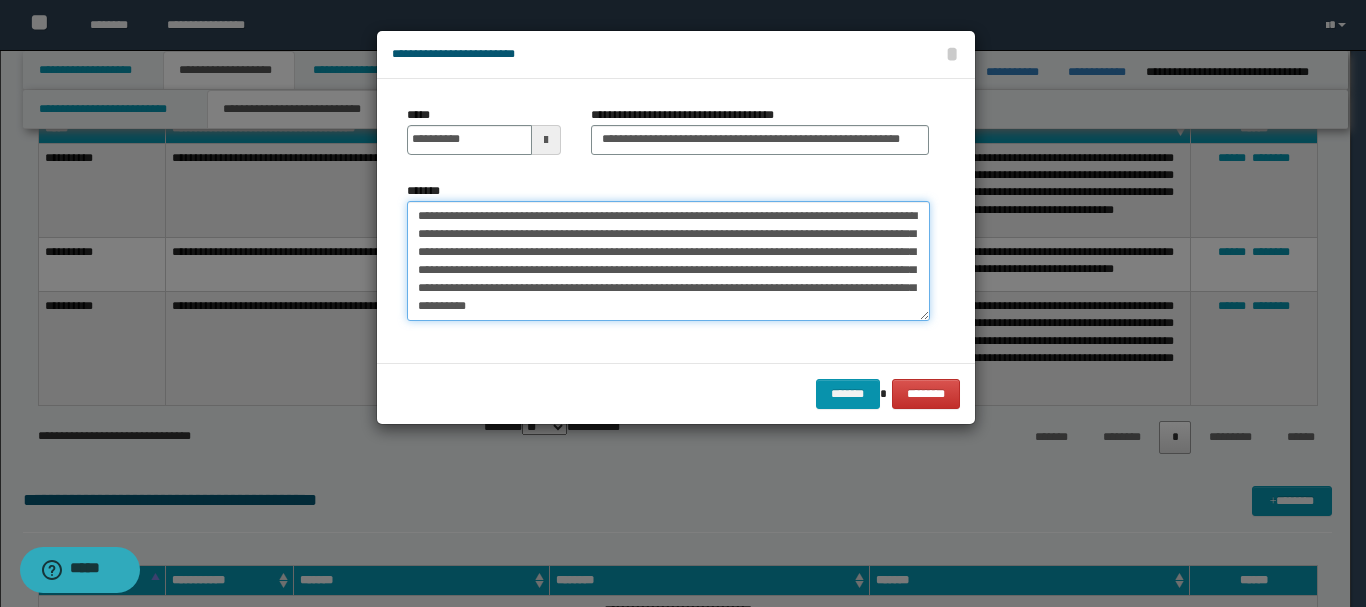 click on "**********" at bounding box center [668, 261] 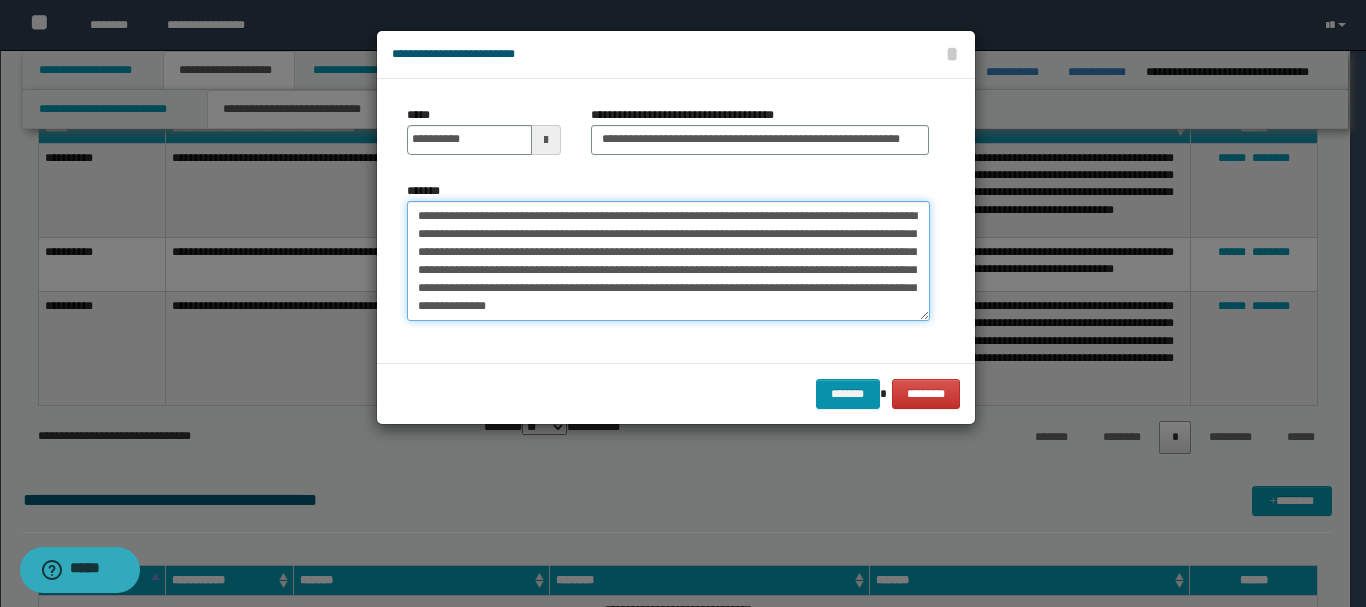 type on "**********" 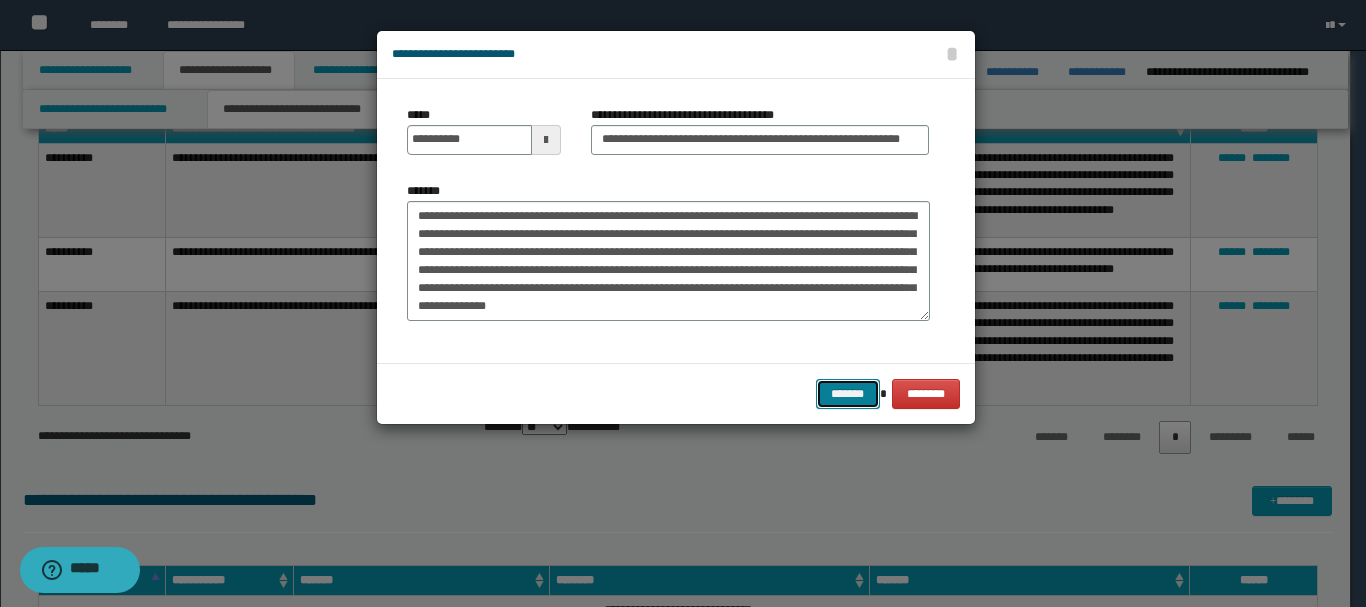 click on "*******" at bounding box center (848, 394) 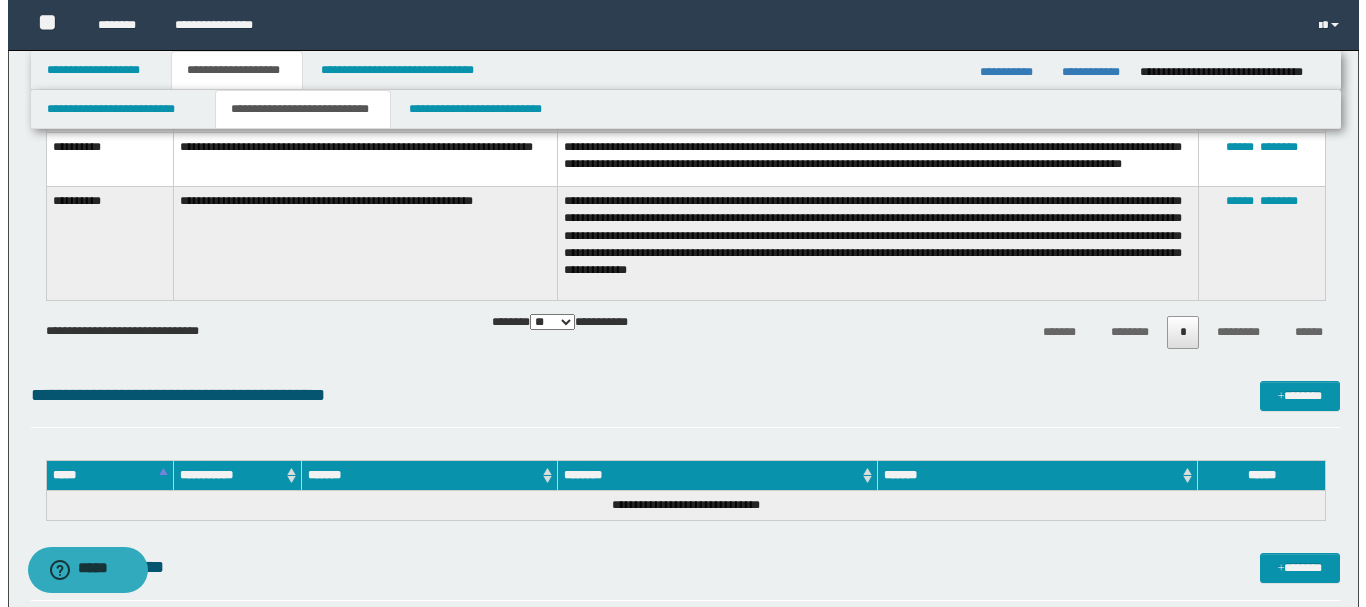 scroll, scrollTop: 815, scrollLeft: 0, axis: vertical 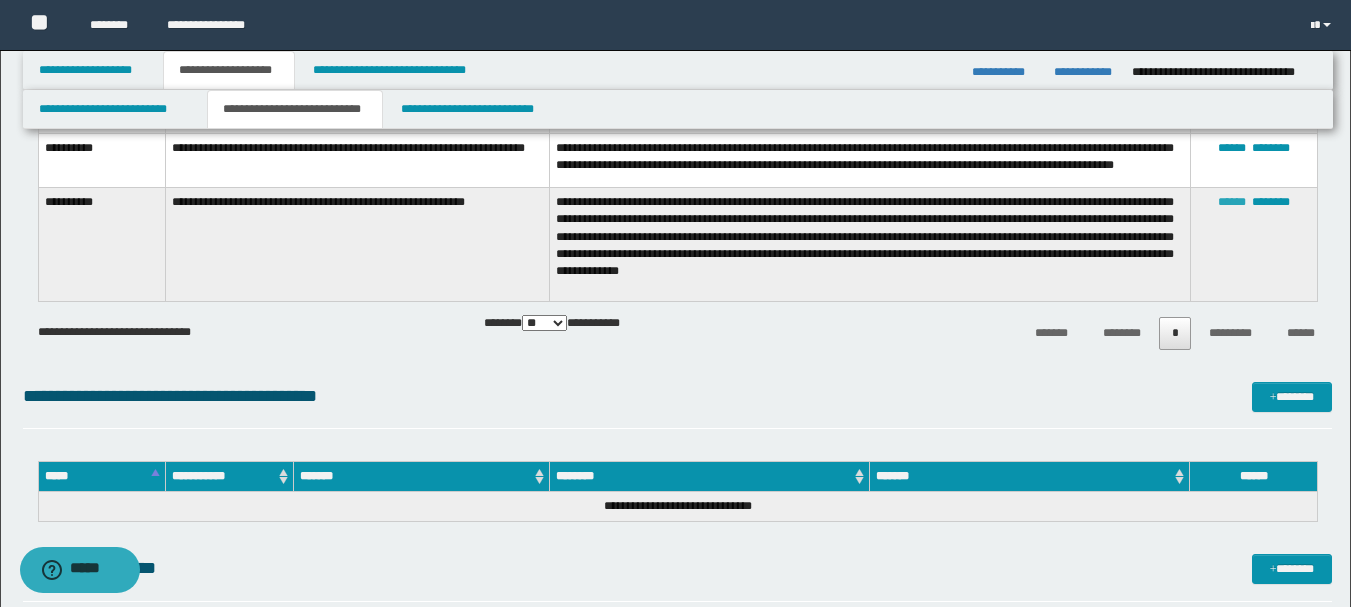 click on "******" at bounding box center (1232, 202) 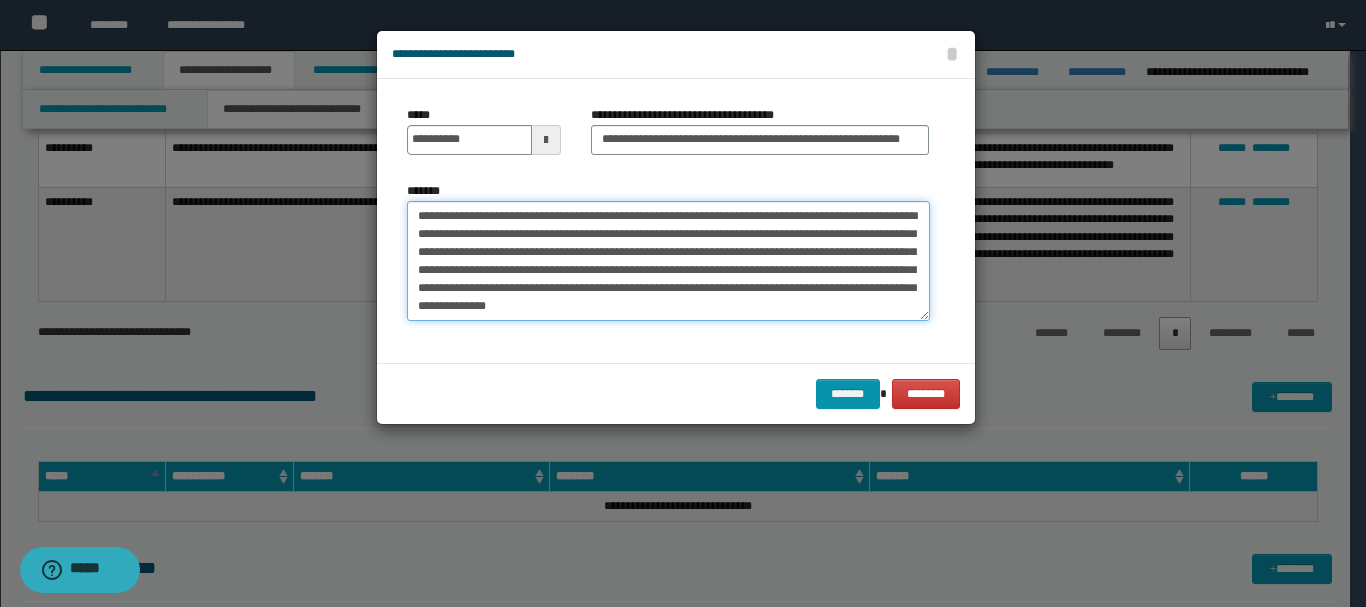 click on "**********" at bounding box center [668, 261] 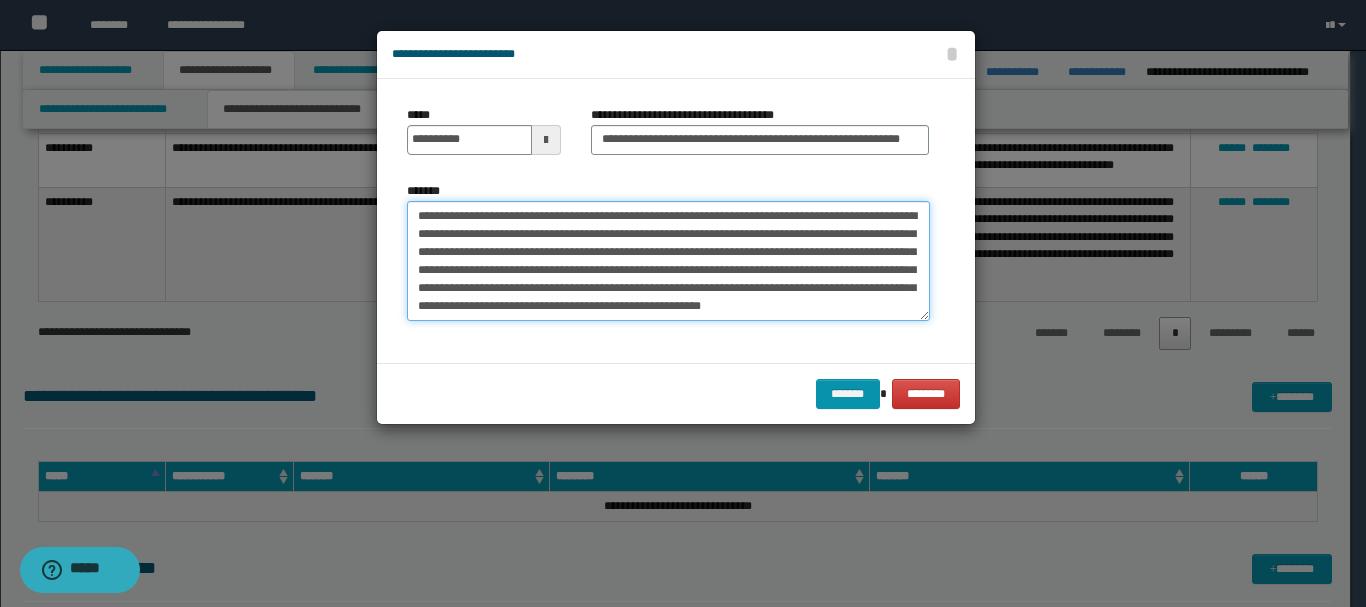 click on "**********" at bounding box center [668, 261] 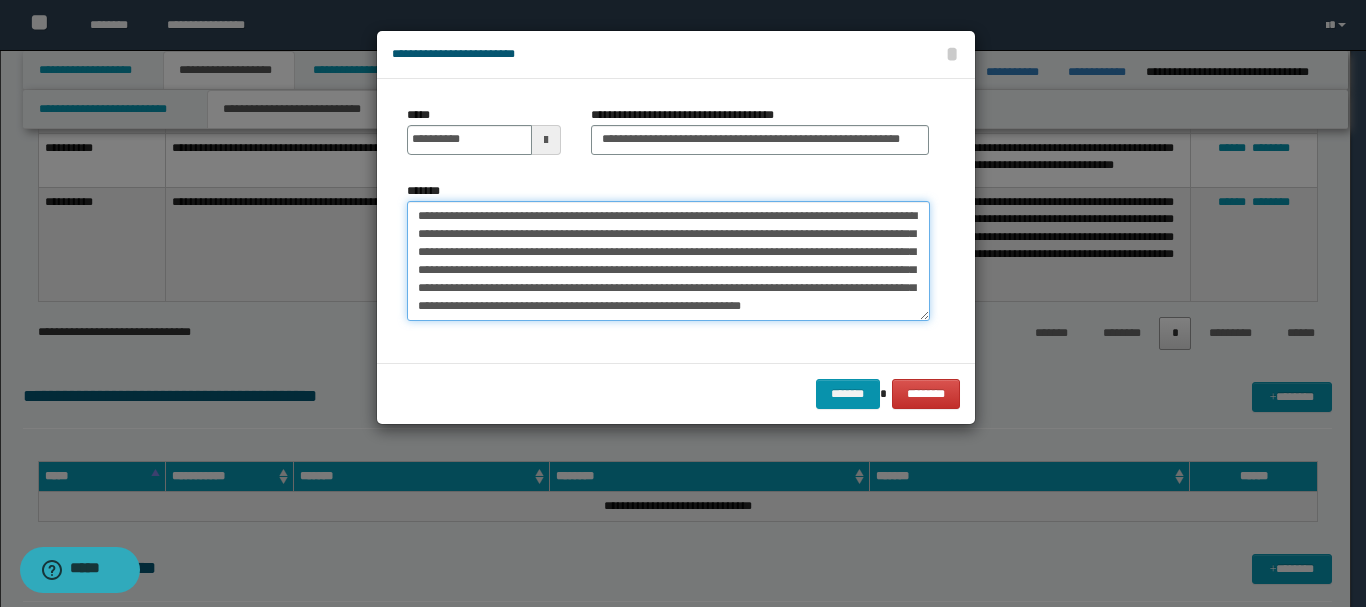 scroll, scrollTop: 12, scrollLeft: 0, axis: vertical 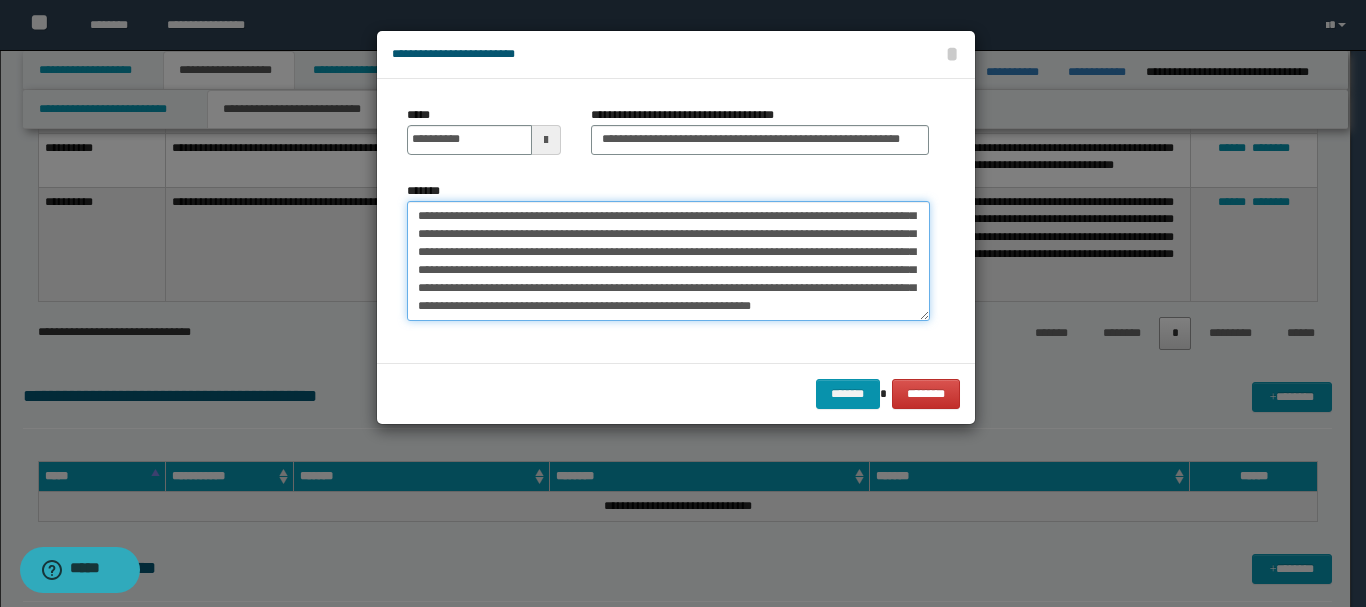 click on "**********" at bounding box center (668, 261) 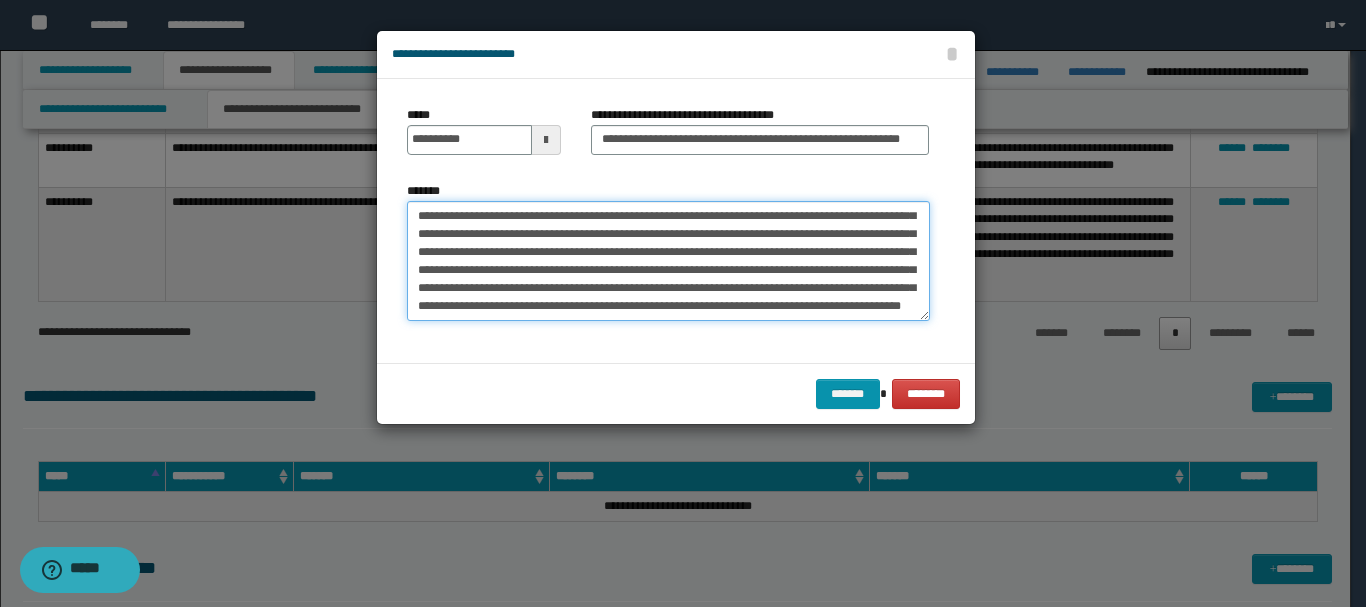 drag, startPoint x: 815, startPoint y: 314, endPoint x: 742, endPoint y: 305, distance: 73.552704 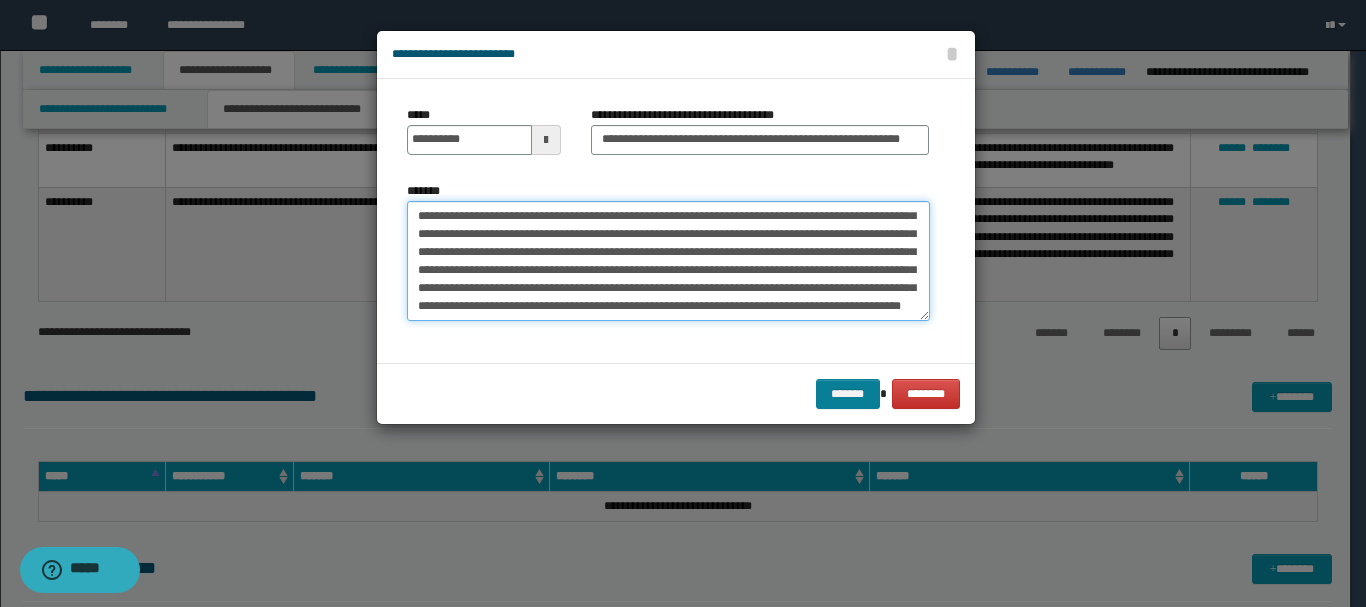 type on "**********" 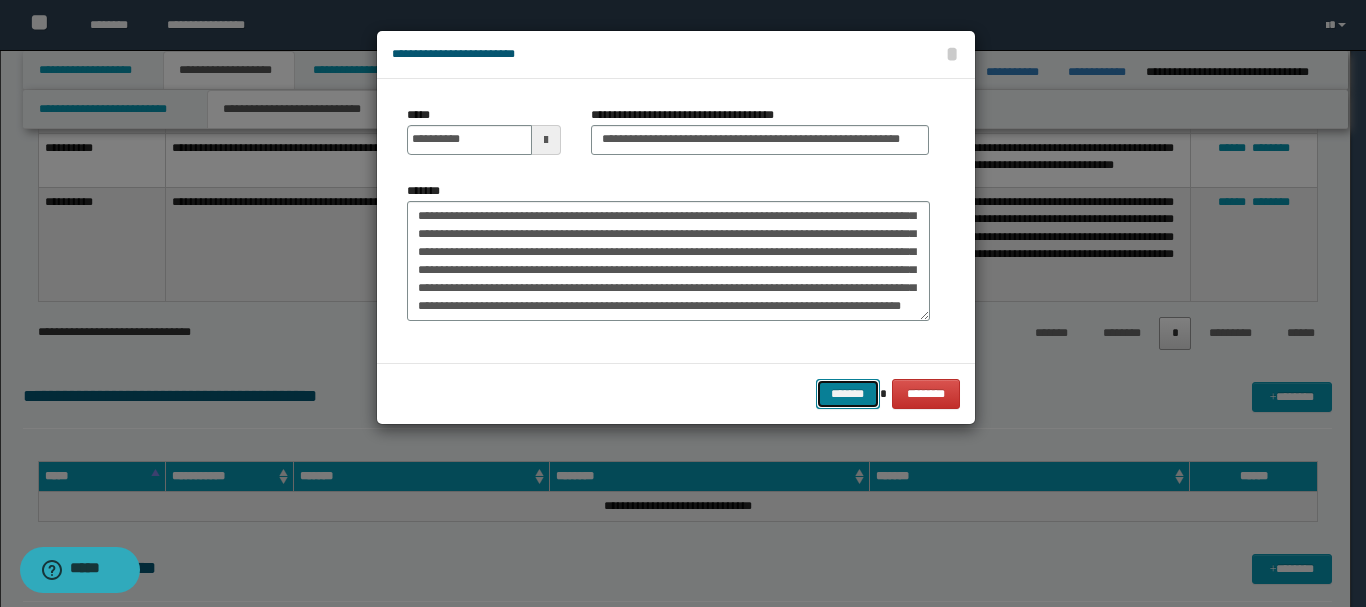 click on "*******" at bounding box center [848, 394] 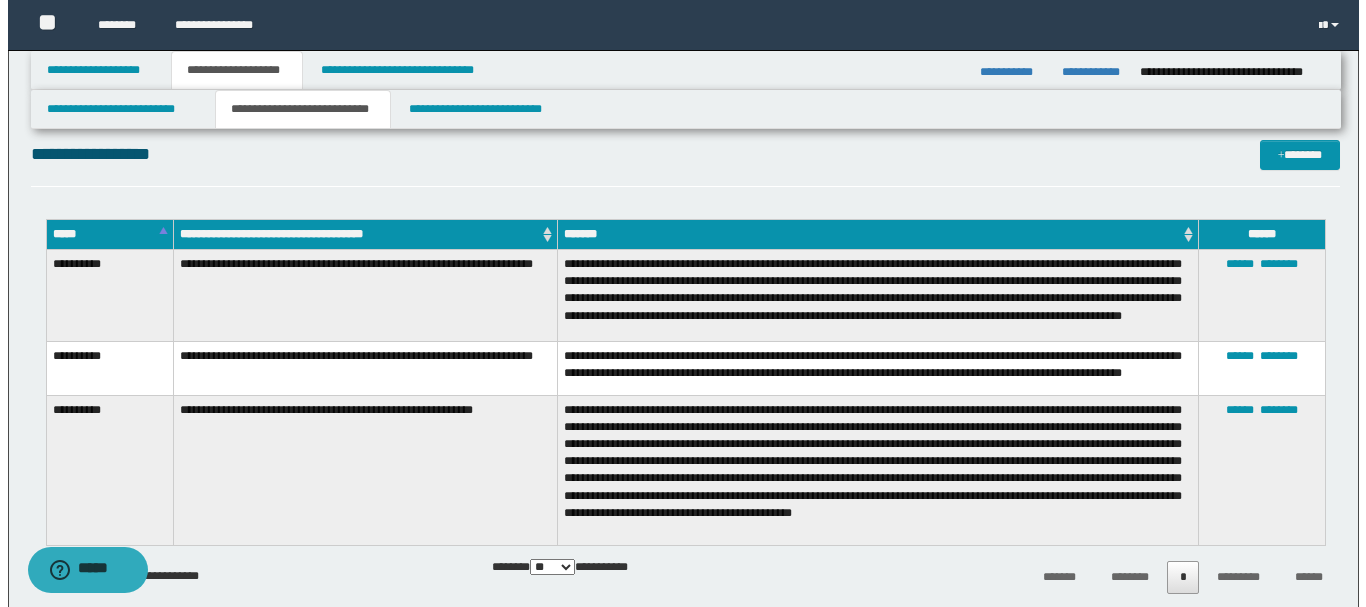 scroll, scrollTop: 604, scrollLeft: 0, axis: vertical 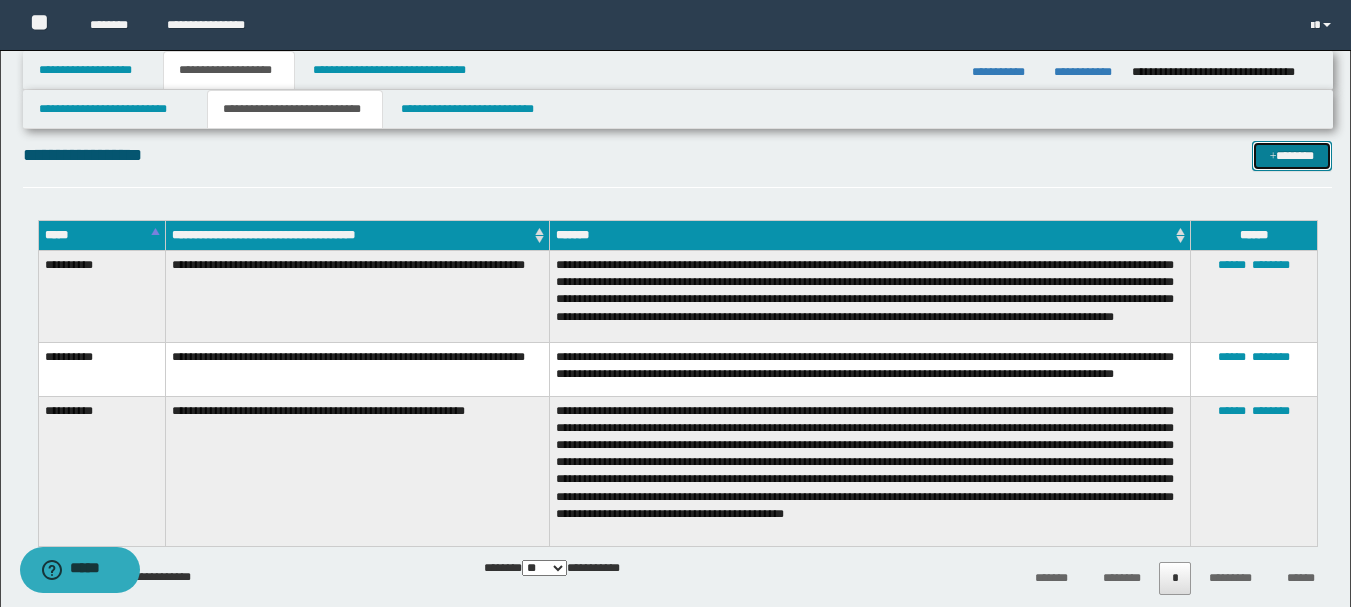 click on "*******" at bounding box center (1292, 156) 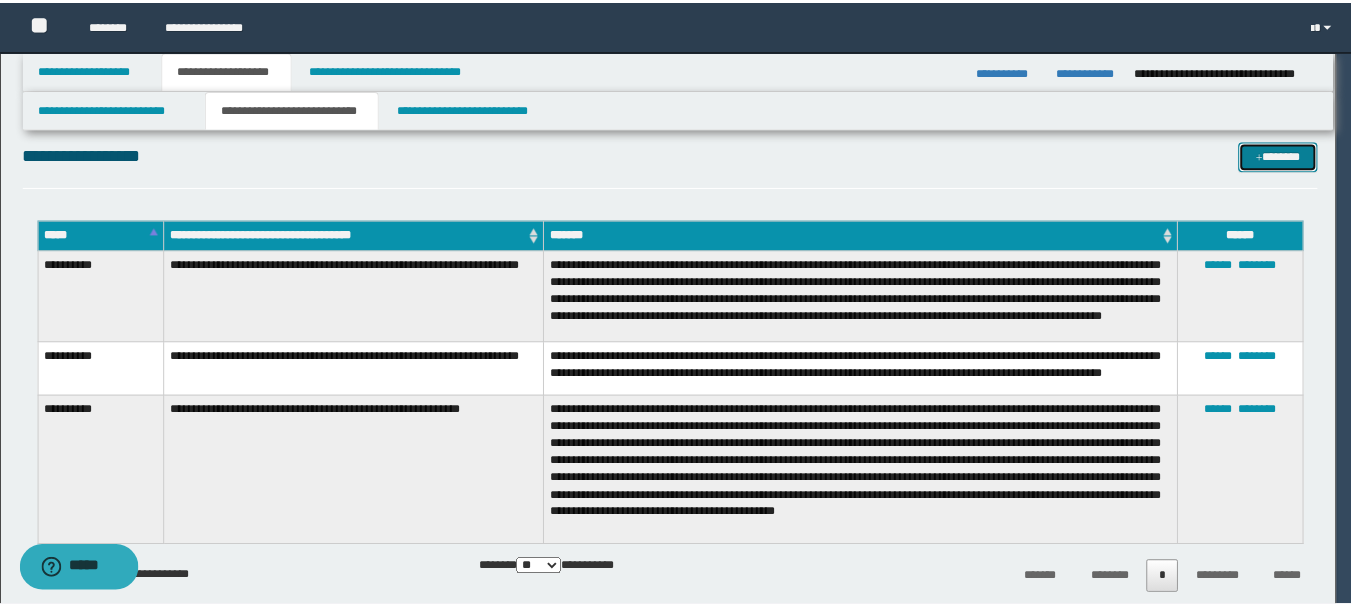 scroll, scrollTop: 0, scrollLeft: 0, axis: both 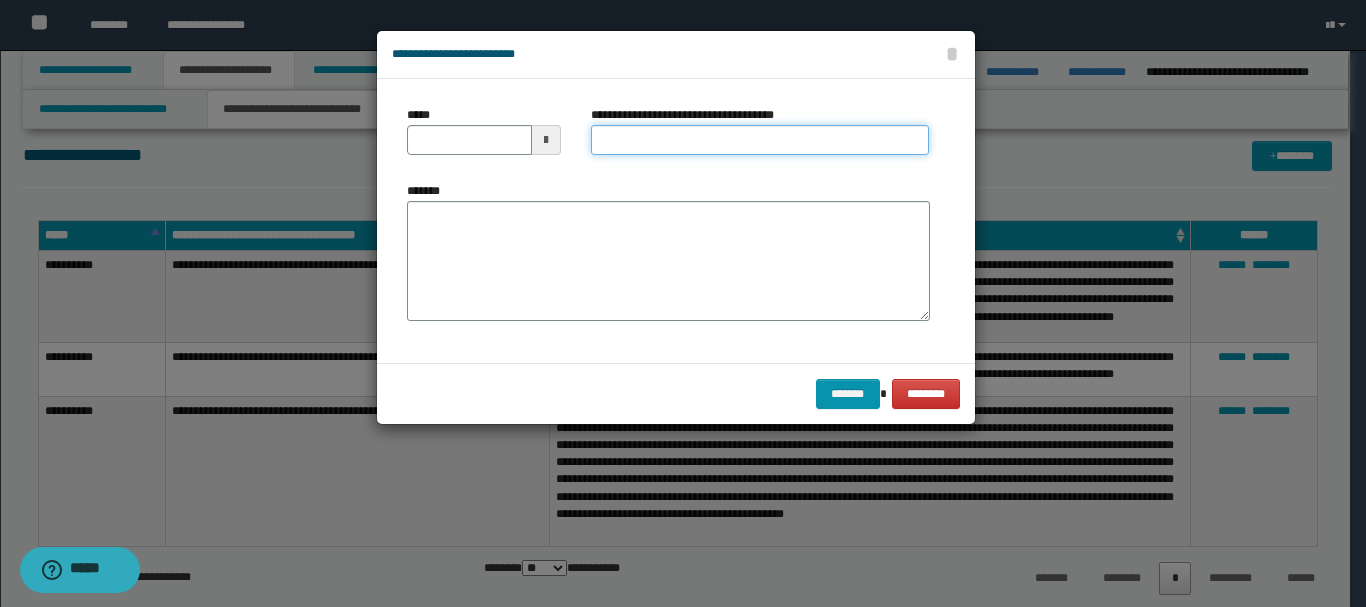 click on "**********" at bounding box center (760, 140) 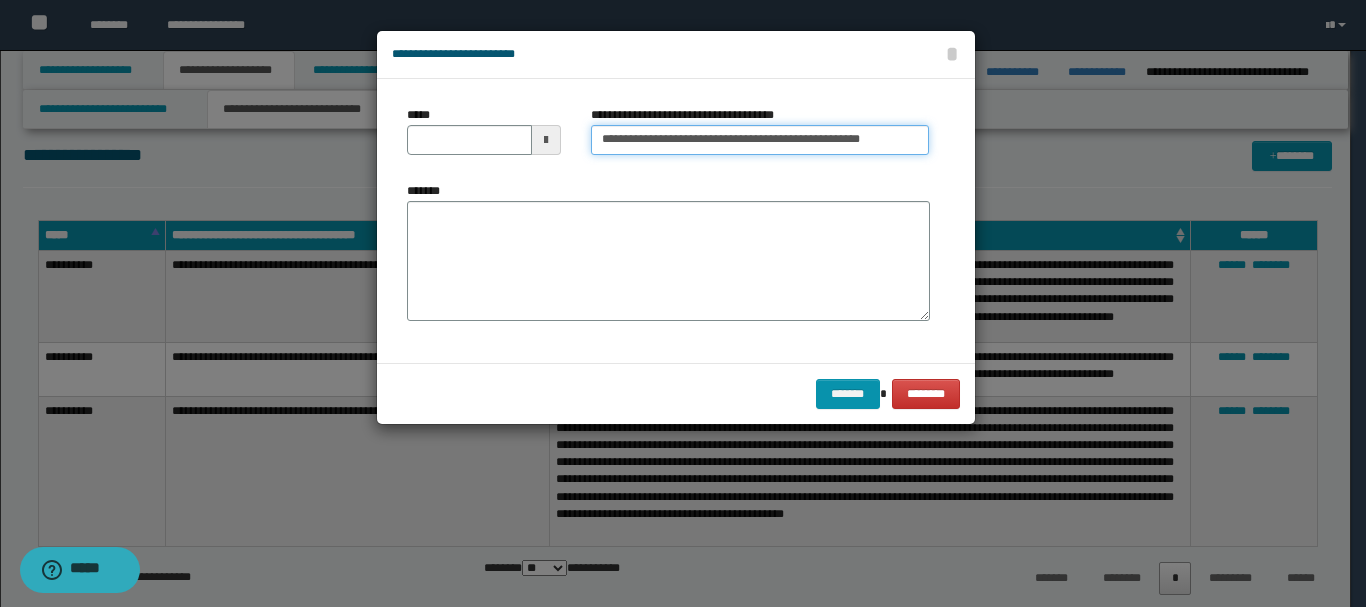 click on "**********" at bounding box center [760, 140] 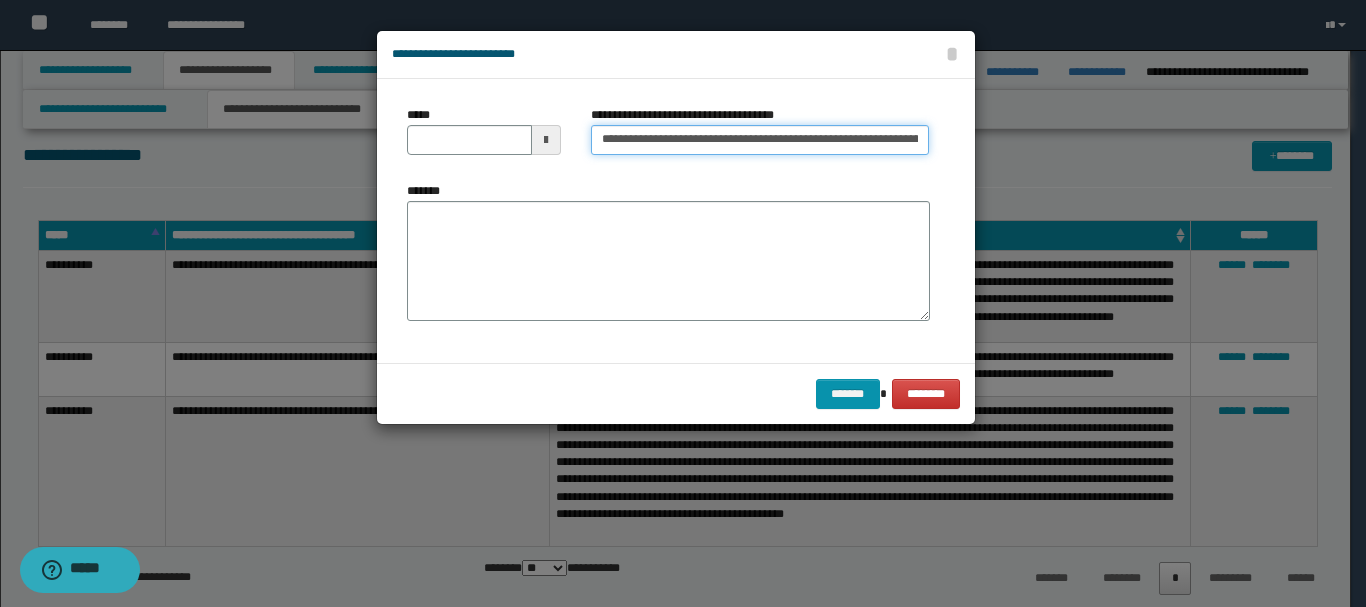 type on "**********" 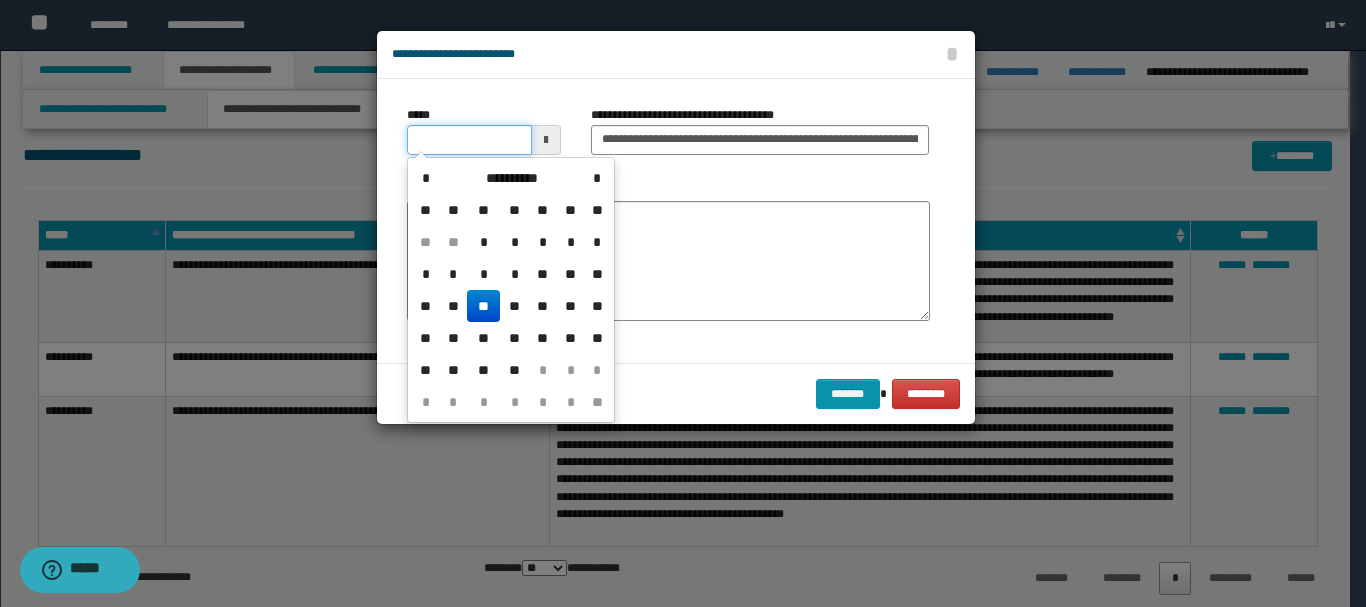 click on "*****" at bounding box center [469, 140] 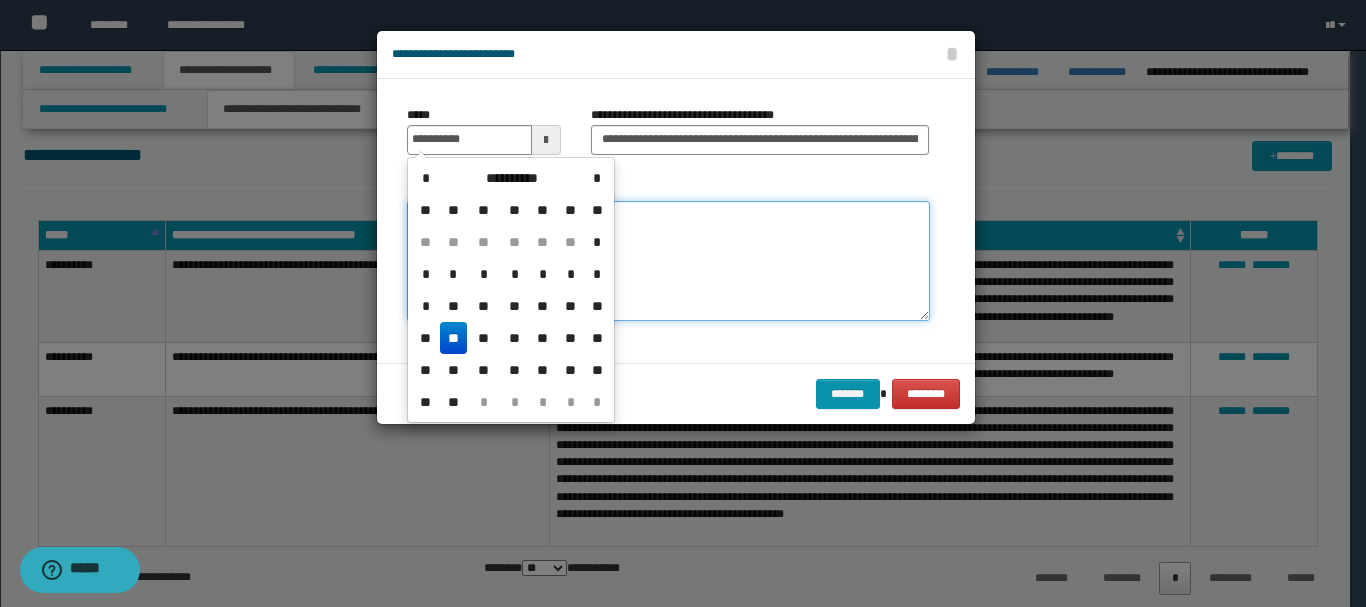 type on "**********" 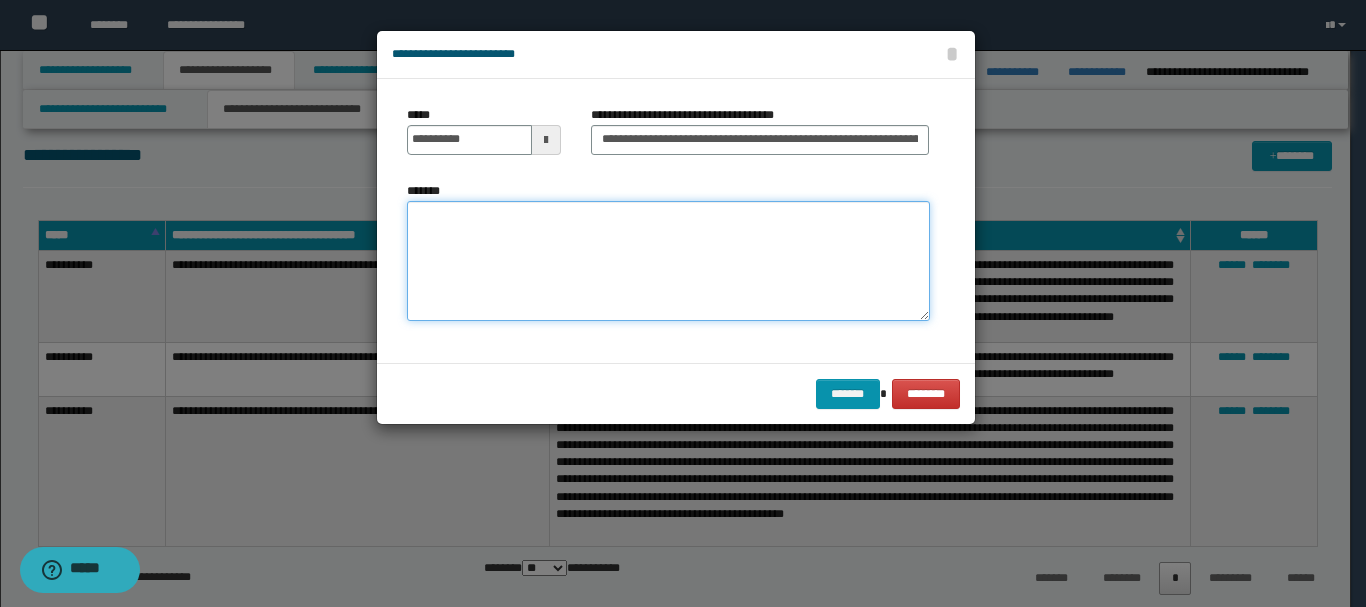 click on "*******" at bounding box center [668, 261] 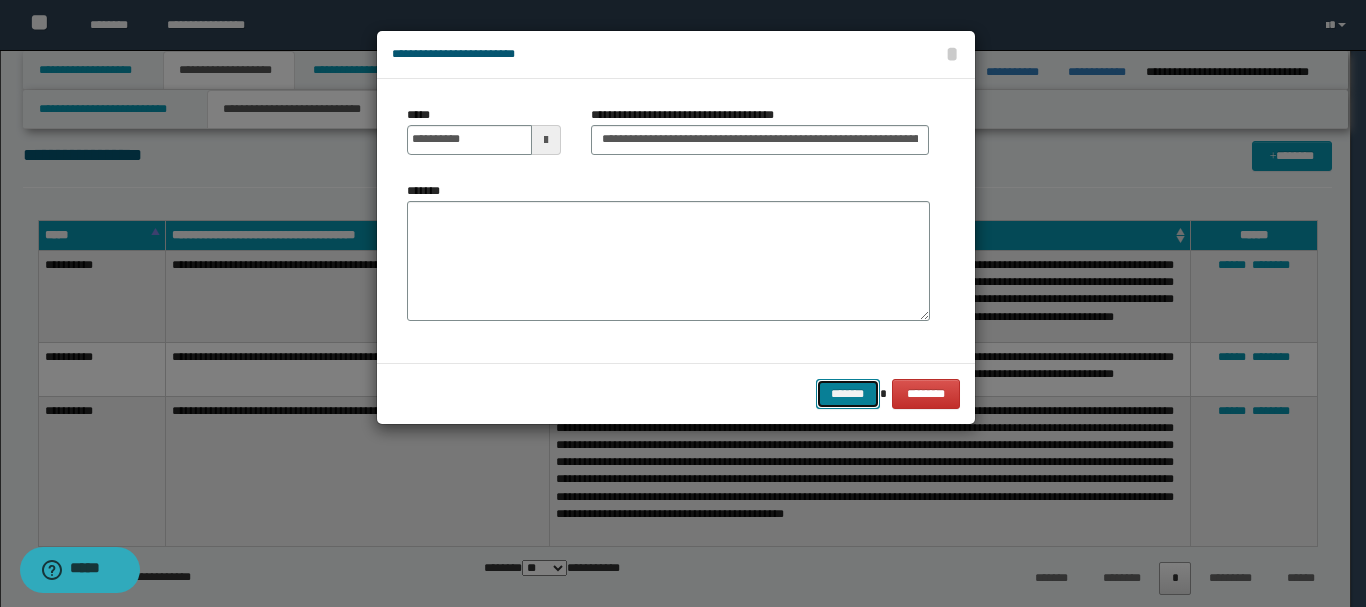 click on "*******" at bounding box center [848, 394] 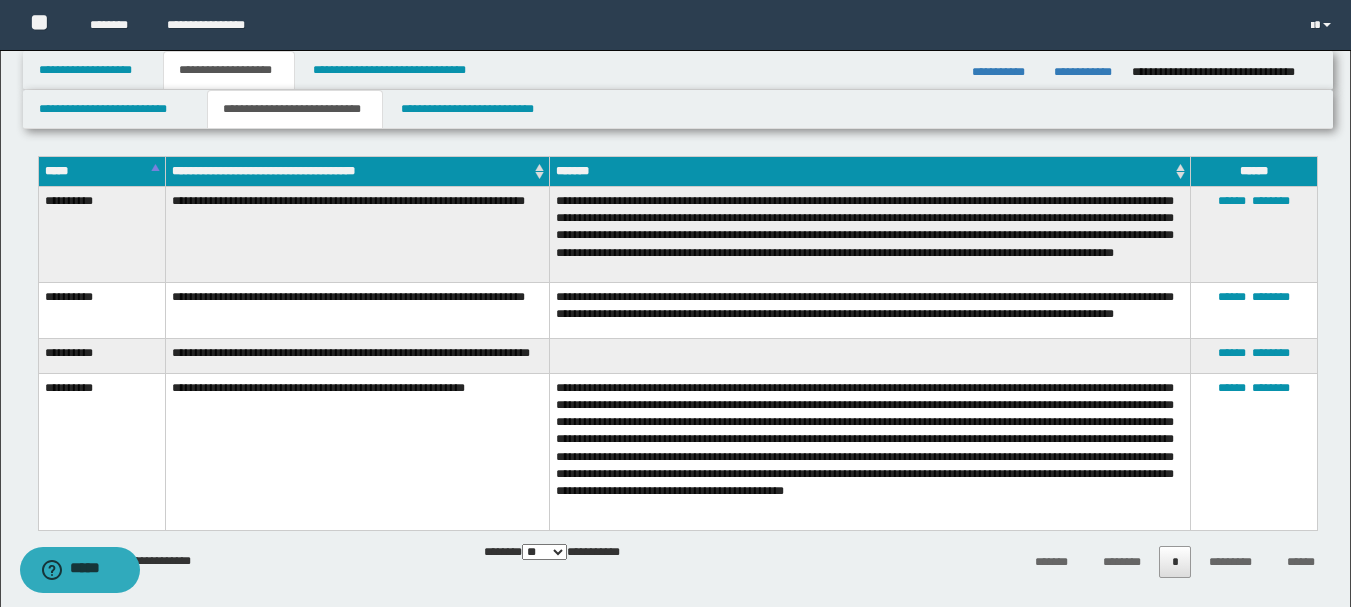 scroll, scrollTop: 667, scrollLeft: 0, axis: vertical 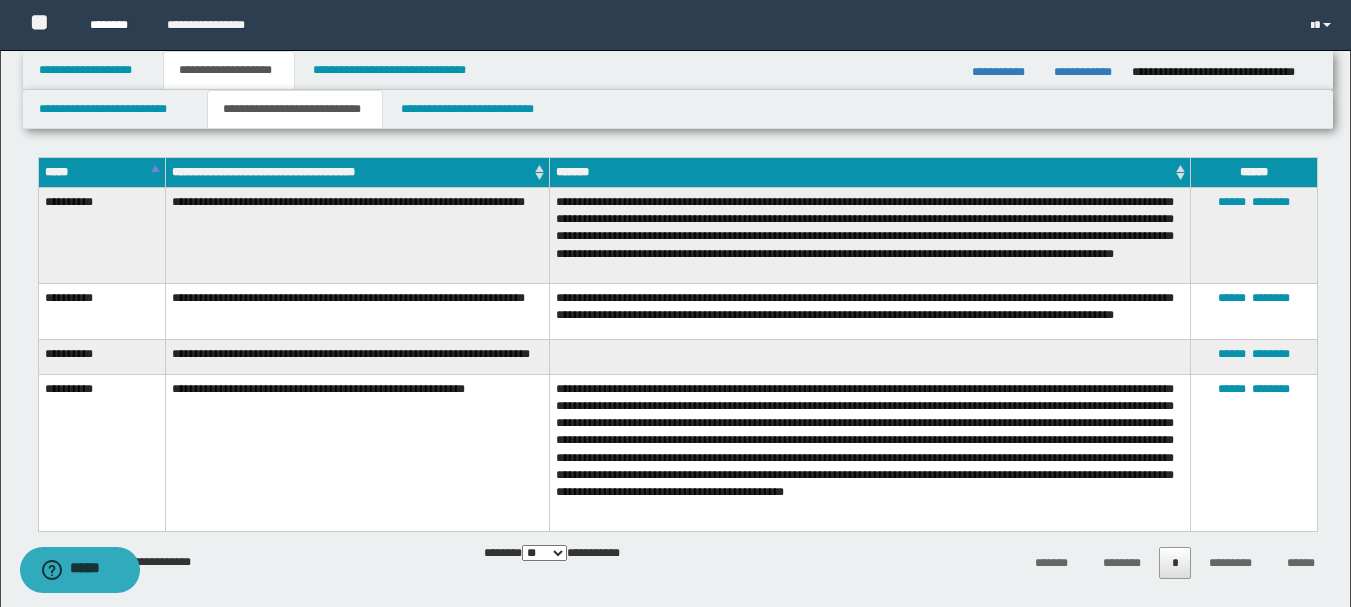 click on "********" at bounding box center [113, 25] 